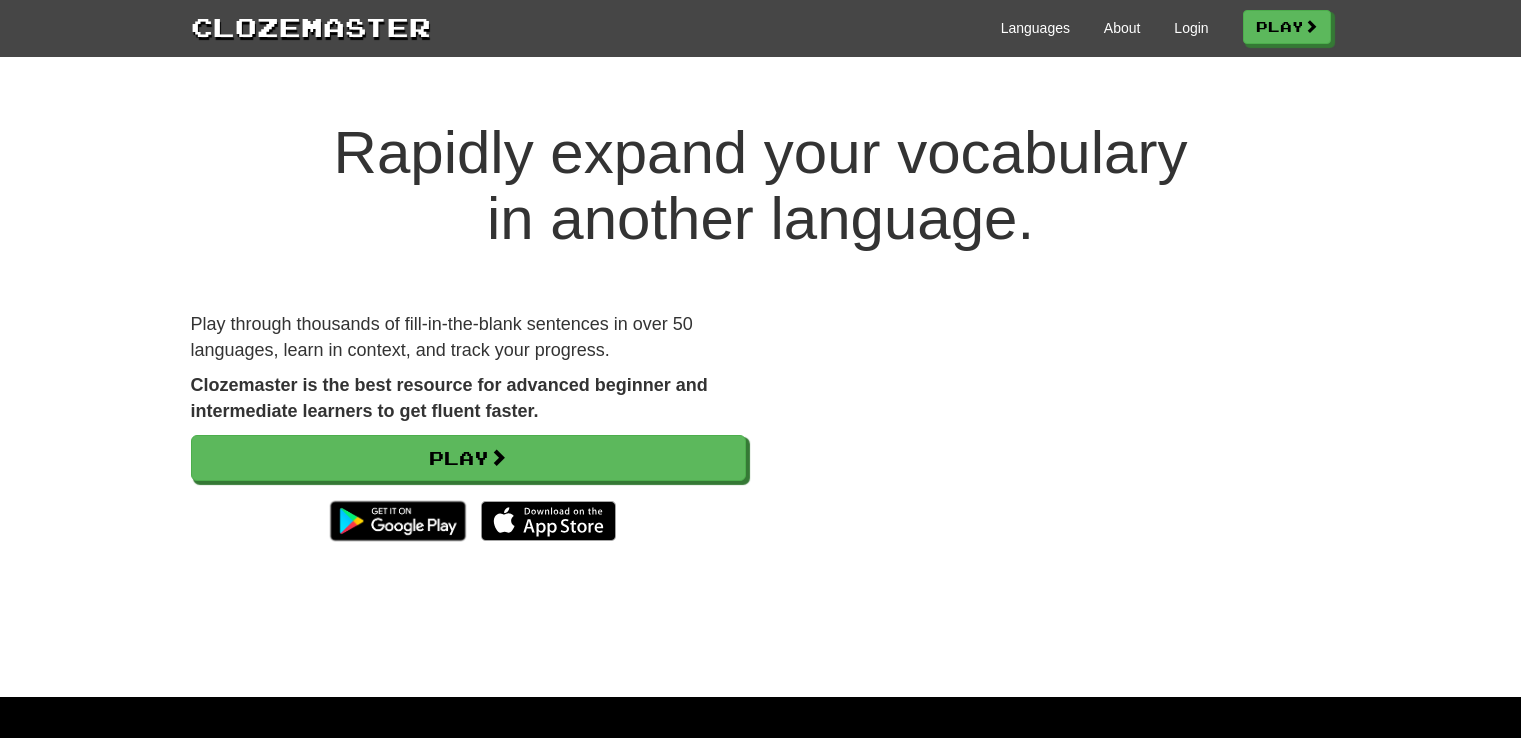 scroll, scrollTop: 0, scrollLeft: 0, axis: both 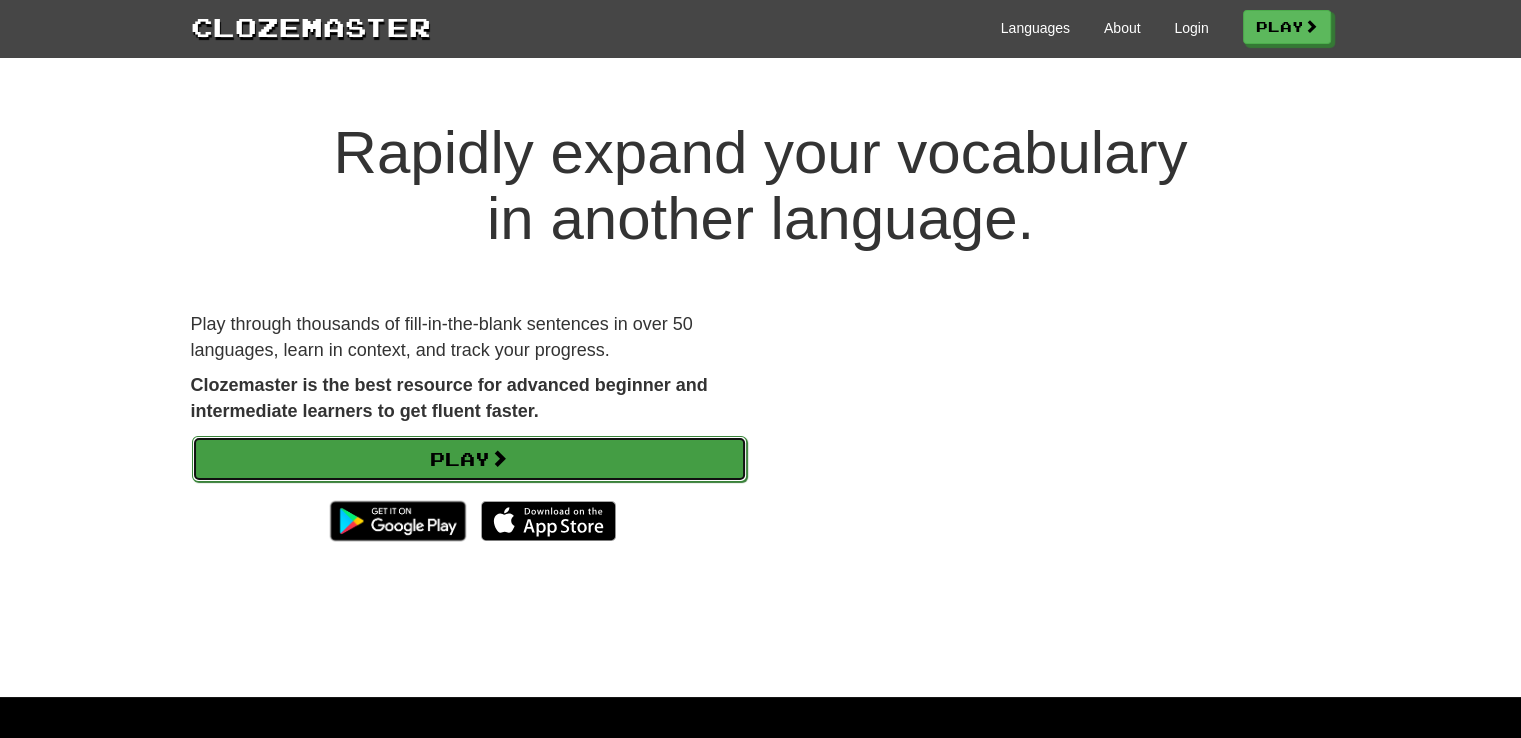 click on "Play" at bounding box center (469, 459) 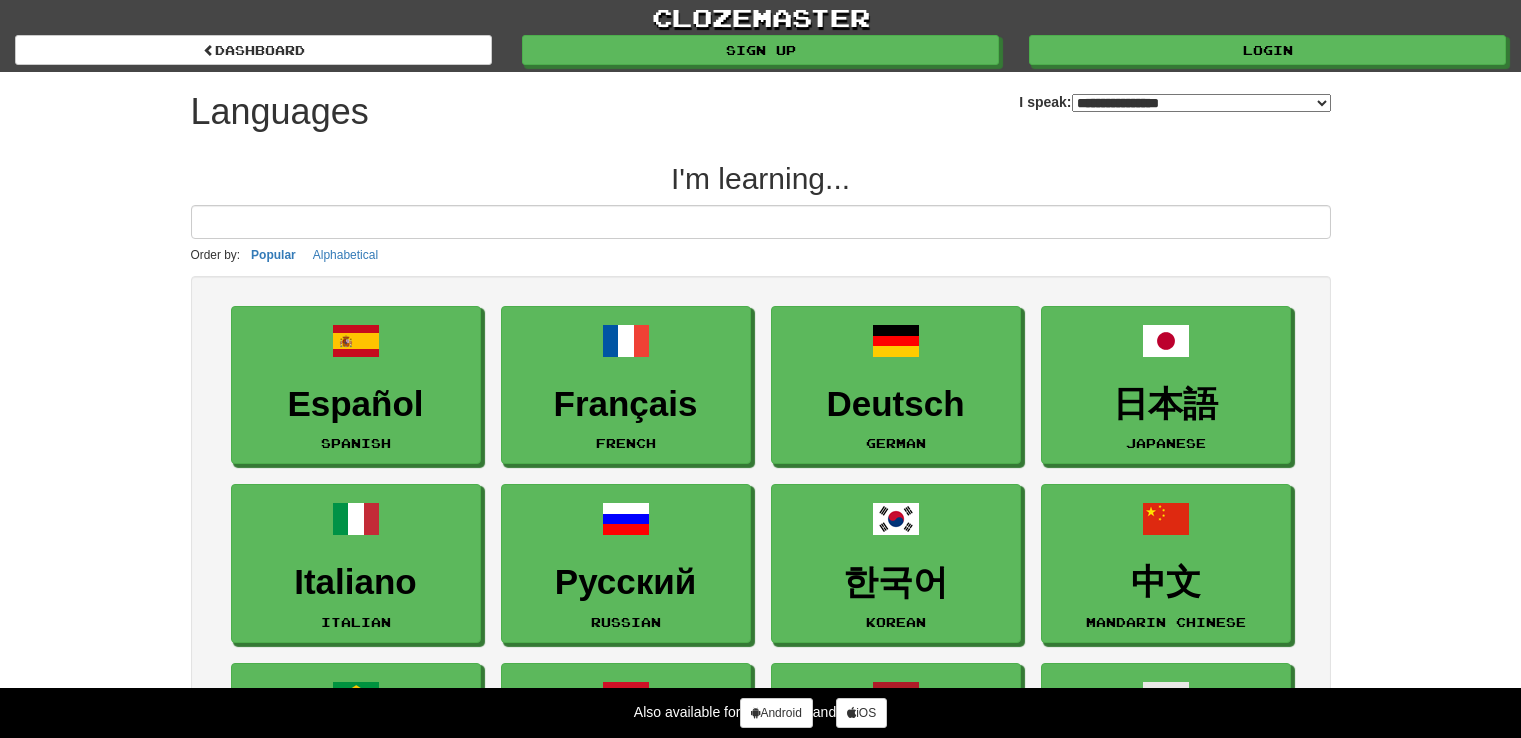select on "*******" 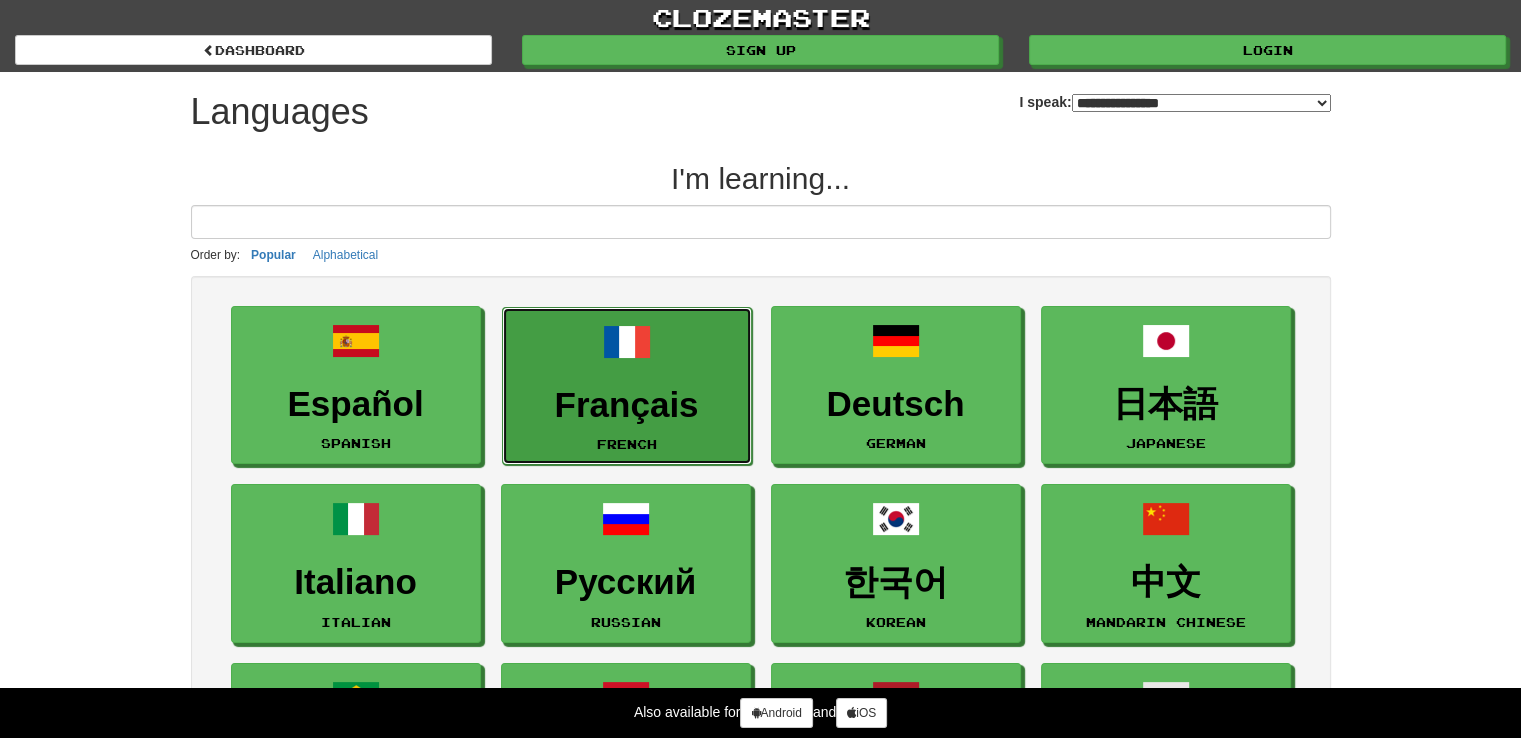 click on "Français French" at bounding box center (627, 386) 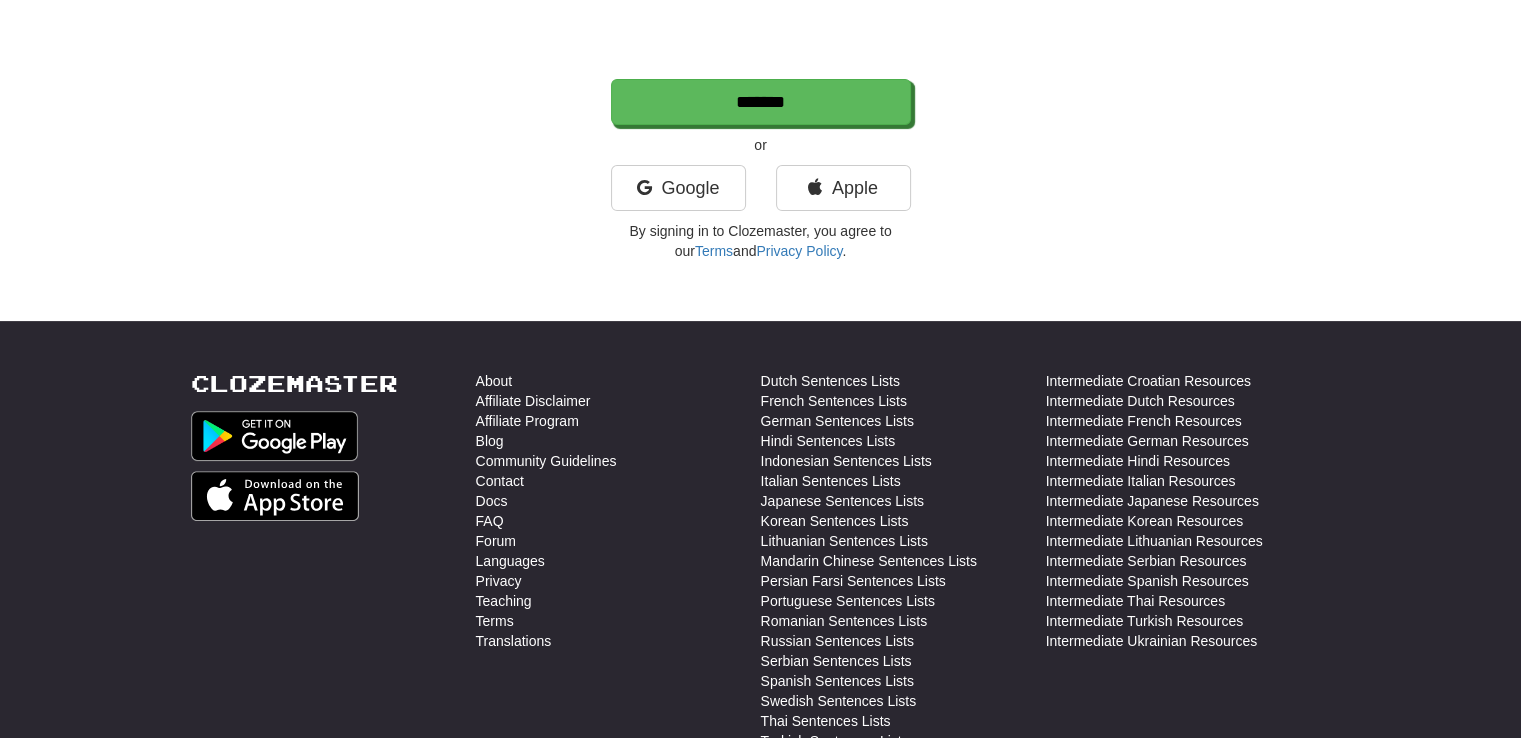 scroll, scrollTop: 0, scrollLeft: 0, axis: both 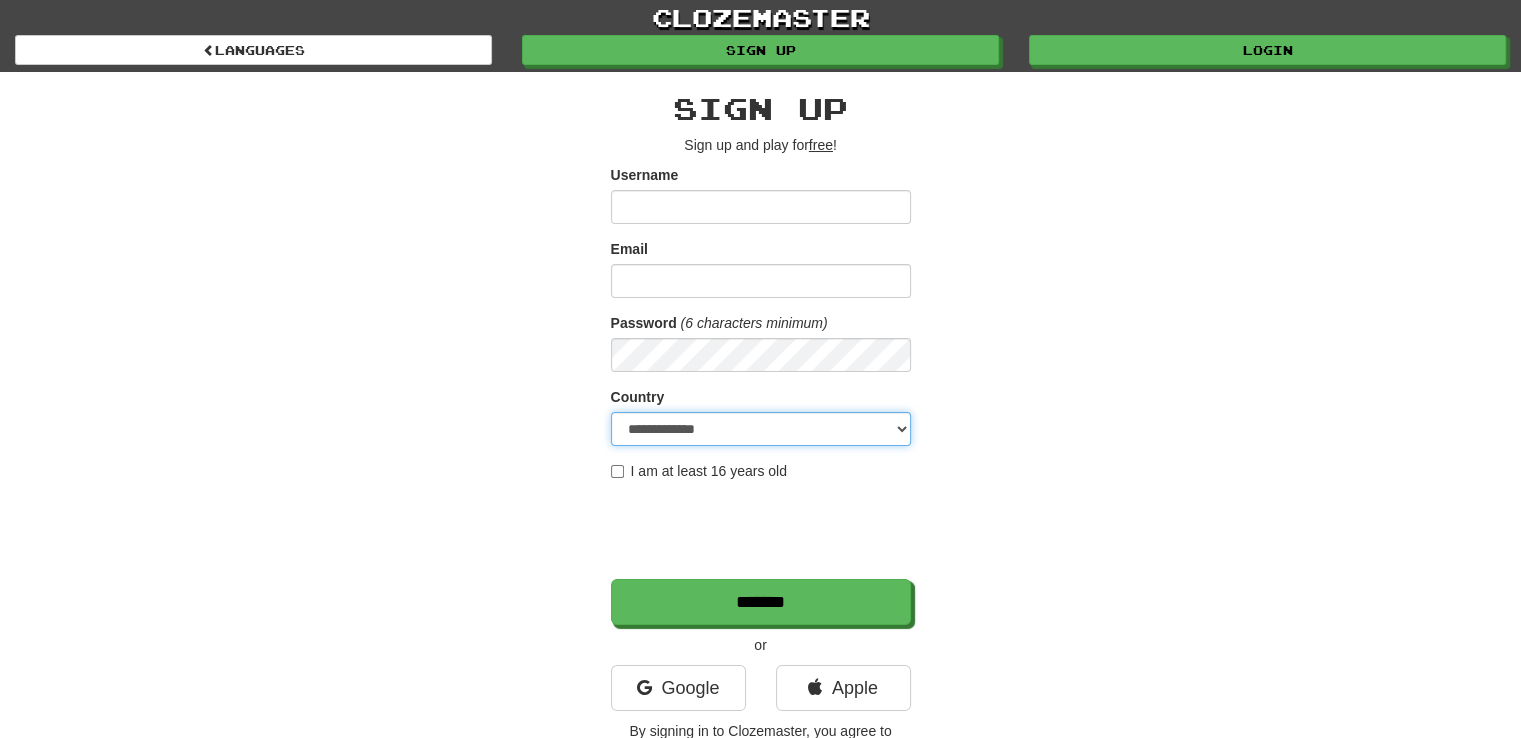 click on "**********" at bounding box center [761, 429] 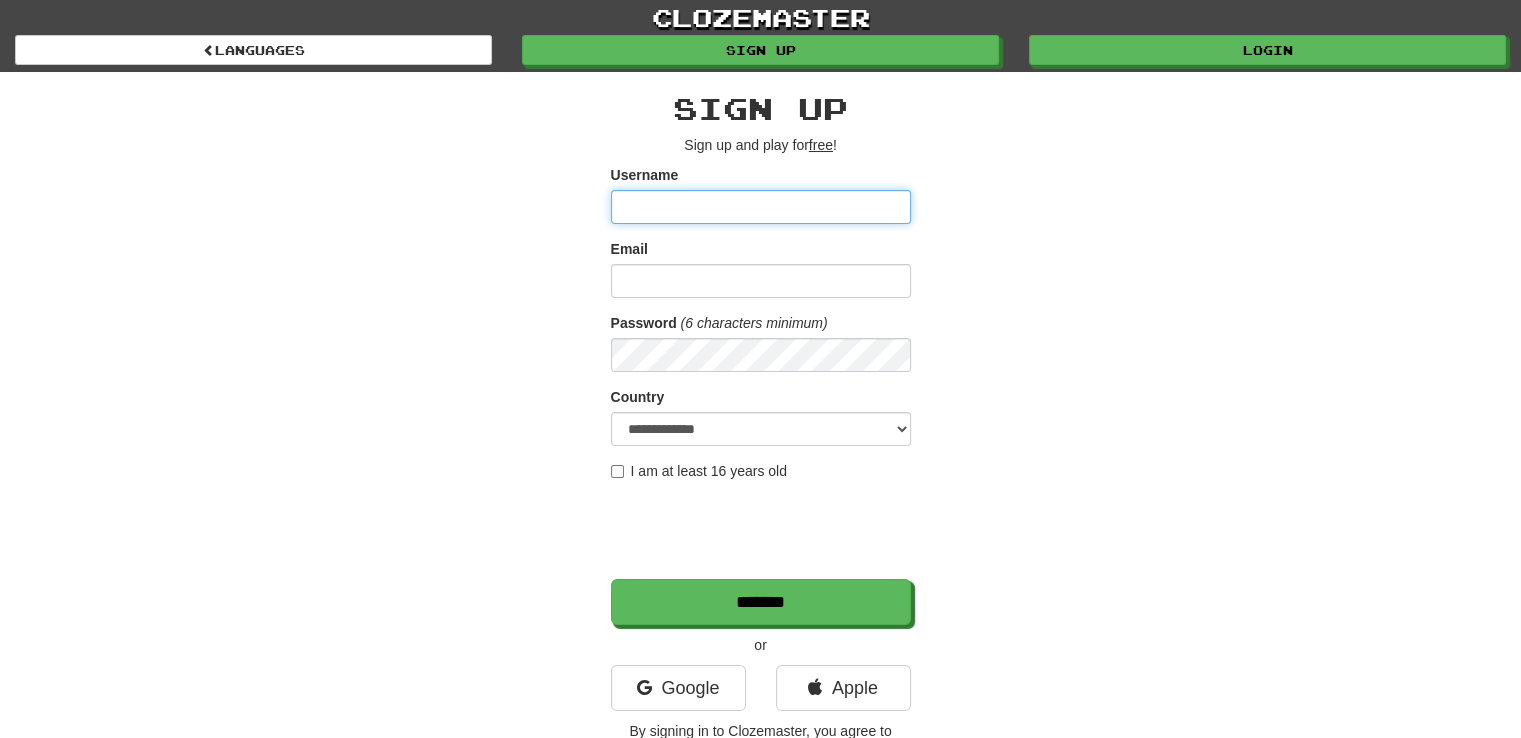 click on "Username" at bounding box center [761, 207] 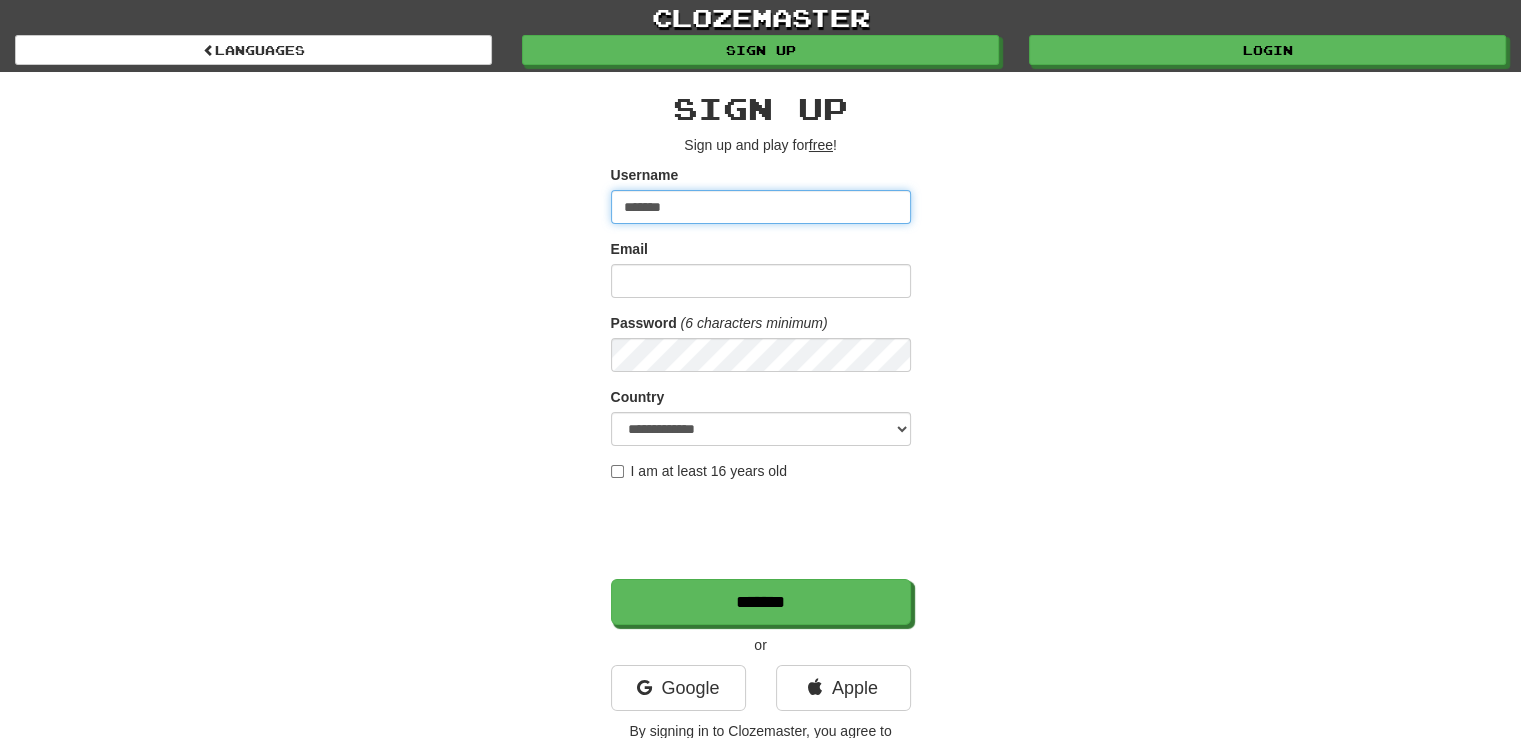 type on "*******" 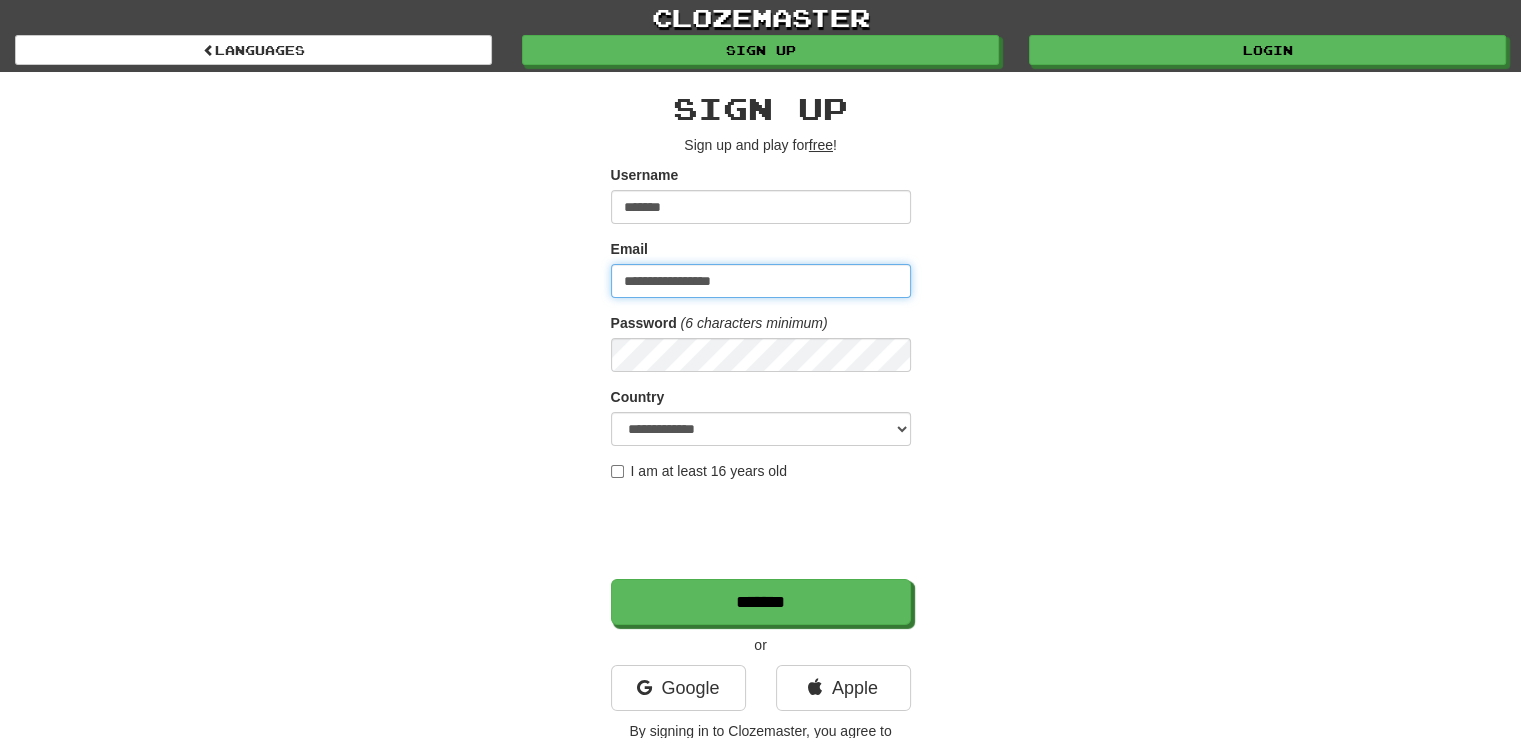 type on "**********" 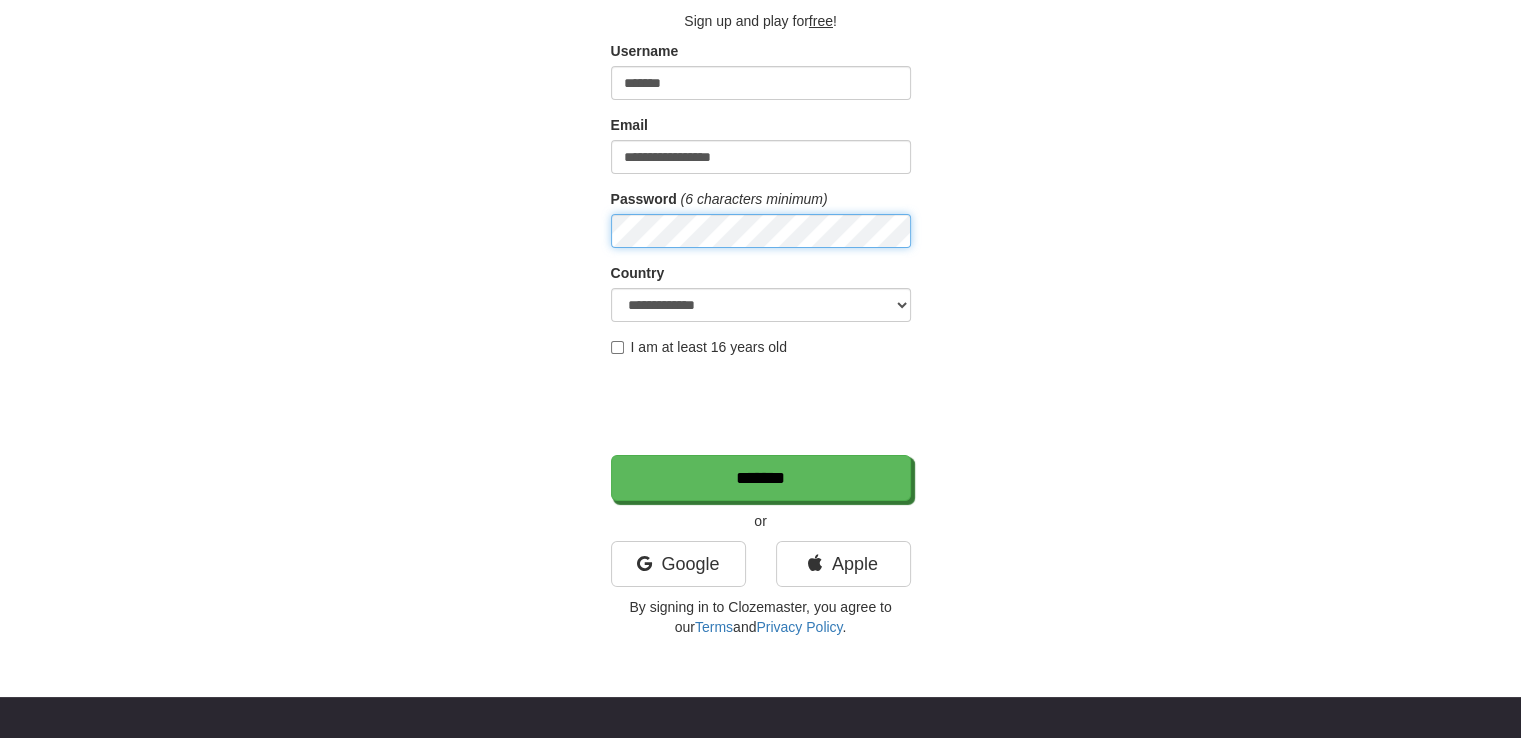 scroll, scrollTop: 128, scrollLeft: 0, axis: vertical 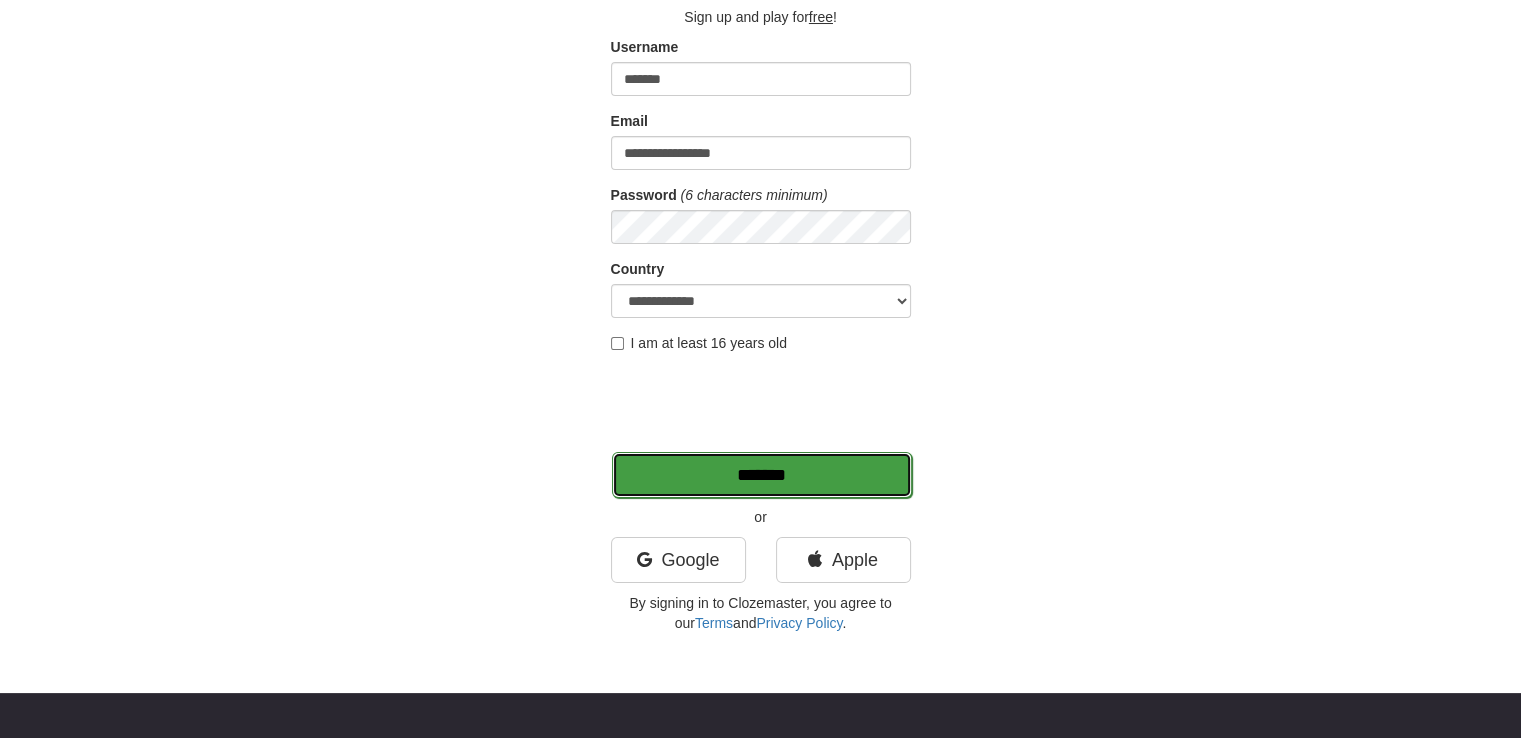 click on "*******" at bounding box center (762, 475) 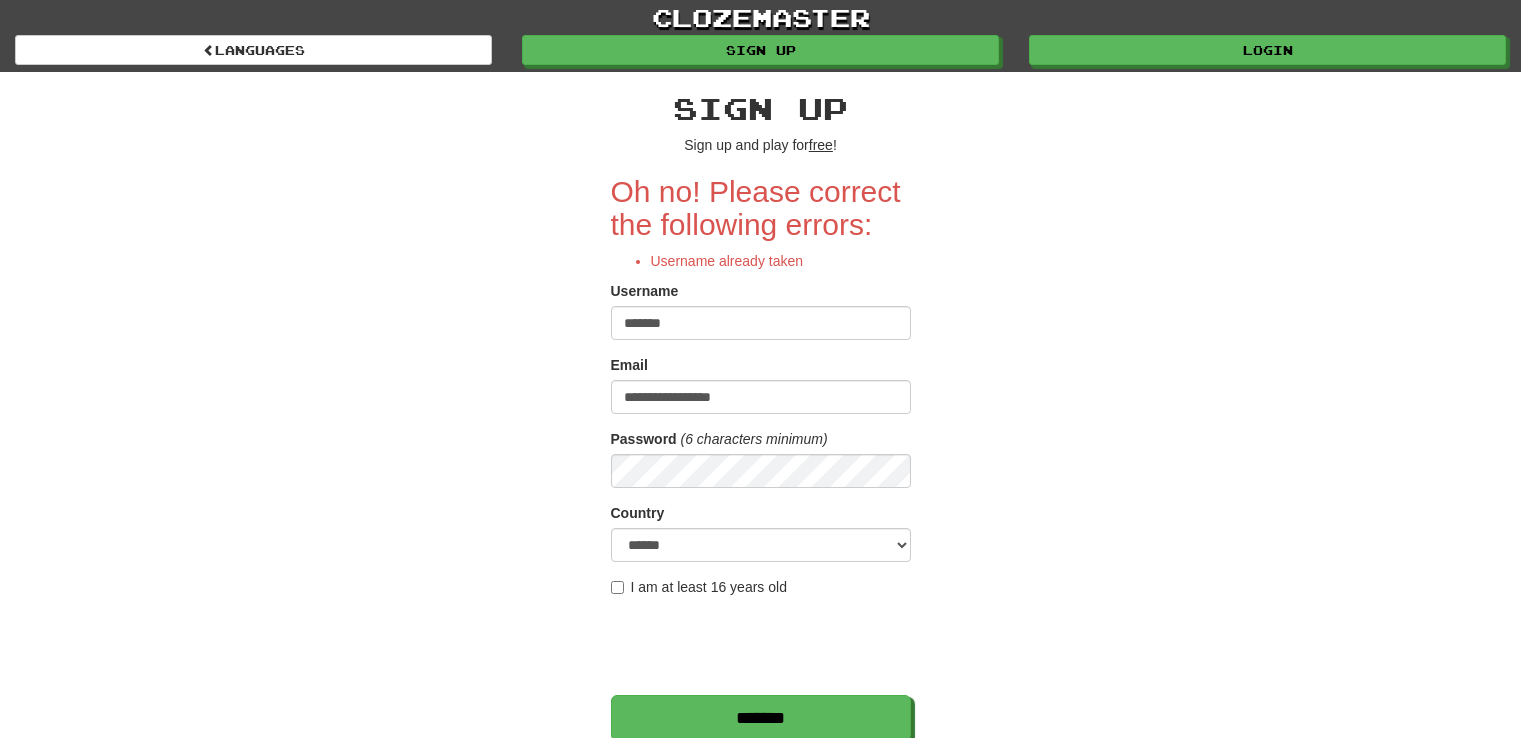 scroll, scrollTop: 0, scrollLeft: 0, axis: both 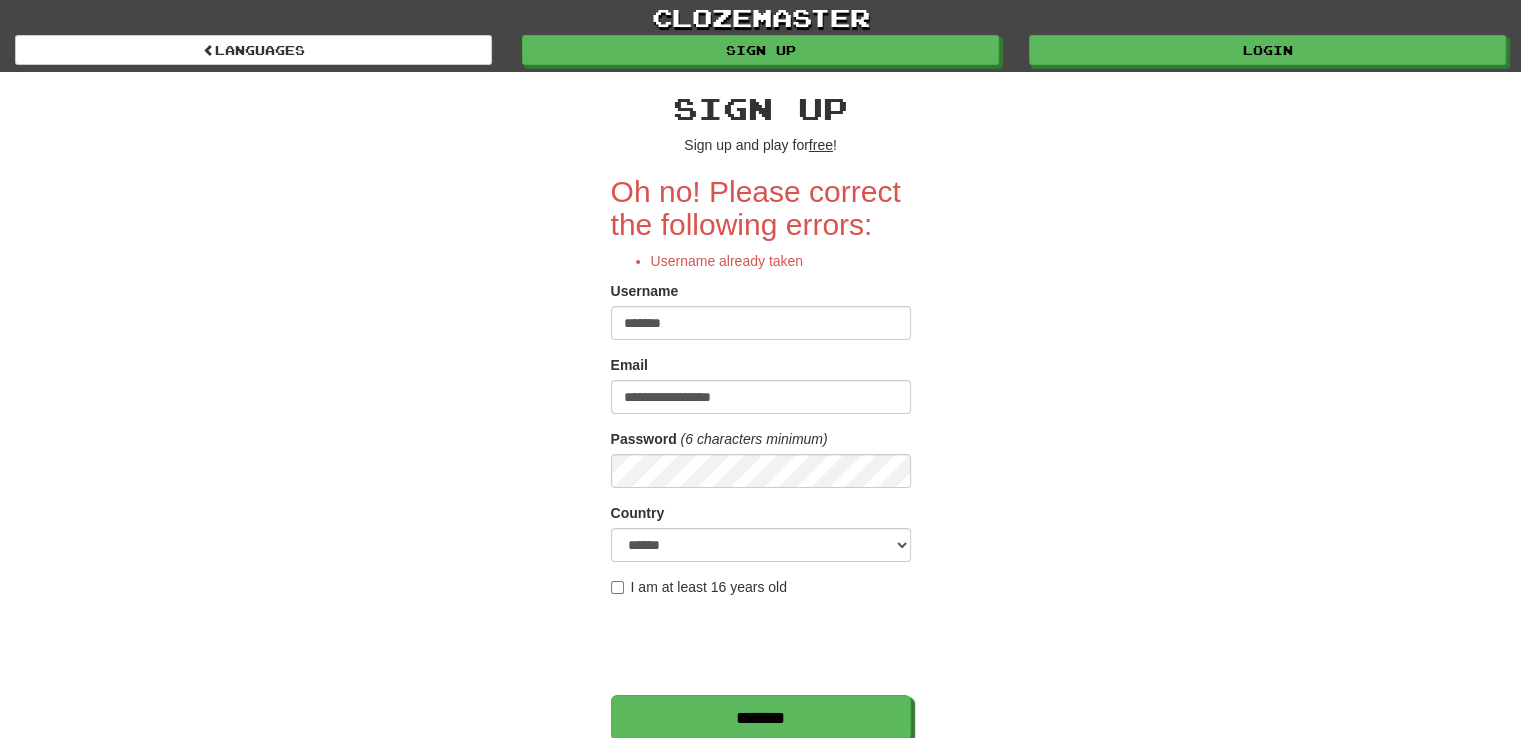 click on "*******" at bounding box center [761, 323] 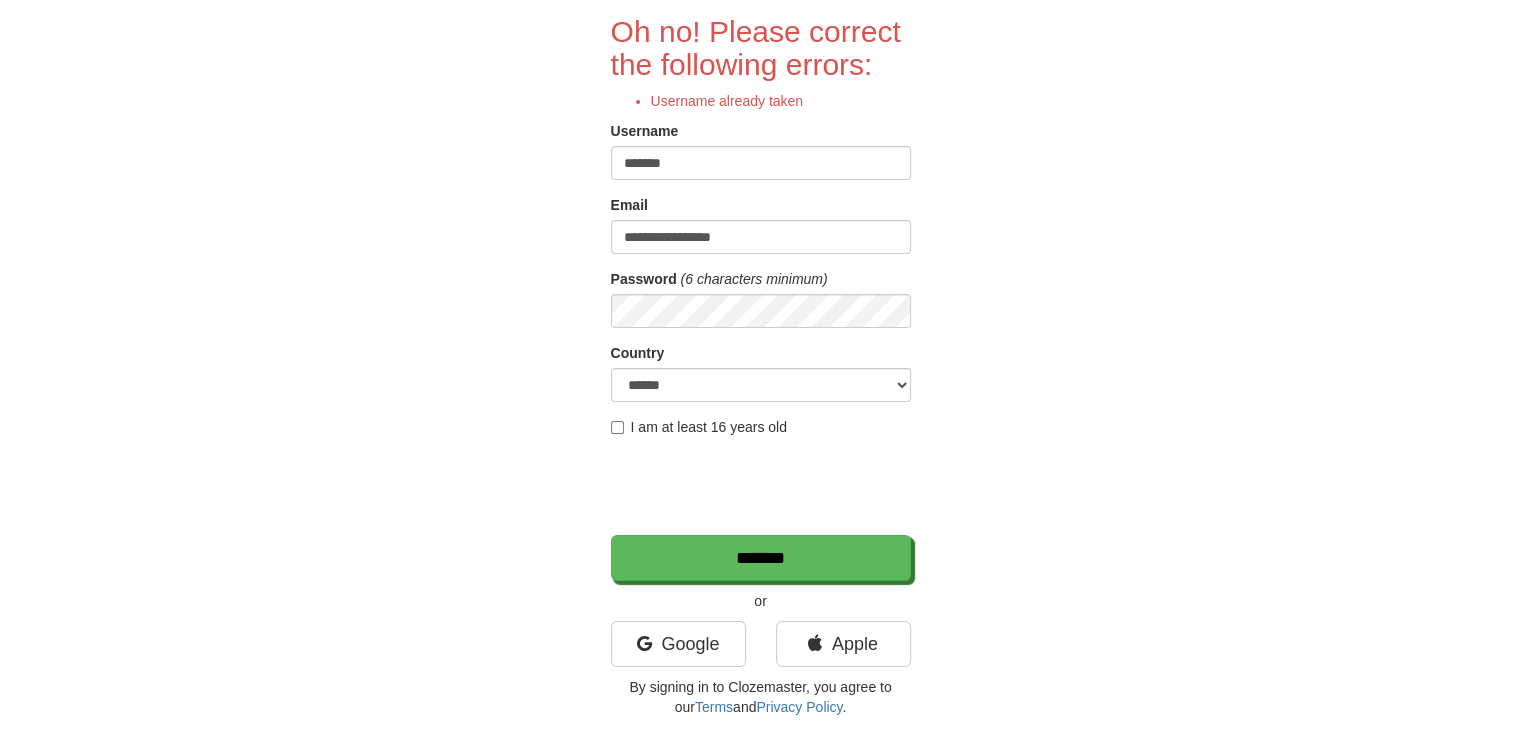type on "*******" 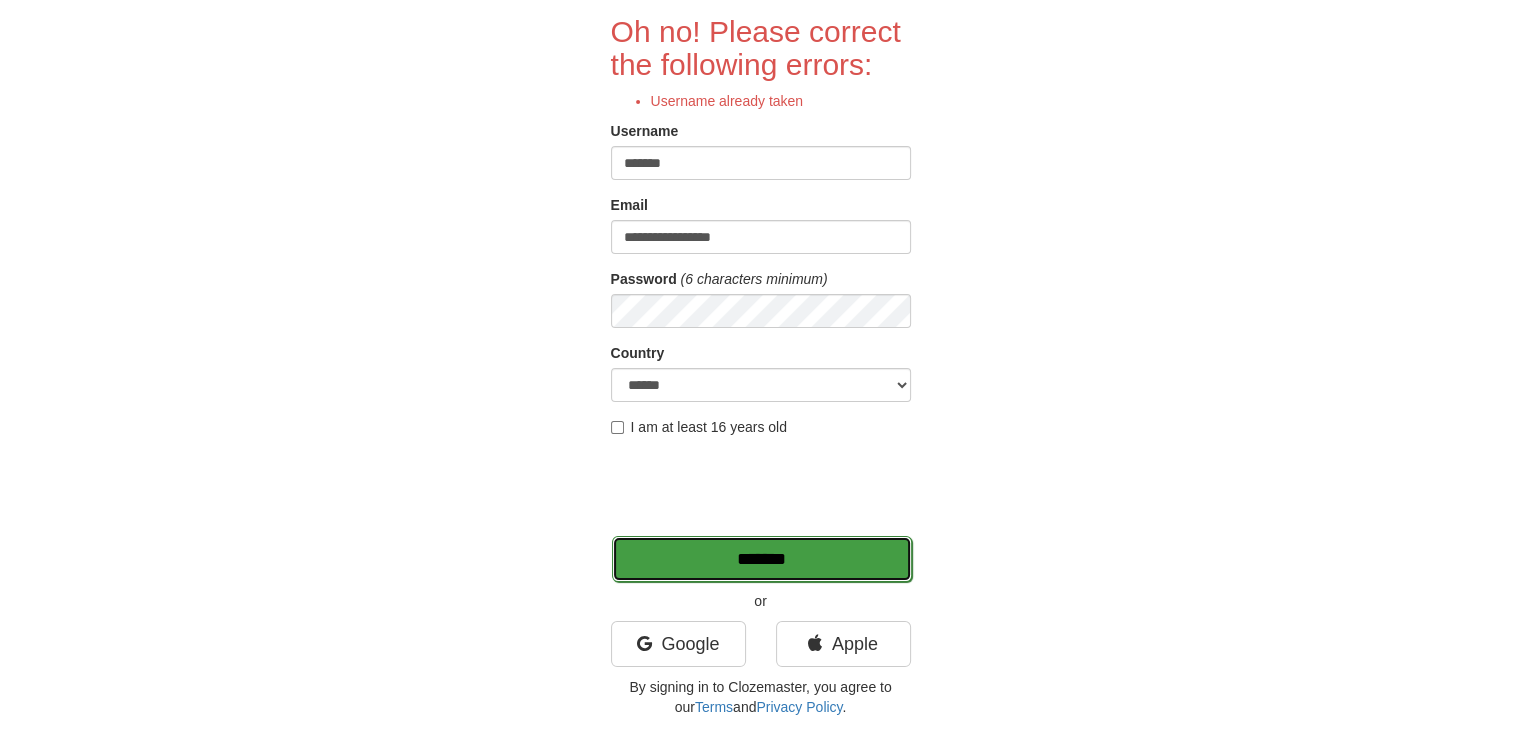 click on "*******" at bounding box center [762, 559] 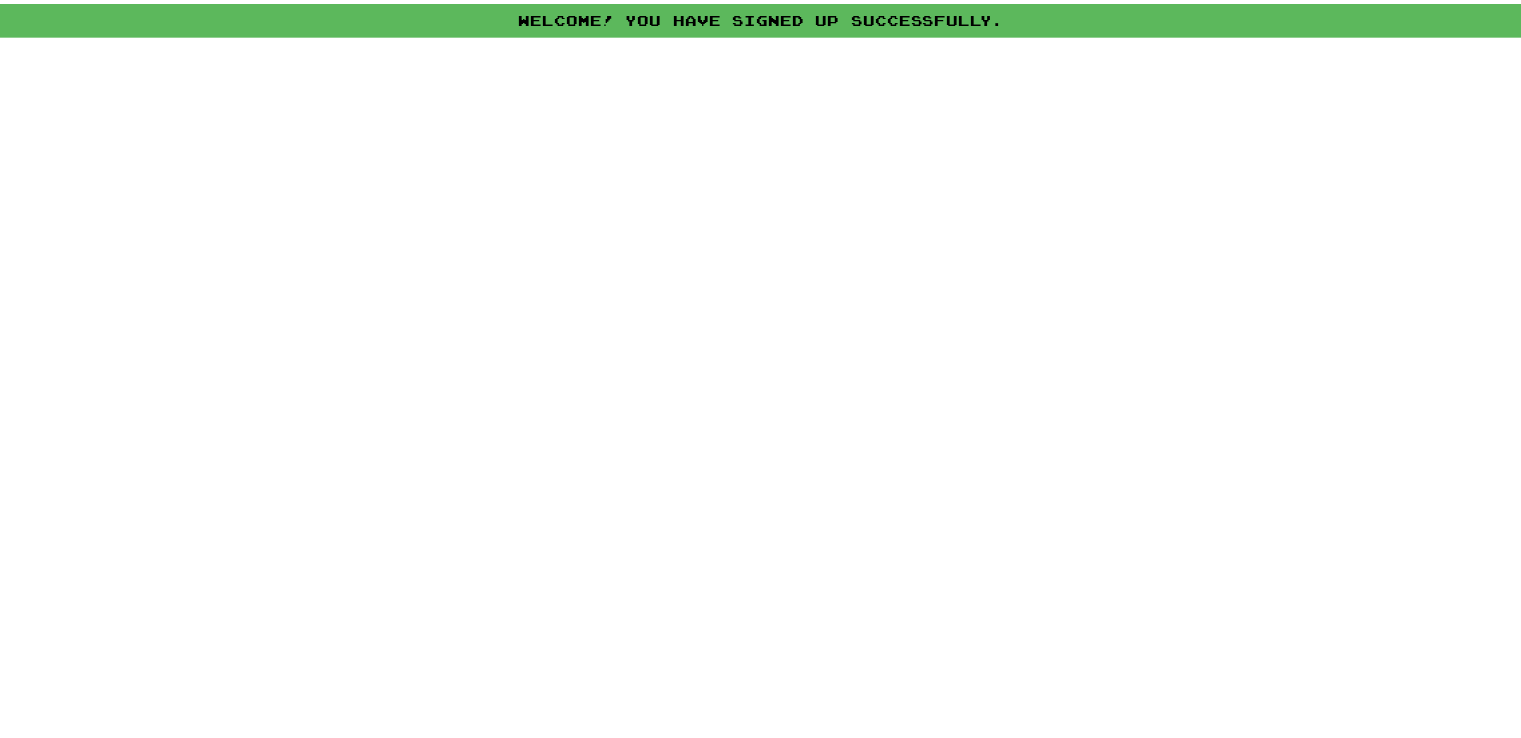 scroll, scrollTop: 0, scrollLeft: 0, axis: both 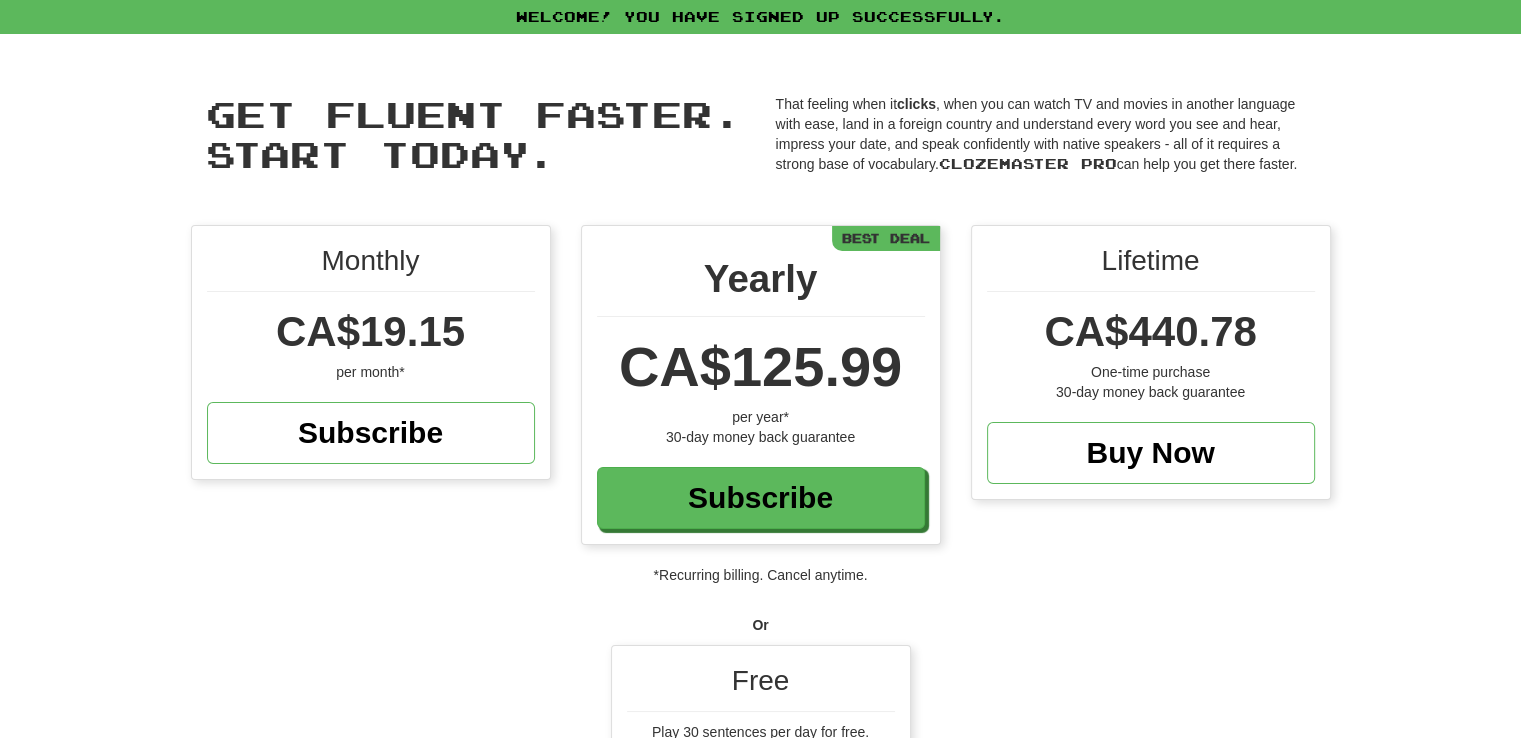 click on "Monthly
CA$19.15
per month*
Subscribe
Yearly
CA$125.99
per year*
30-day money back guarantee
Subscribe
Best Deal
Lifetime
CA$440.78
One-time purchase
30-day money back guarantee
Buy Now
*Recurring billing. Cancel anytime.
Or
Free
Play 30 sentences per day for free.
Upgrade to Pro anytime!
Play" at bounding box center (760, 543) 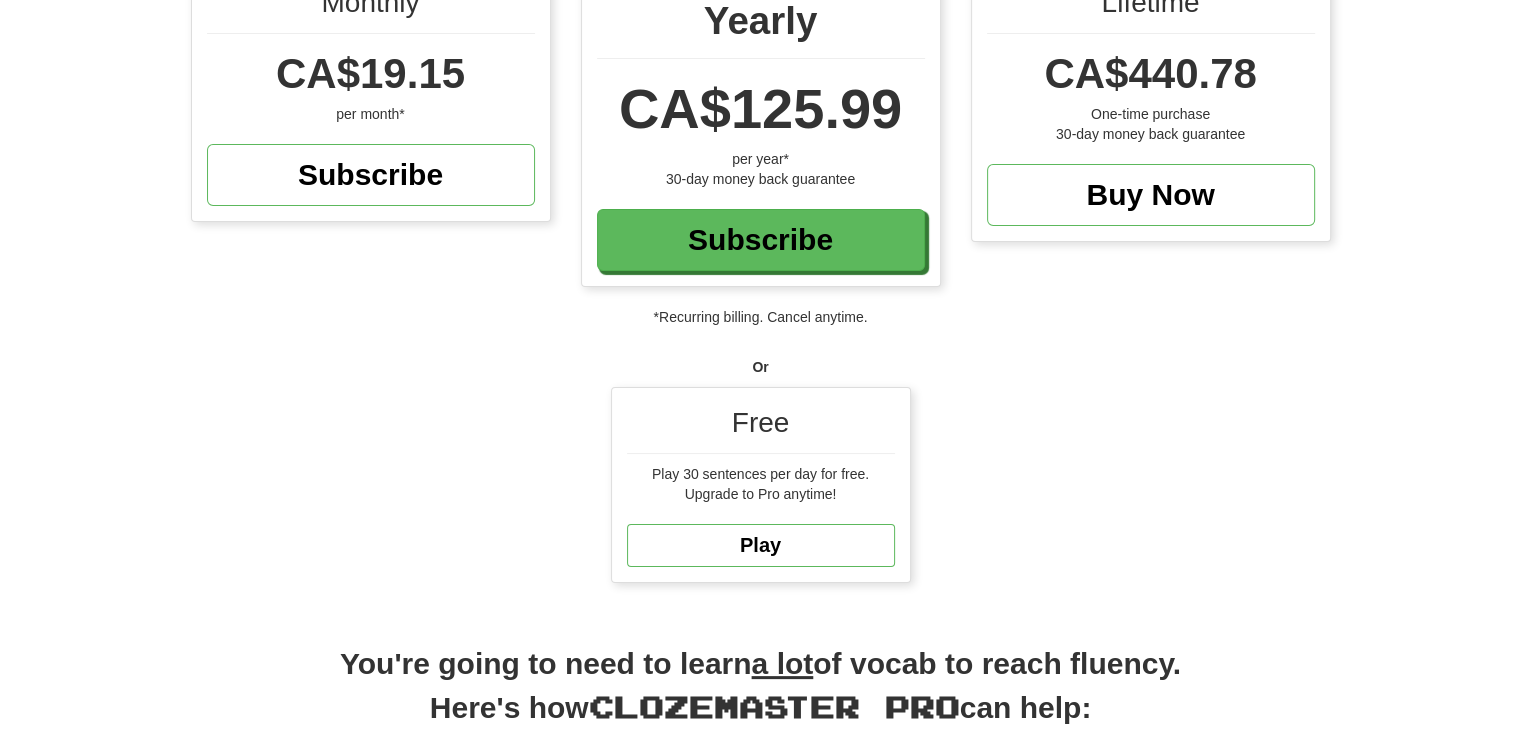 scroll, scrollTop: 267, scrollLeft: 0, axis: vertical 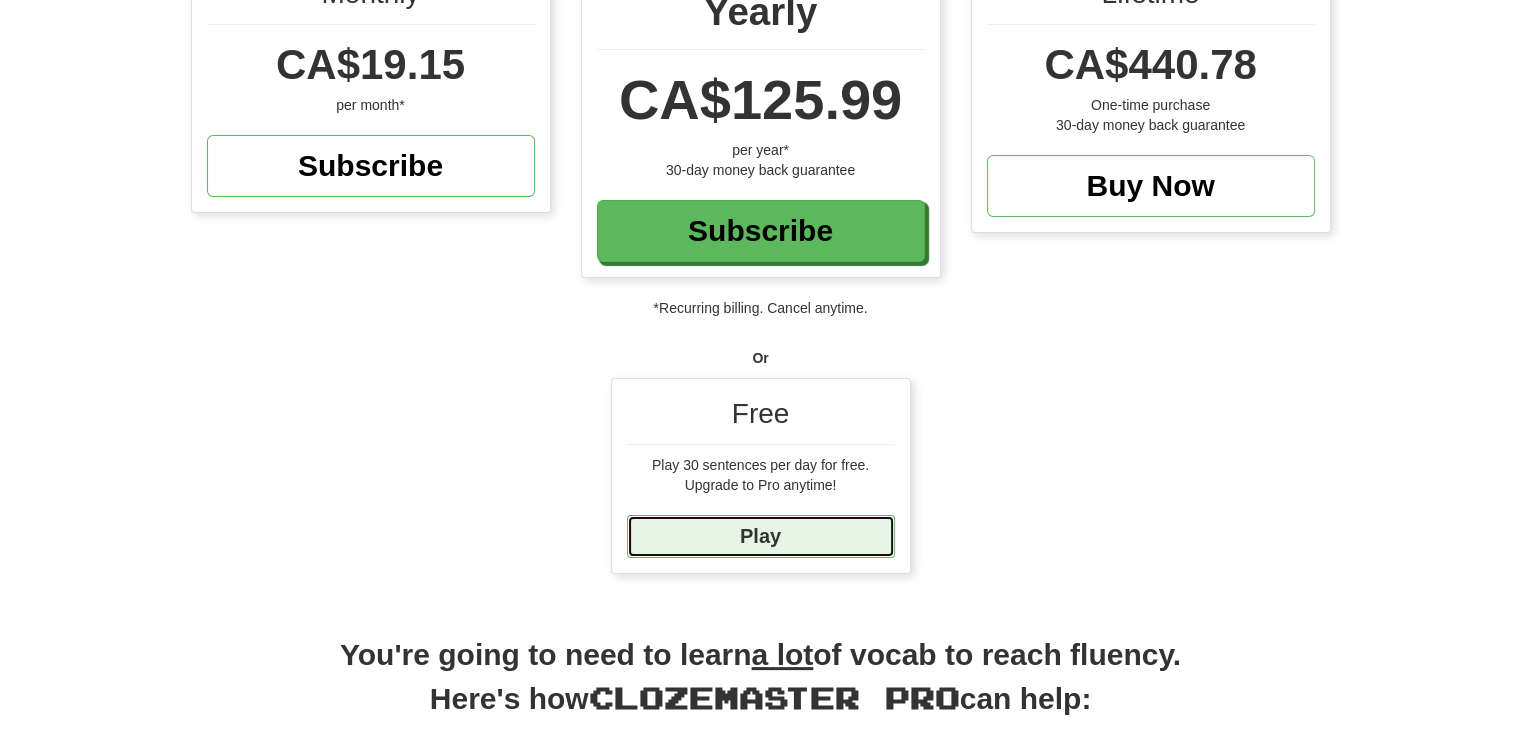 click on "Play" at bounding box center (761, 536) 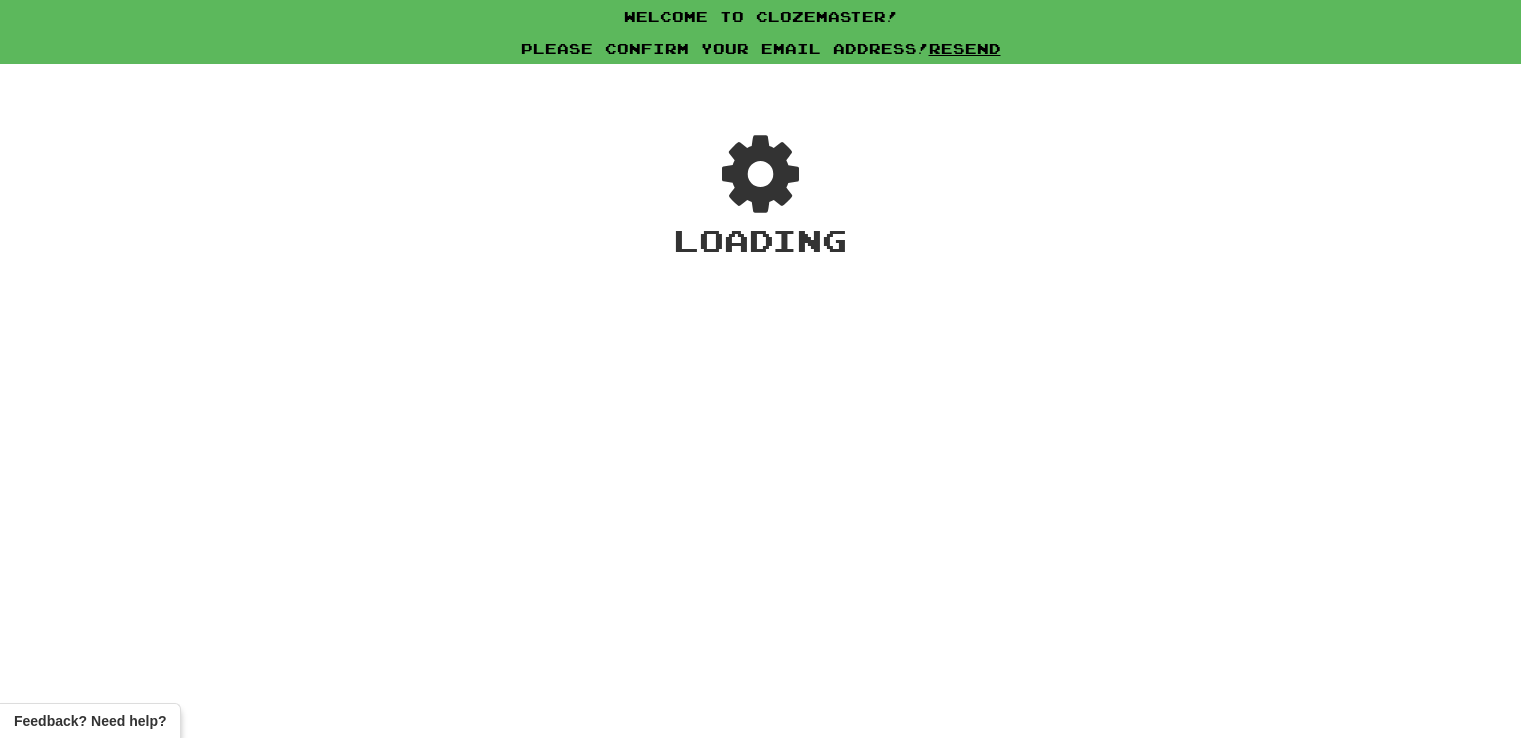 scroll, scrollTop: 0, scrollLeft: 0, axis: both 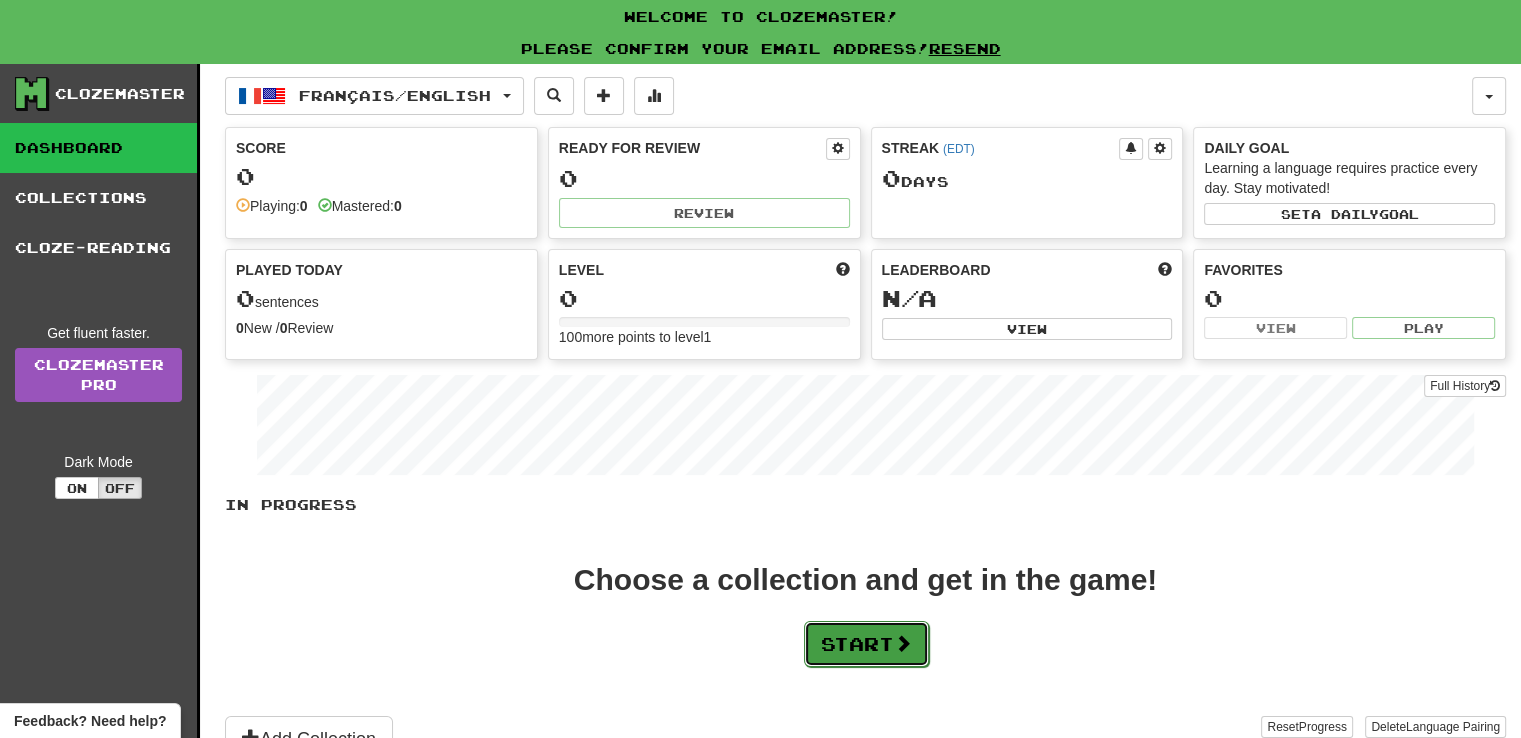 click on "Start" at bounding box center [866, 644] 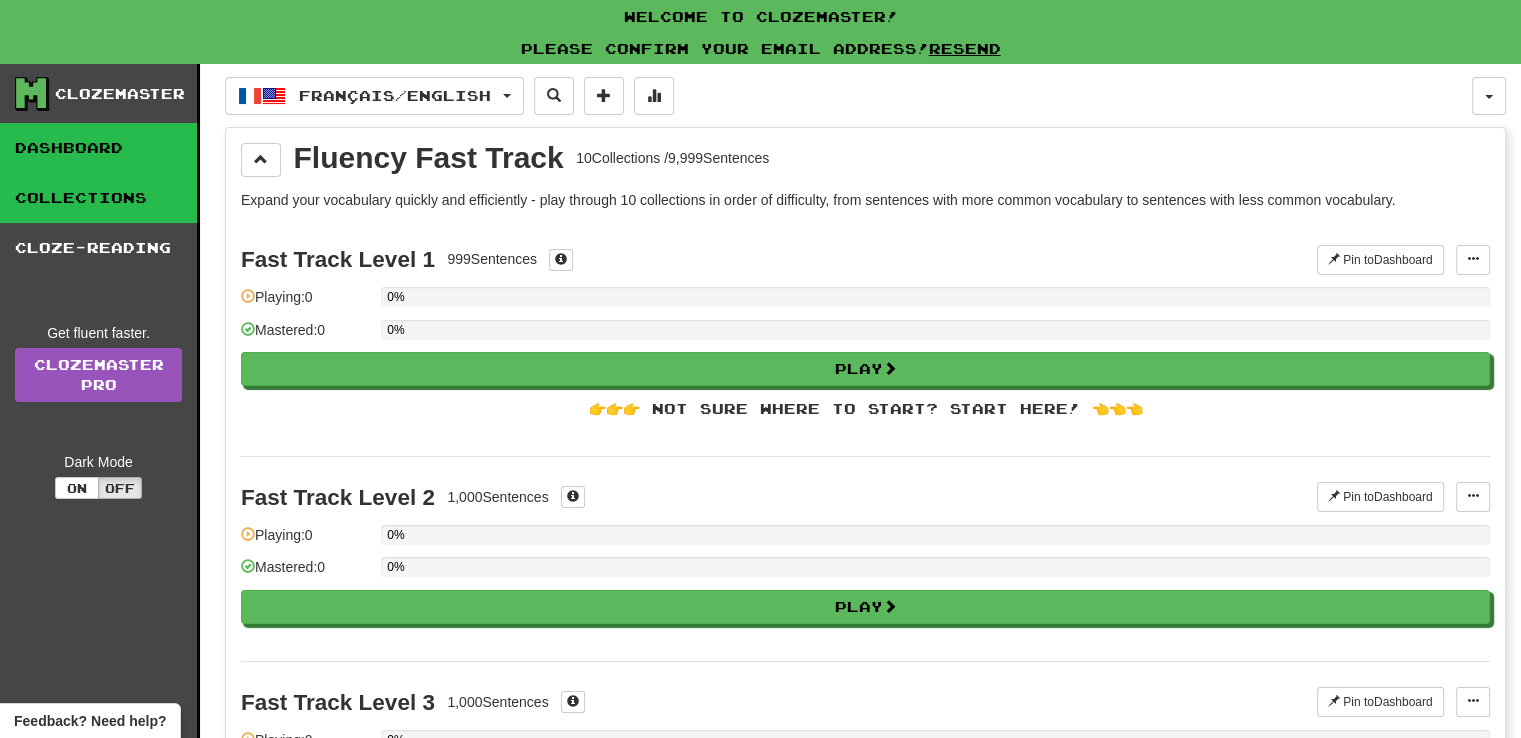 click on "Dashboard" at bounding box center (98, 148) 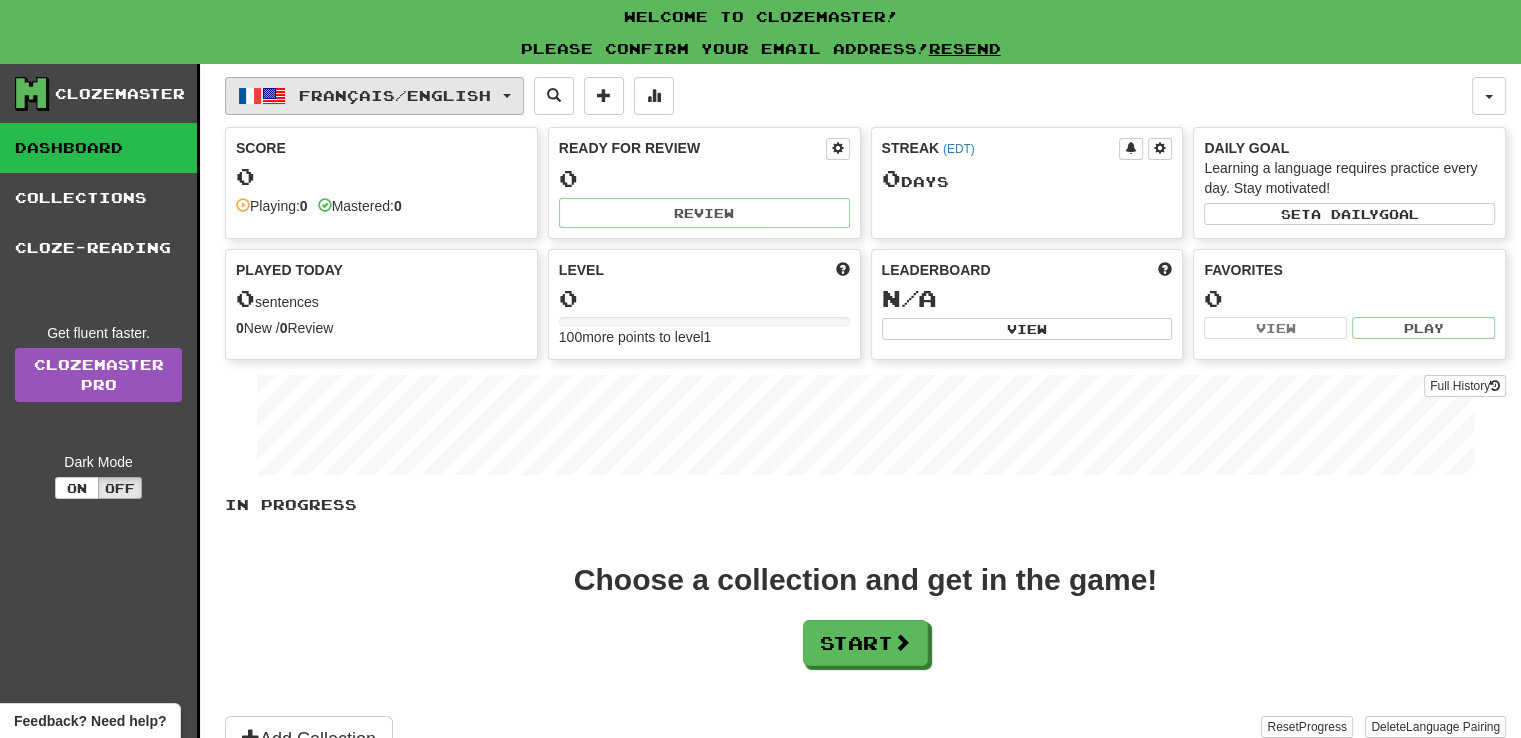 click on "Français  /  English" at bounding box center (395, 95) 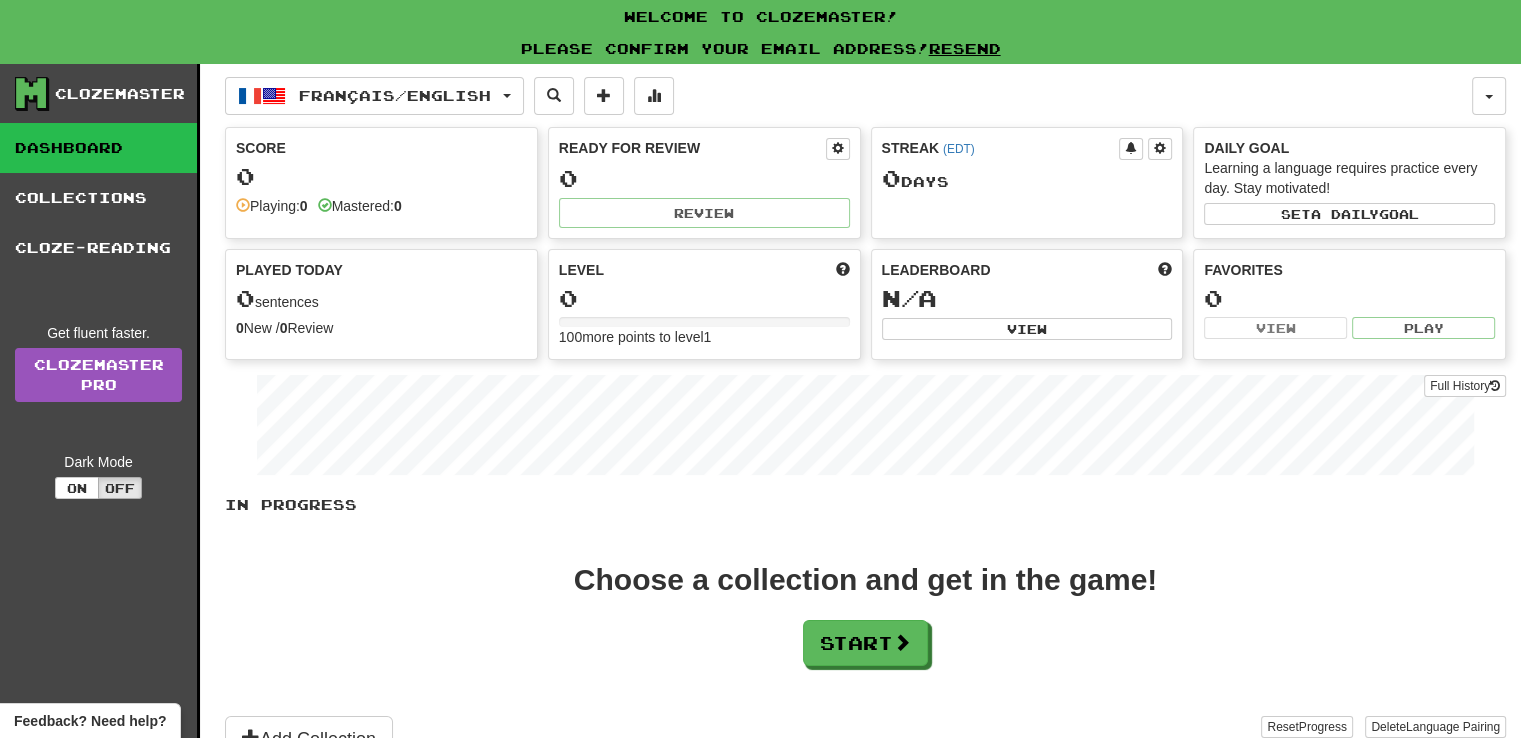 scroll, scrollTop: 0, scrollLeft: 0, axis: both 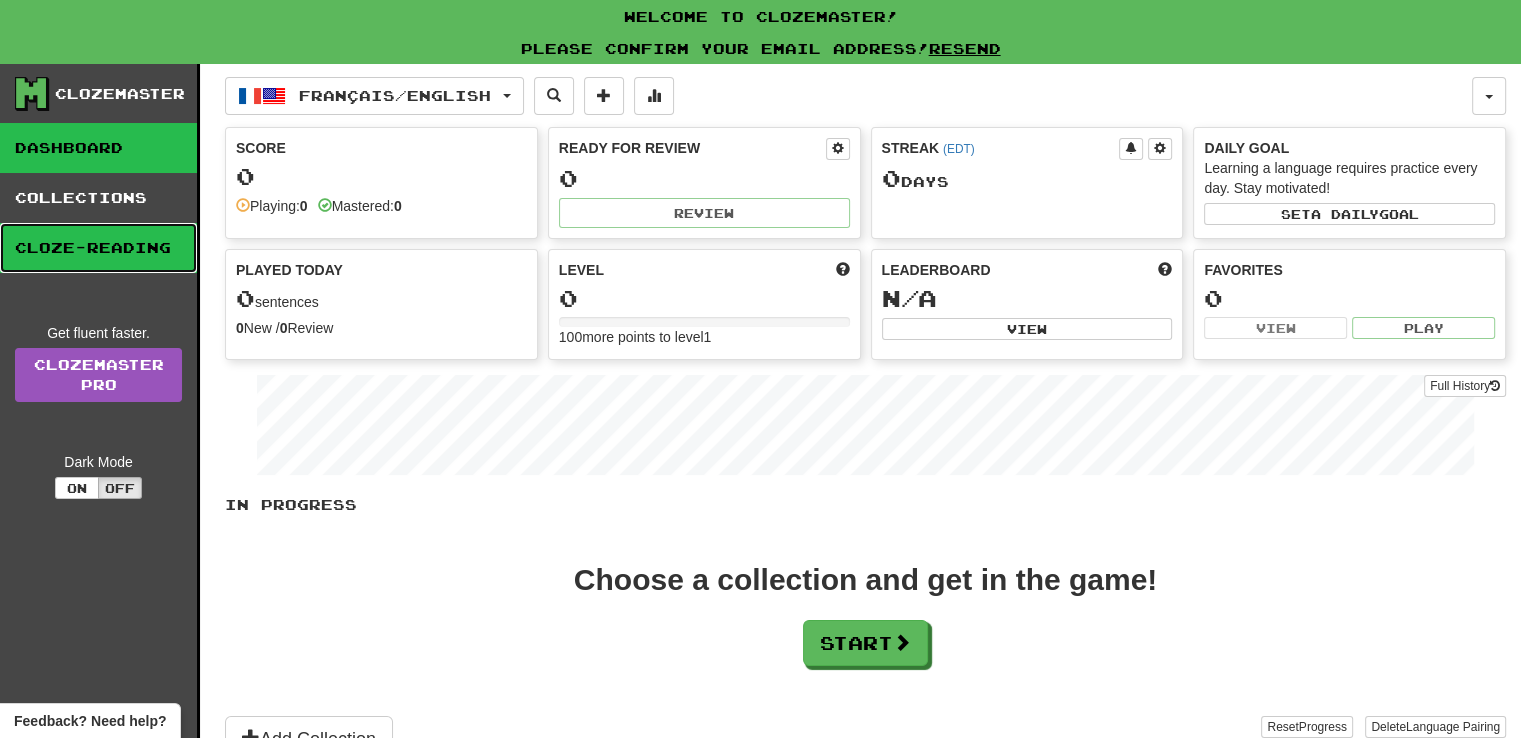 click on "Cloze-Reading" at bounding box center [98, 248] 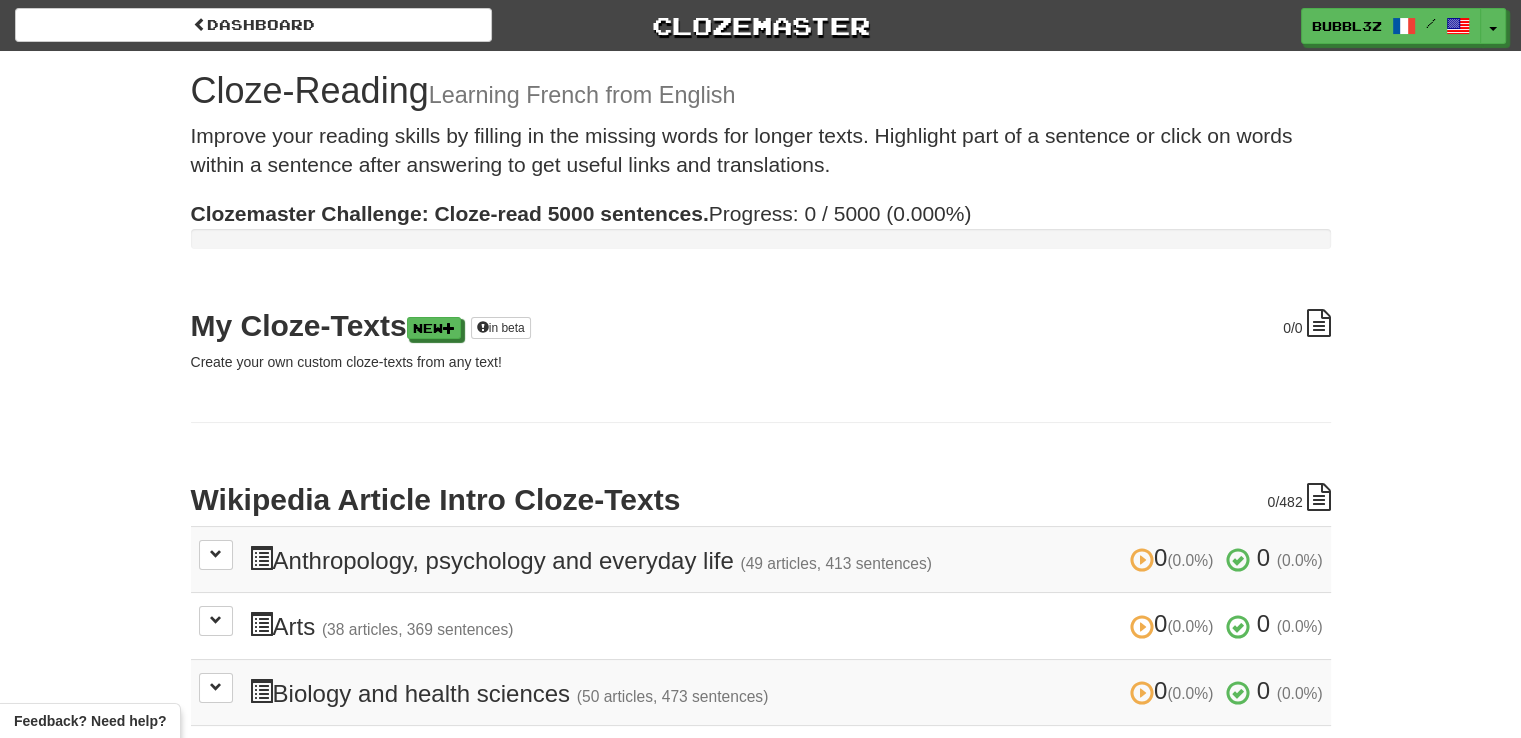 scroll, scrollTop: 0, scrollLeft: 0, axis: both 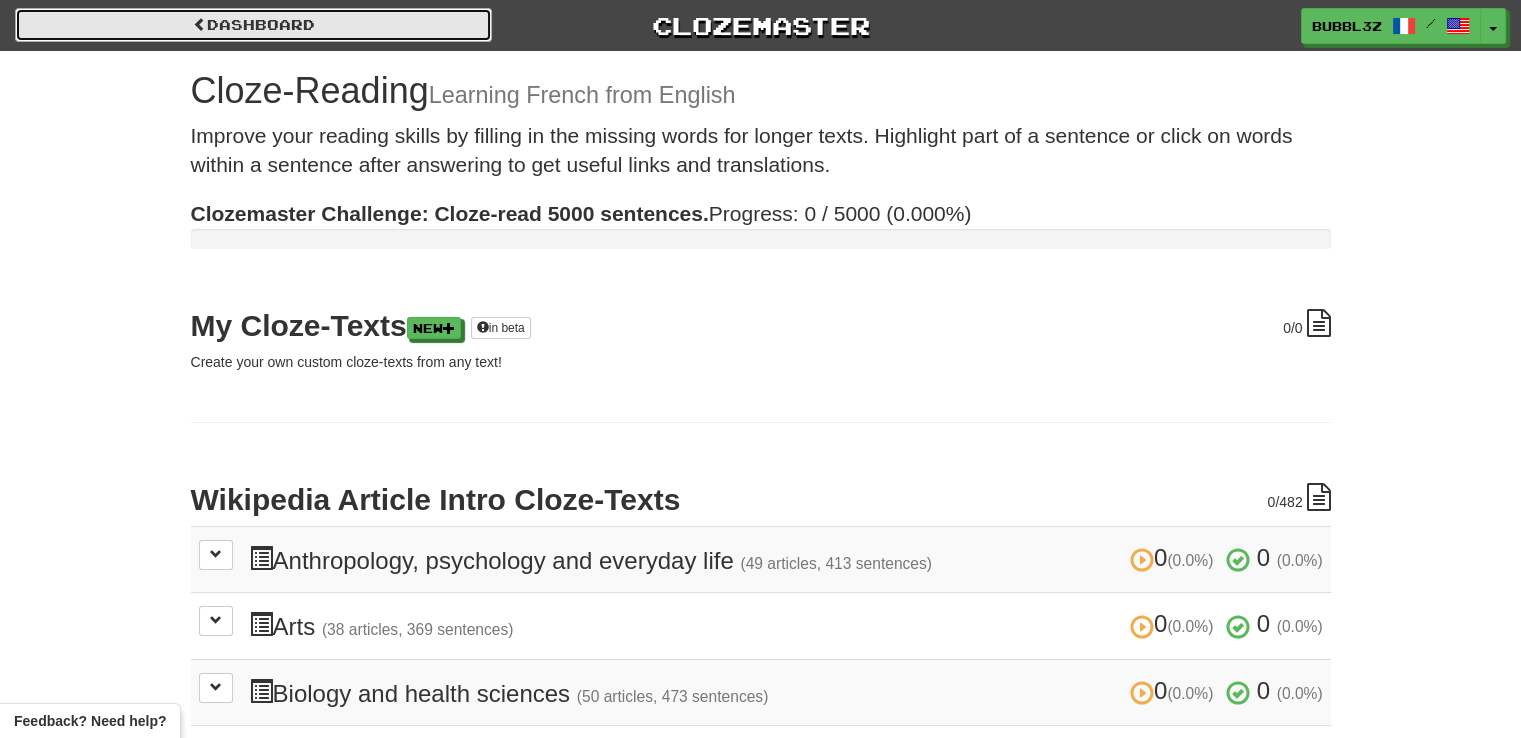 click on "Dashboard" at bounding box center [253, 25] 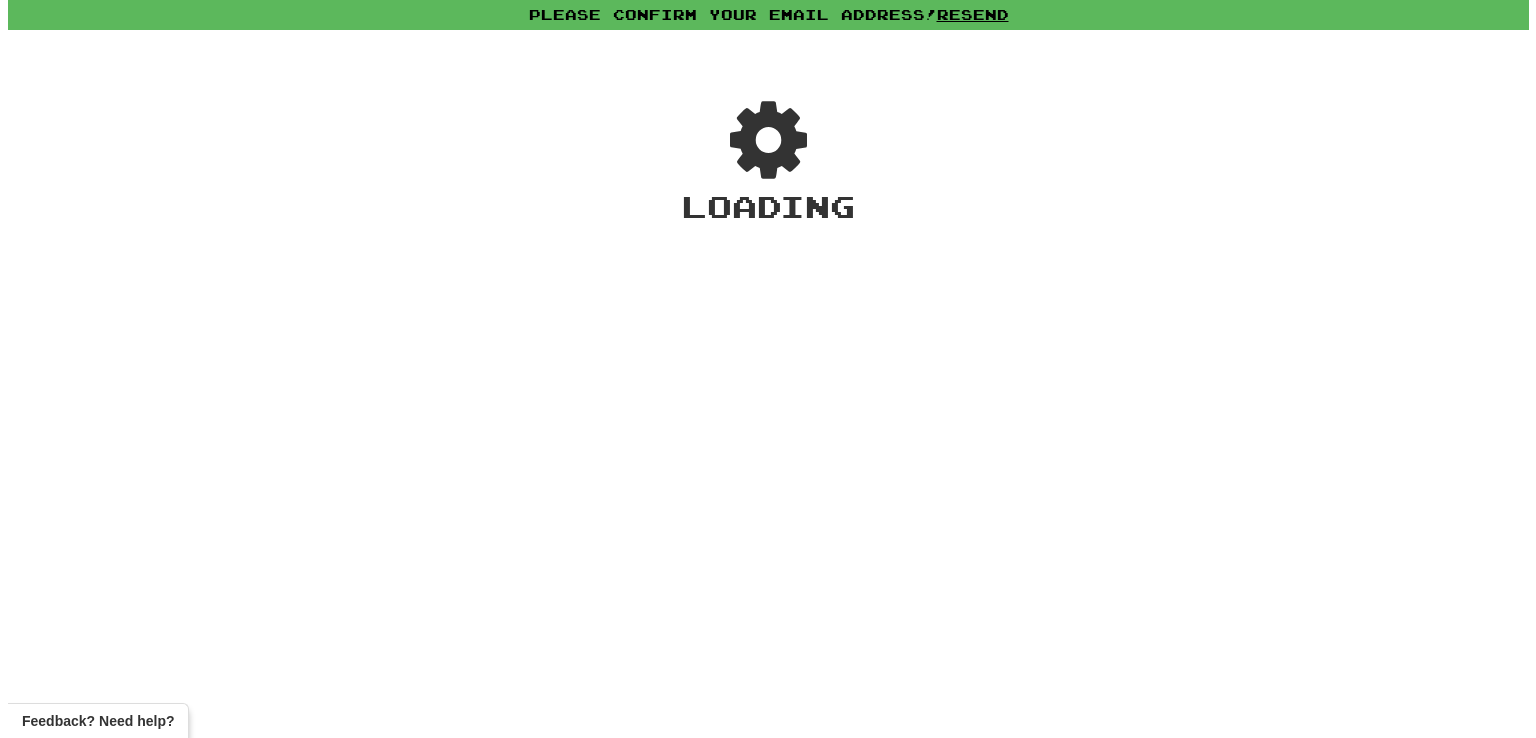 scroll, scrollTop: 0, scrollLeft: 0, axis: both 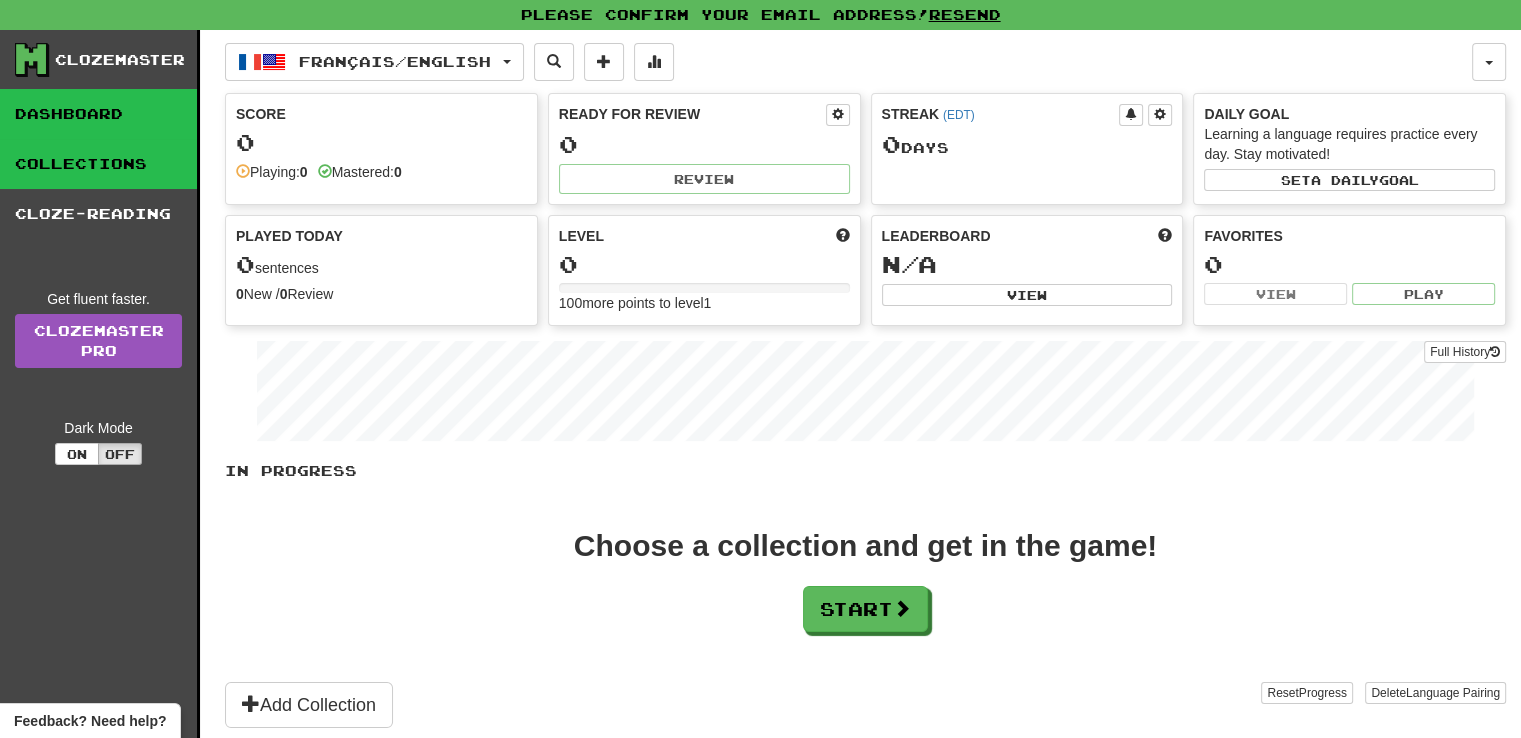 click on "Collections" at bounding box center [98, 164] 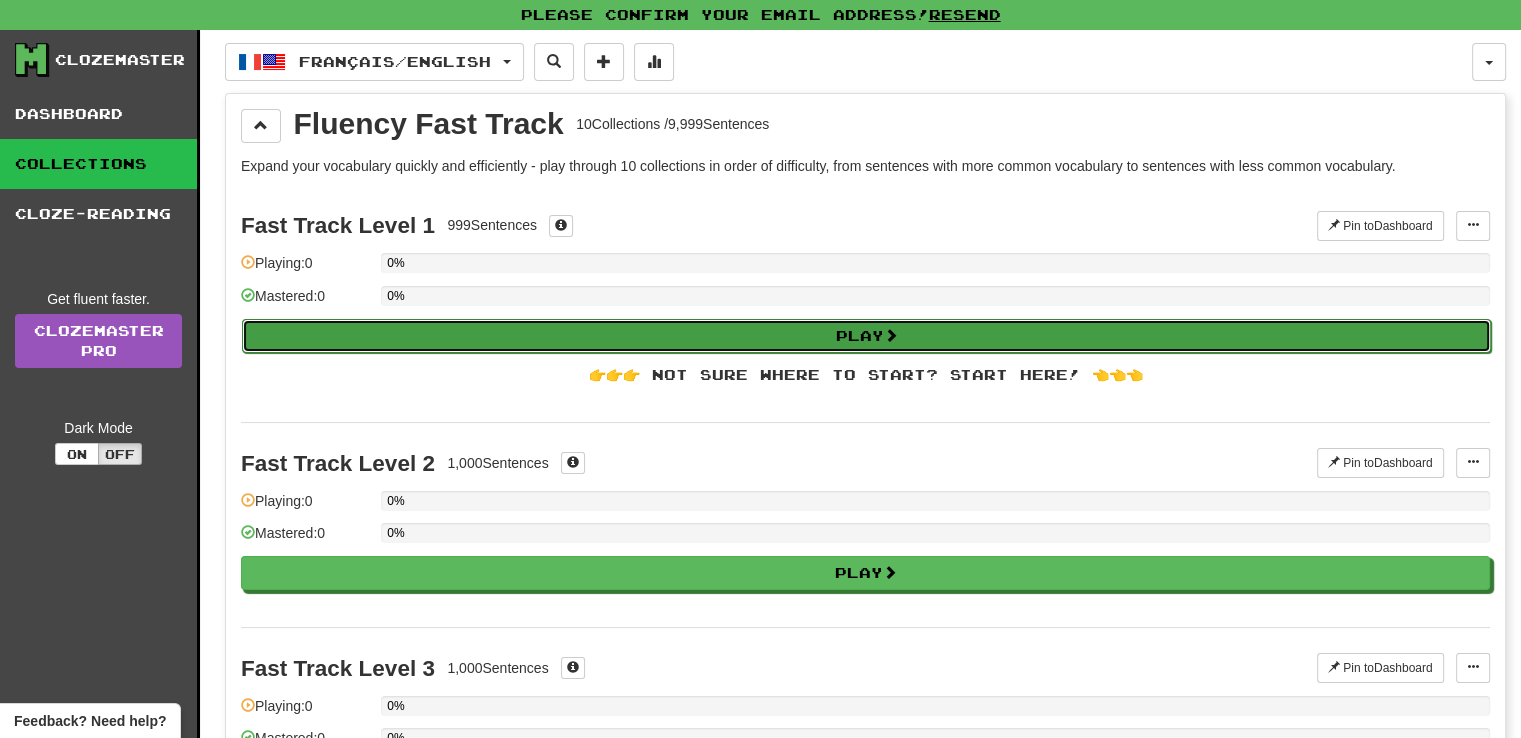 click on "Play" at bounding box center (866, 336) 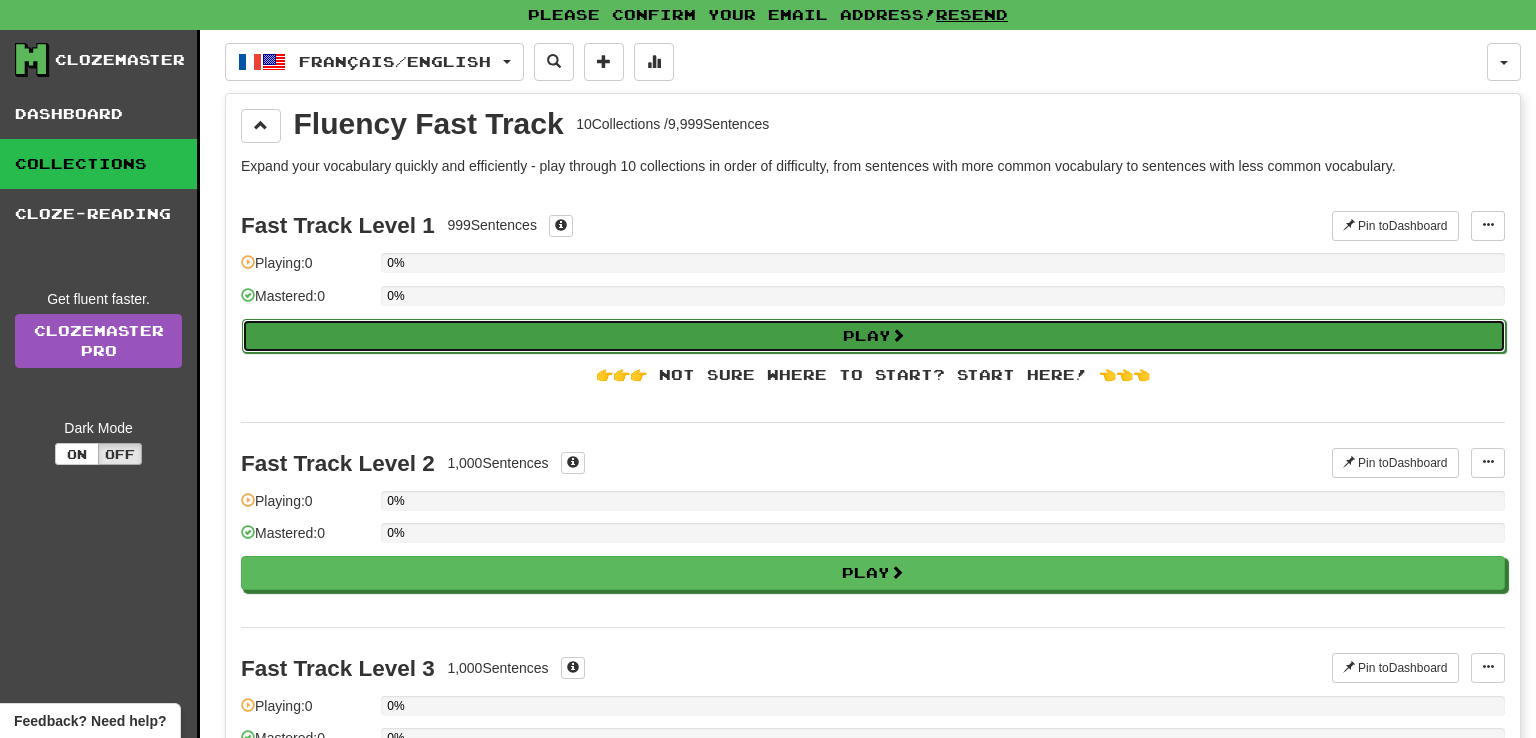 select on "**" 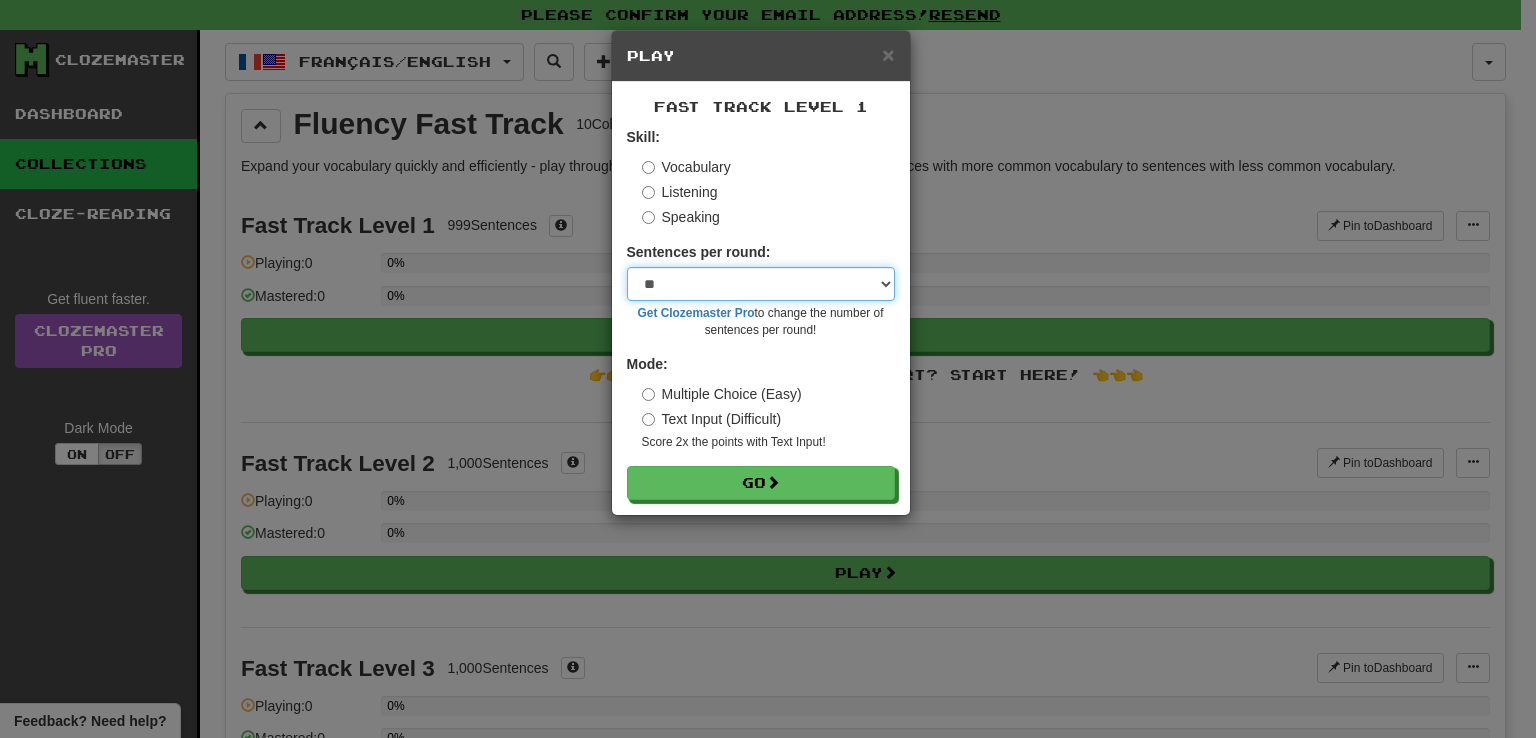 click on "* ** ** ** ** ** *** ********" at bounding box center (761, 284) 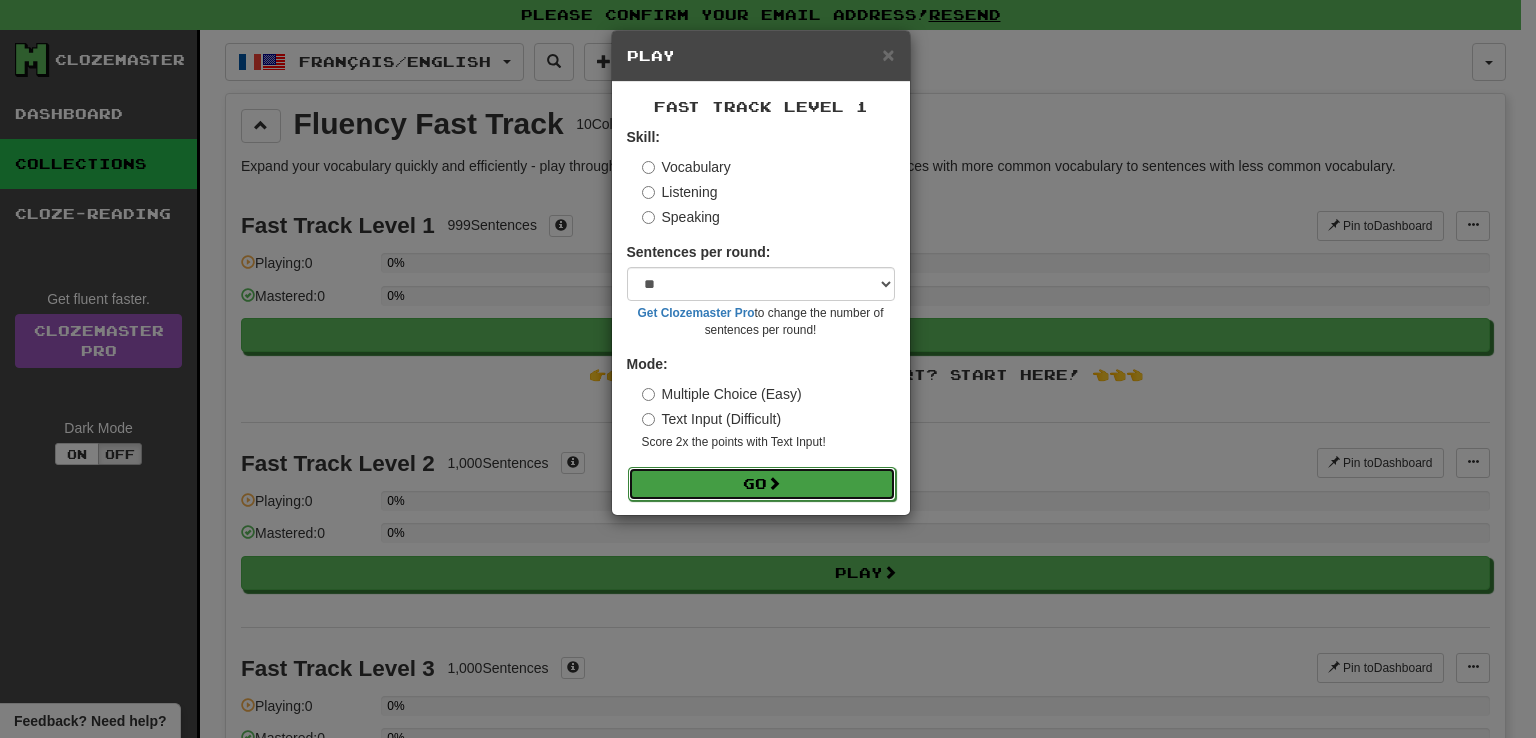 click on "Go" at bounding box center (762, 484) 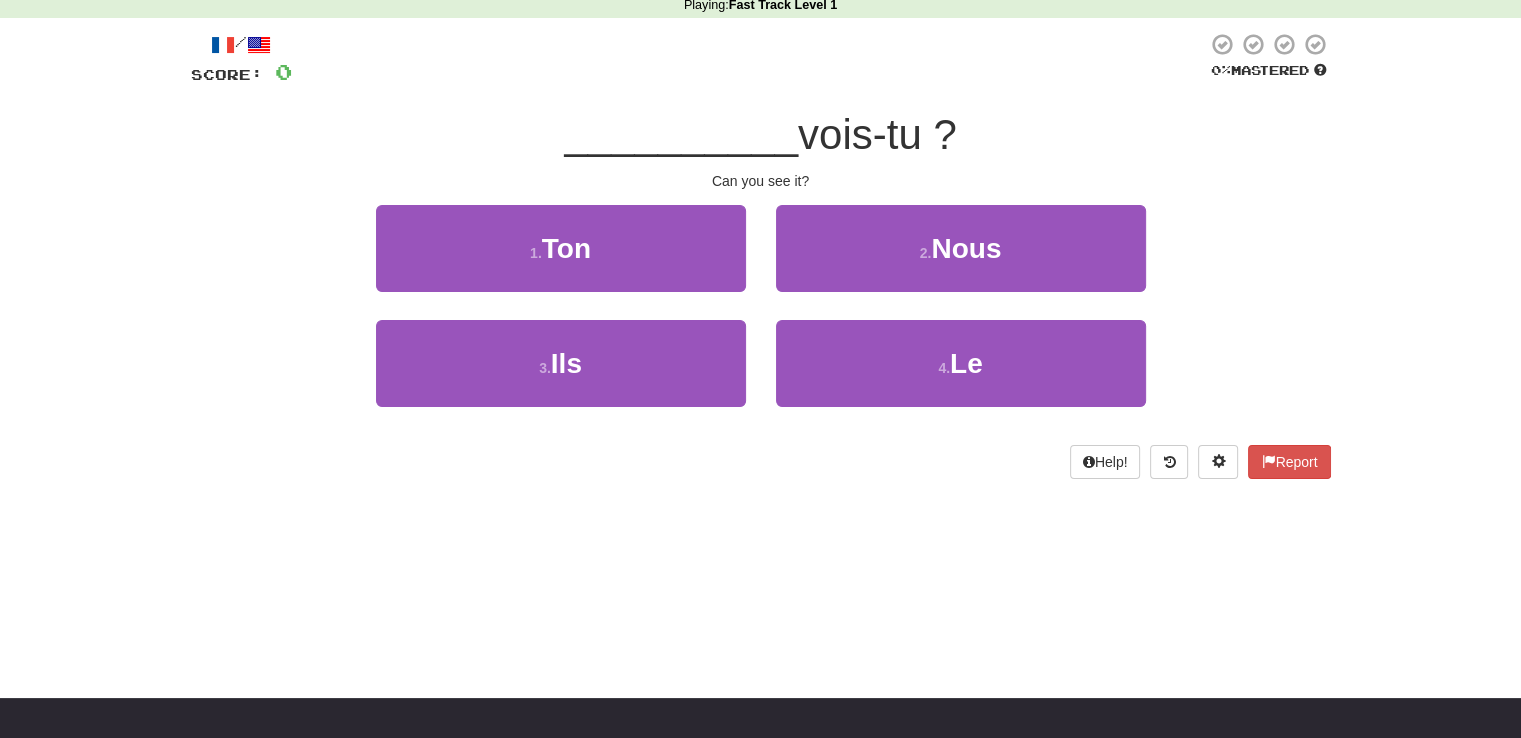 scroll, scrollTop: 0, scrollLeft: 0, axis: both 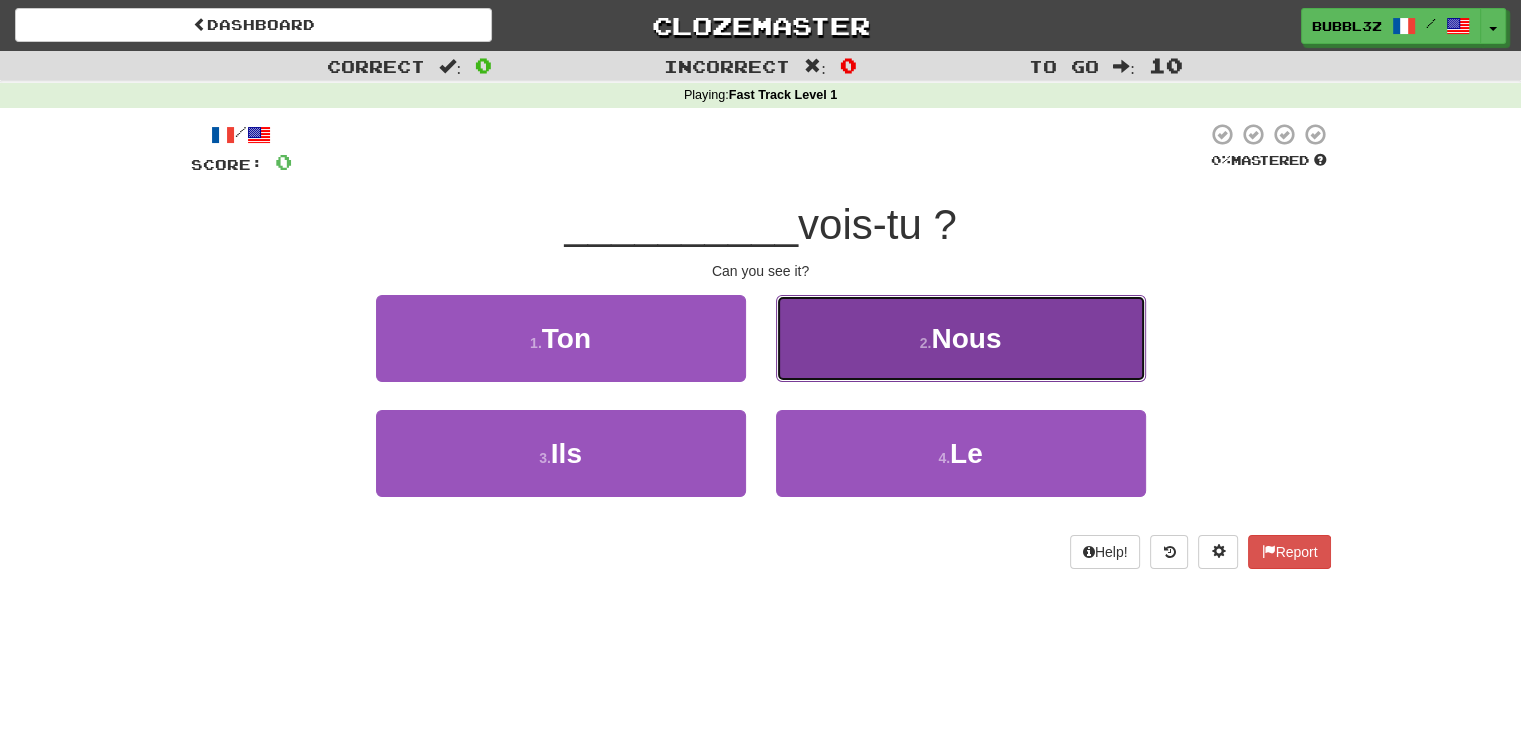 click on "Nous" at bounding box center [966, 338] 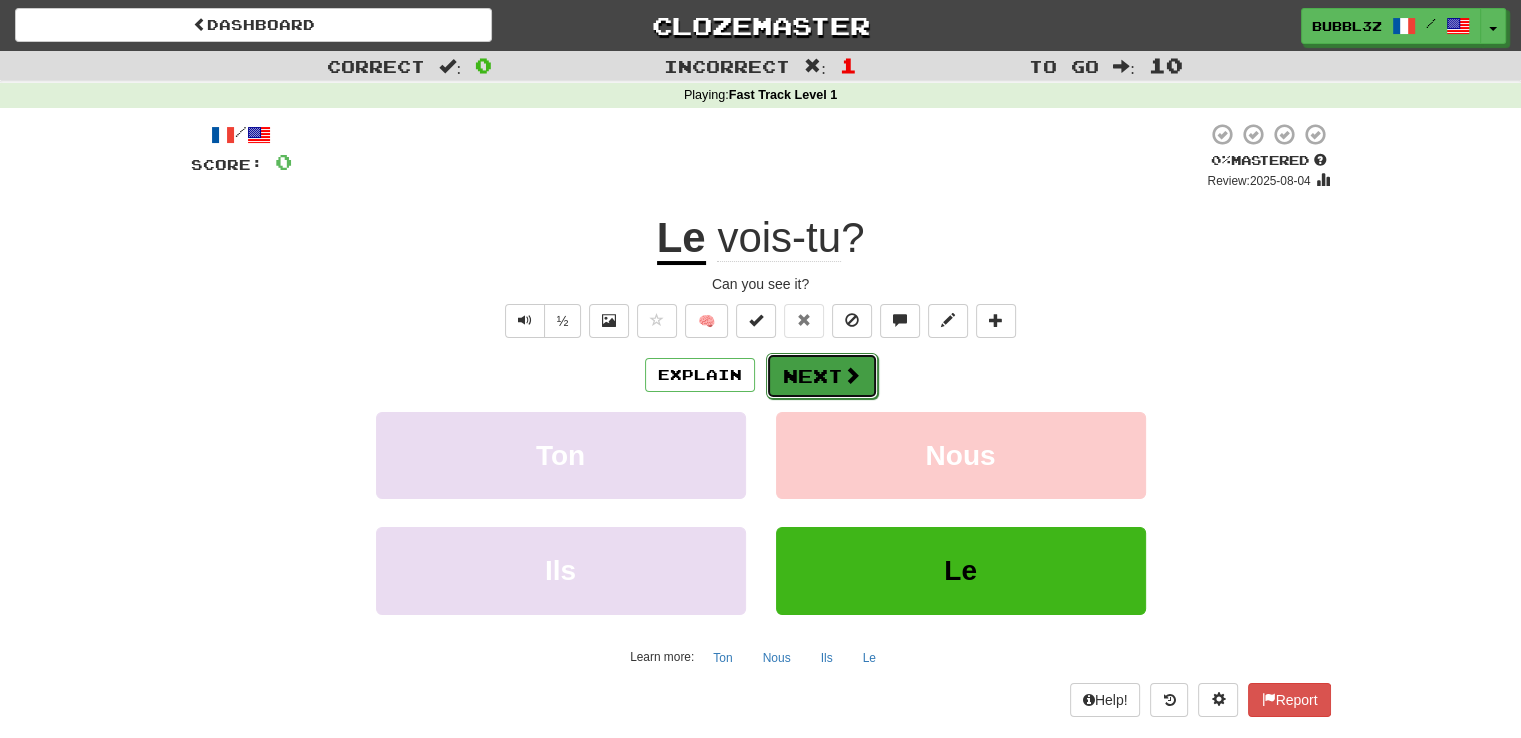 click on "Next" at bounding box center (822, 376) 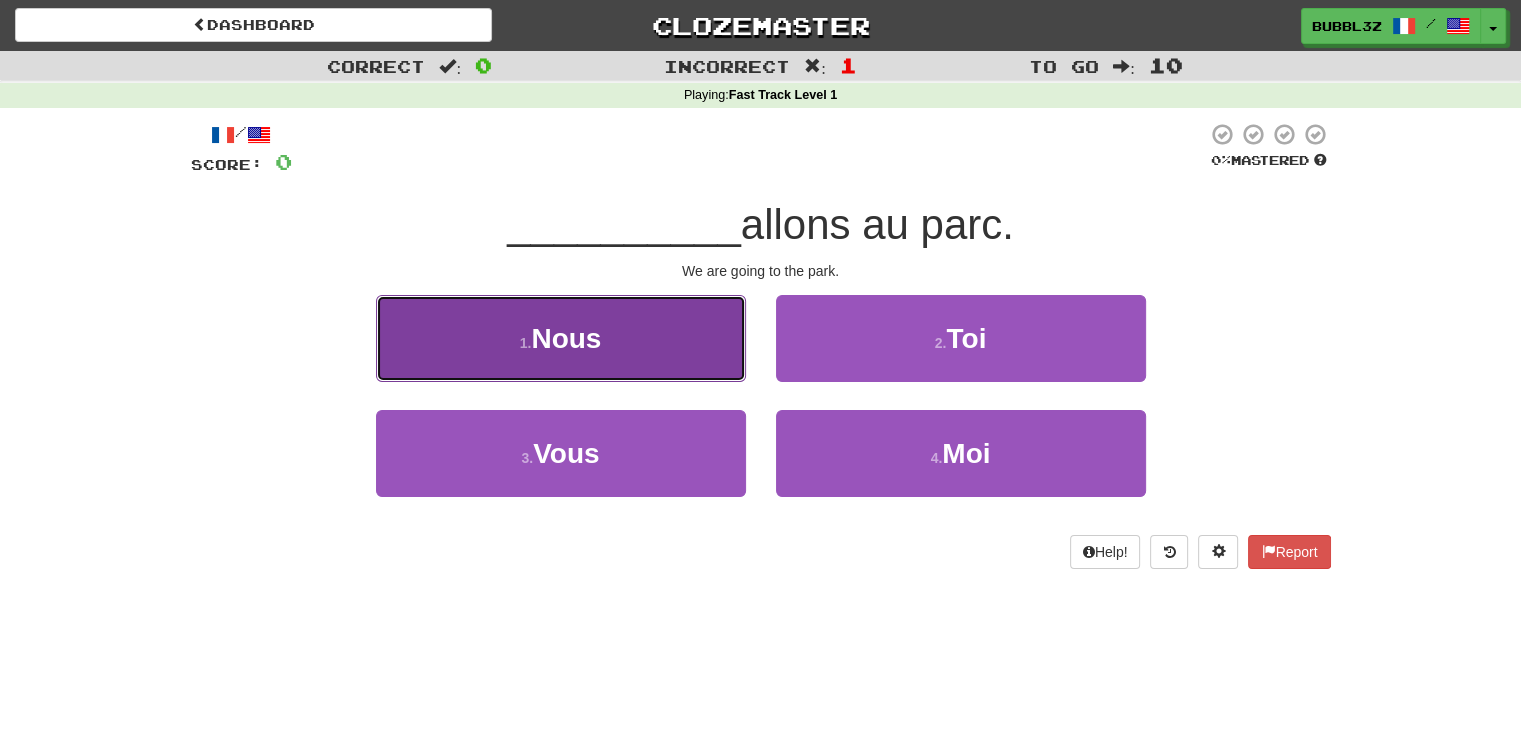 click on "1 .  Nous" at bounding box center (561, 338) 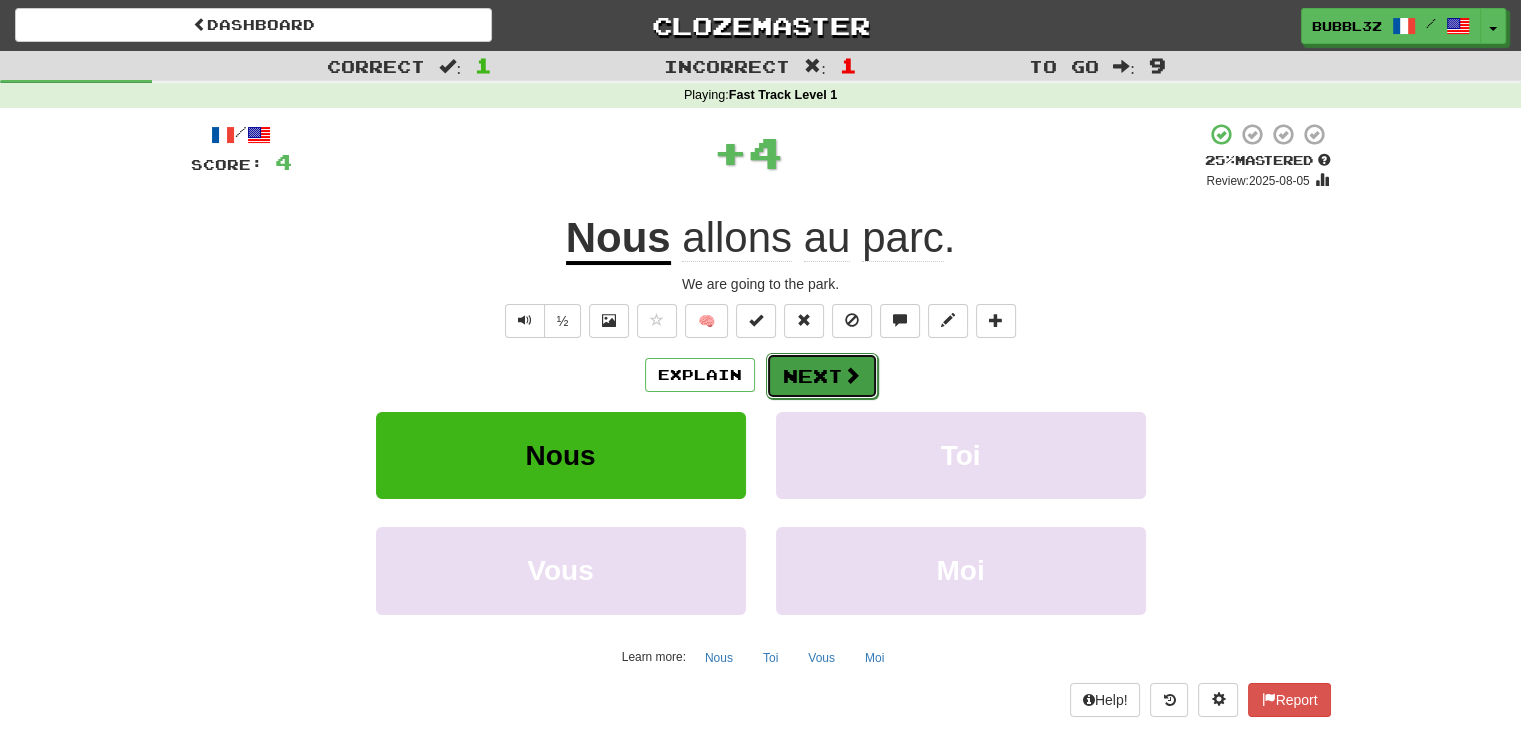 click on "Next" at bounding box center [822, 376] 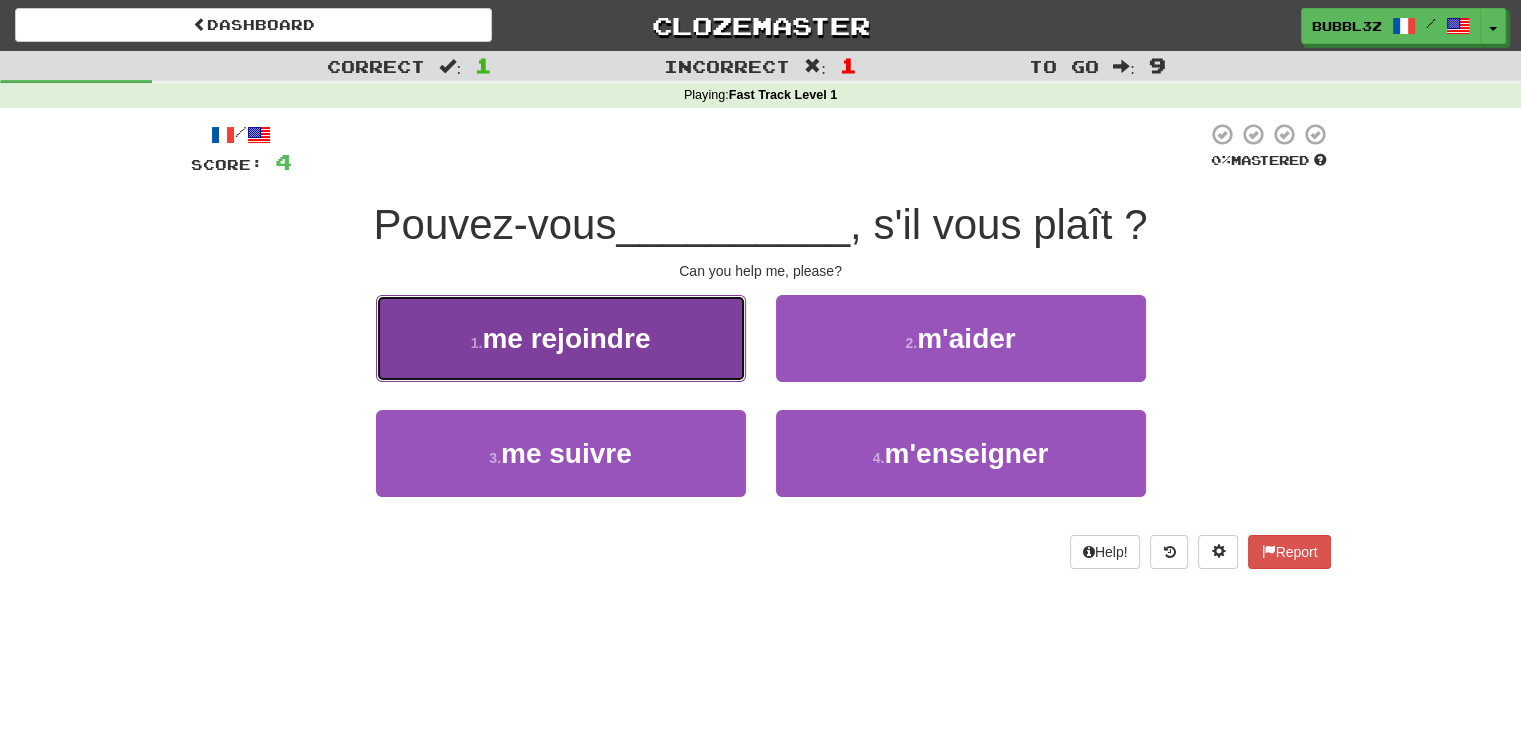 click on "me rejoindre" at bounding box center (566, 338) 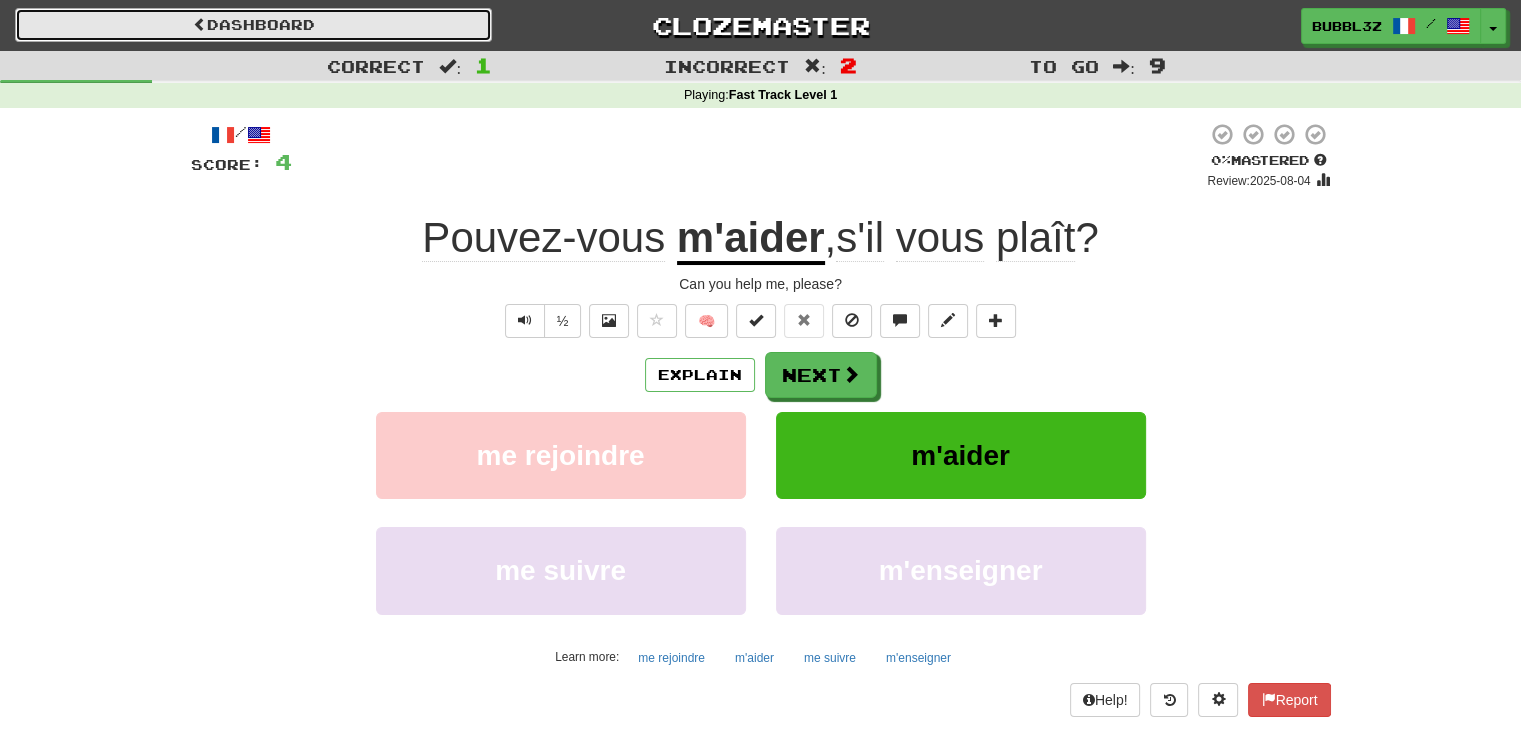click on "Dashboard" at bounding box center (253, 25) 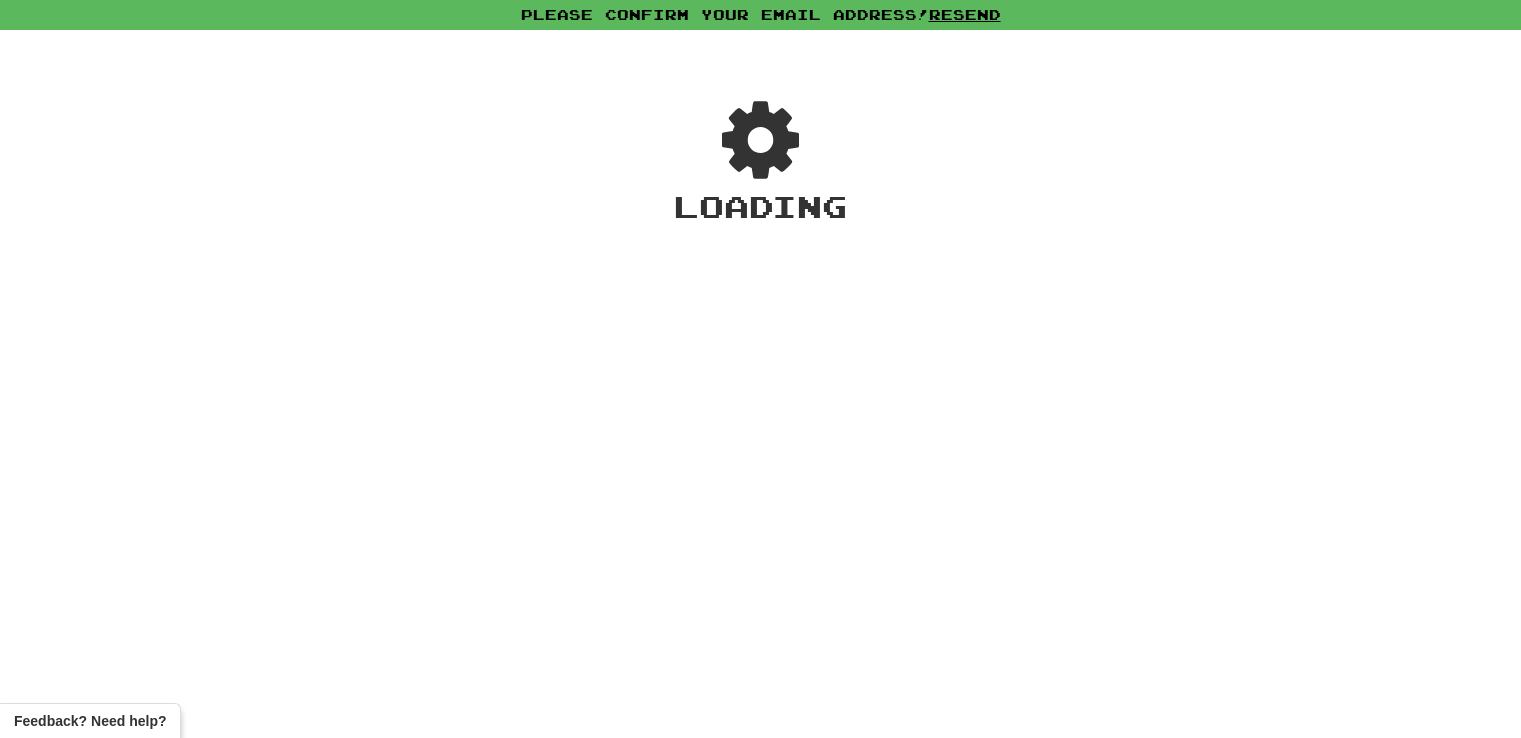 scroll, scrollTop: 0, scrollLeft: 0, axis: both 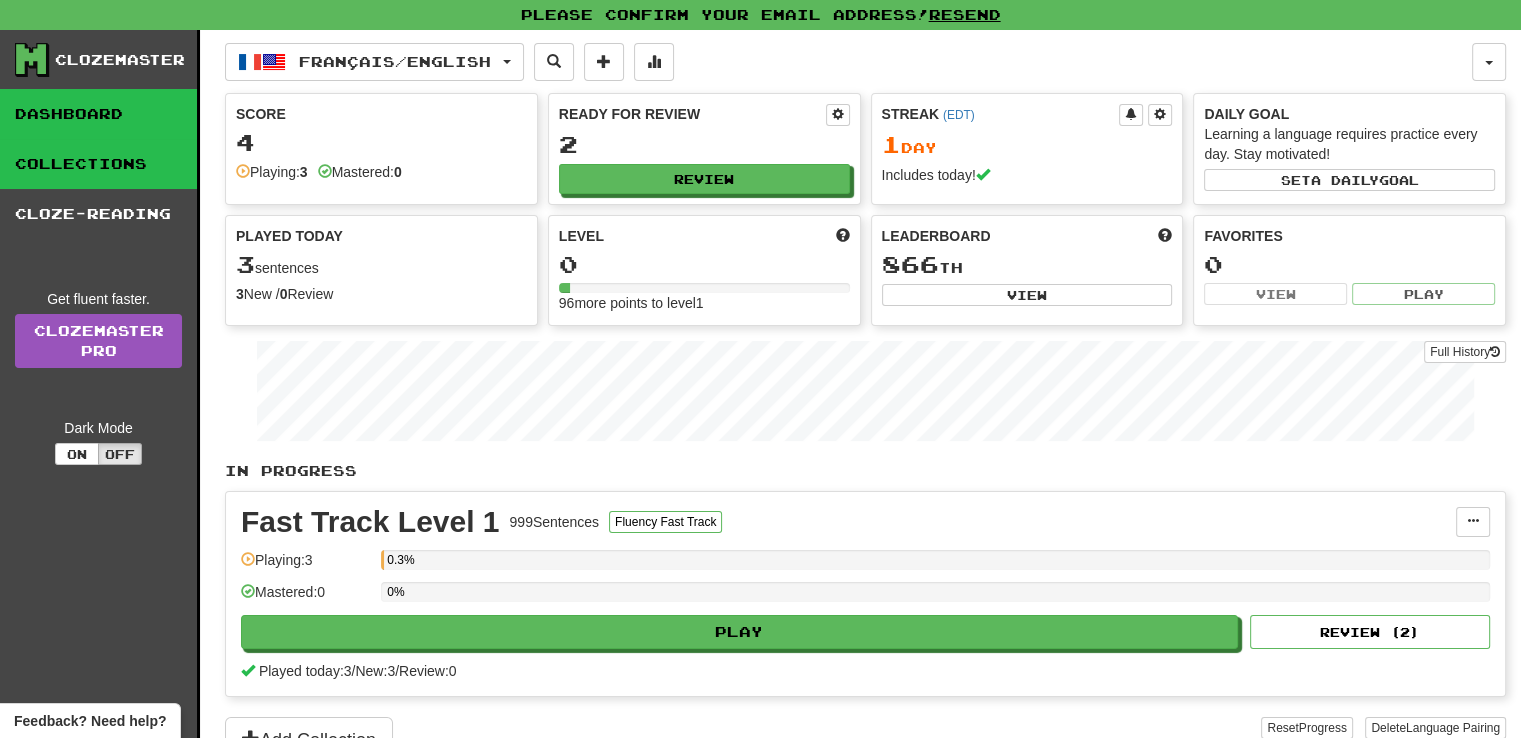 click on "Collections" at bounding box center (98, 164) 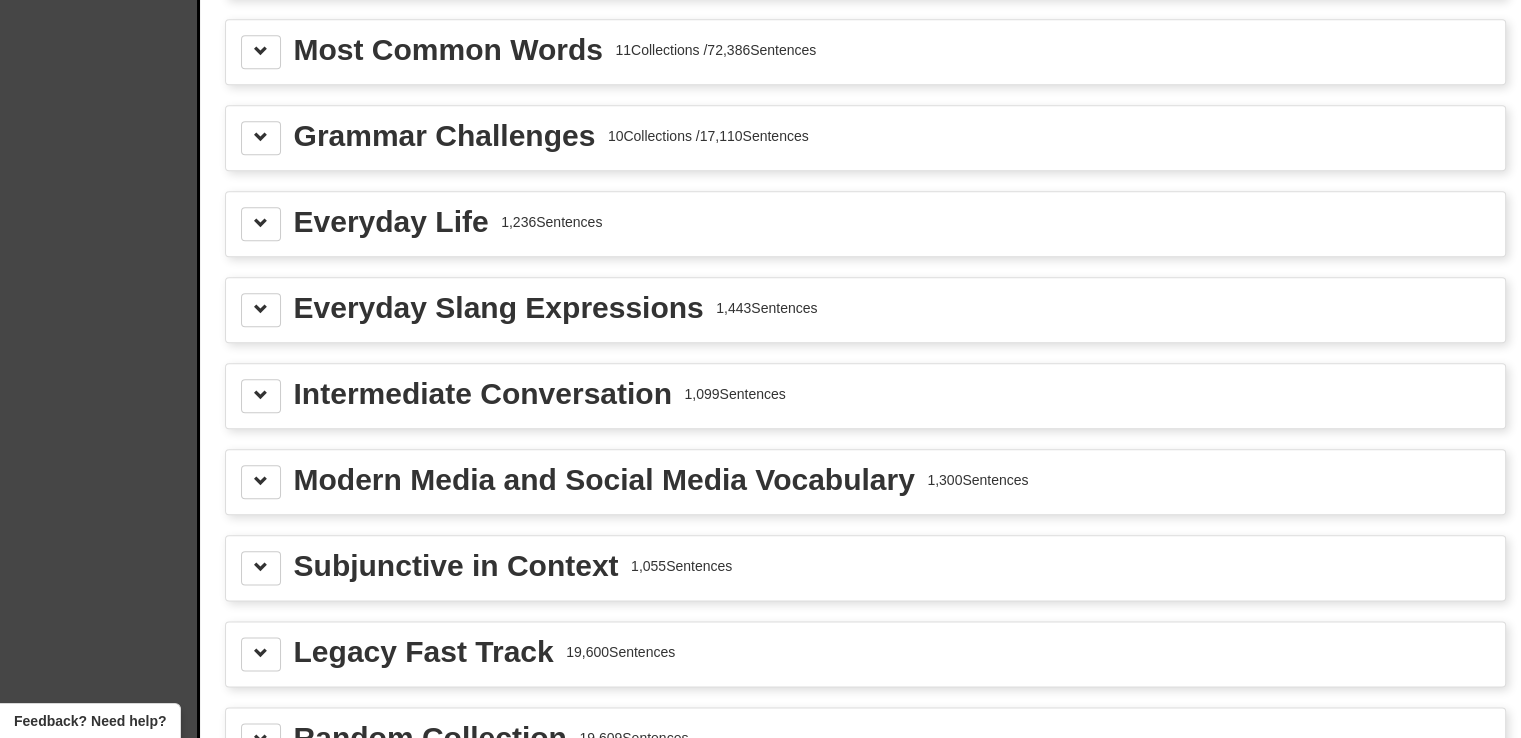 scroll, scrollTop: 2050, scrollLeft: 0, axis: vertical 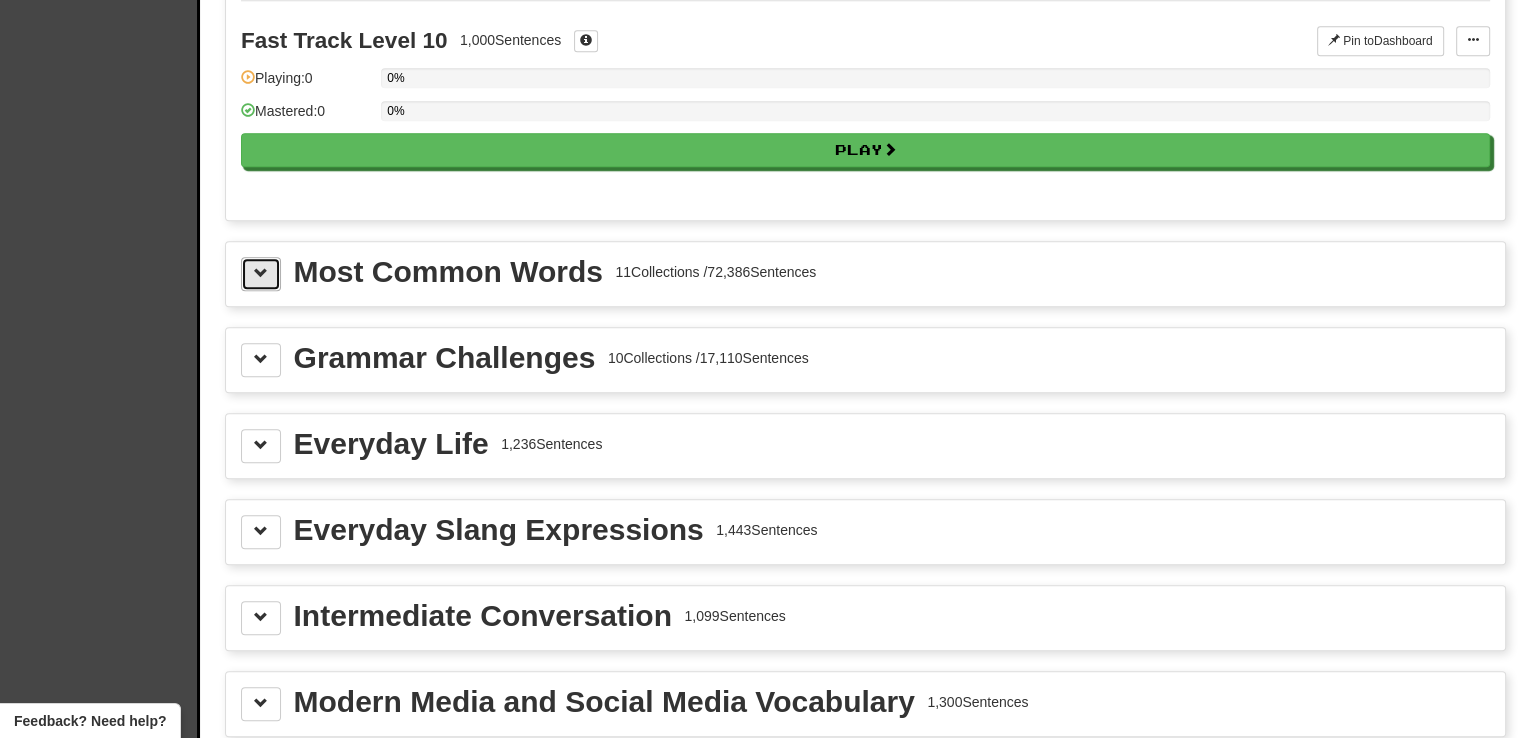 click at bounding box center [261, 273] 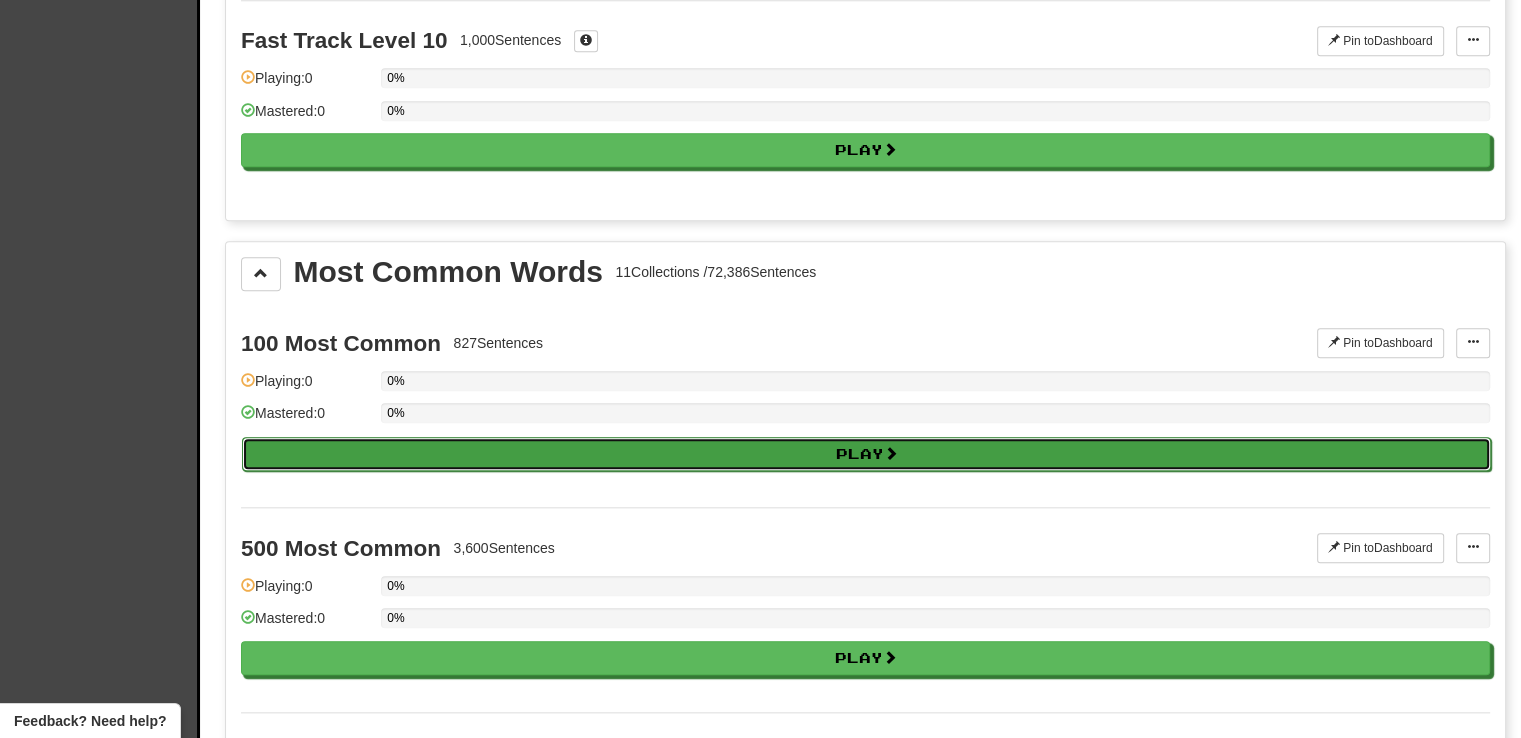 click on "Play" at bounding box center [866, 454] 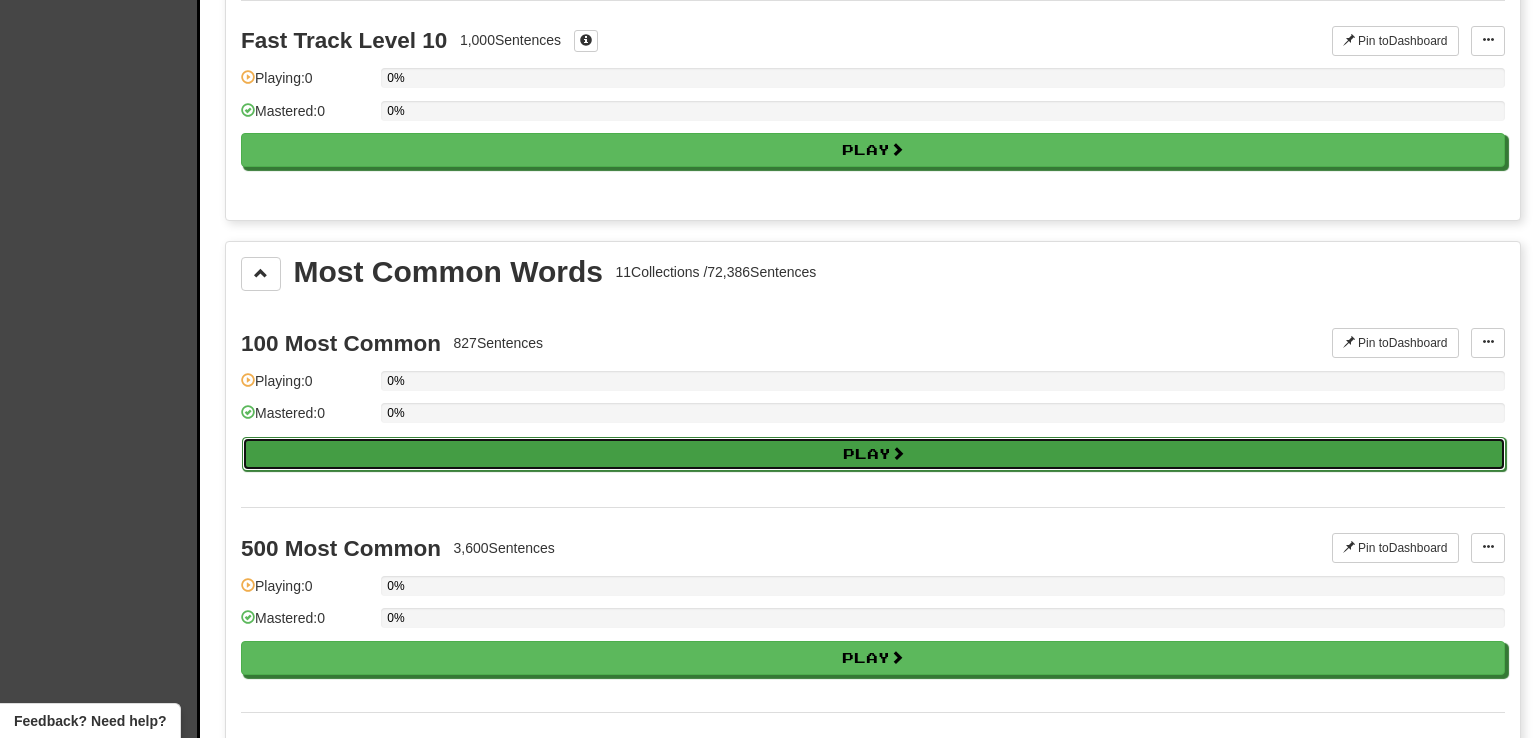 select on "**" 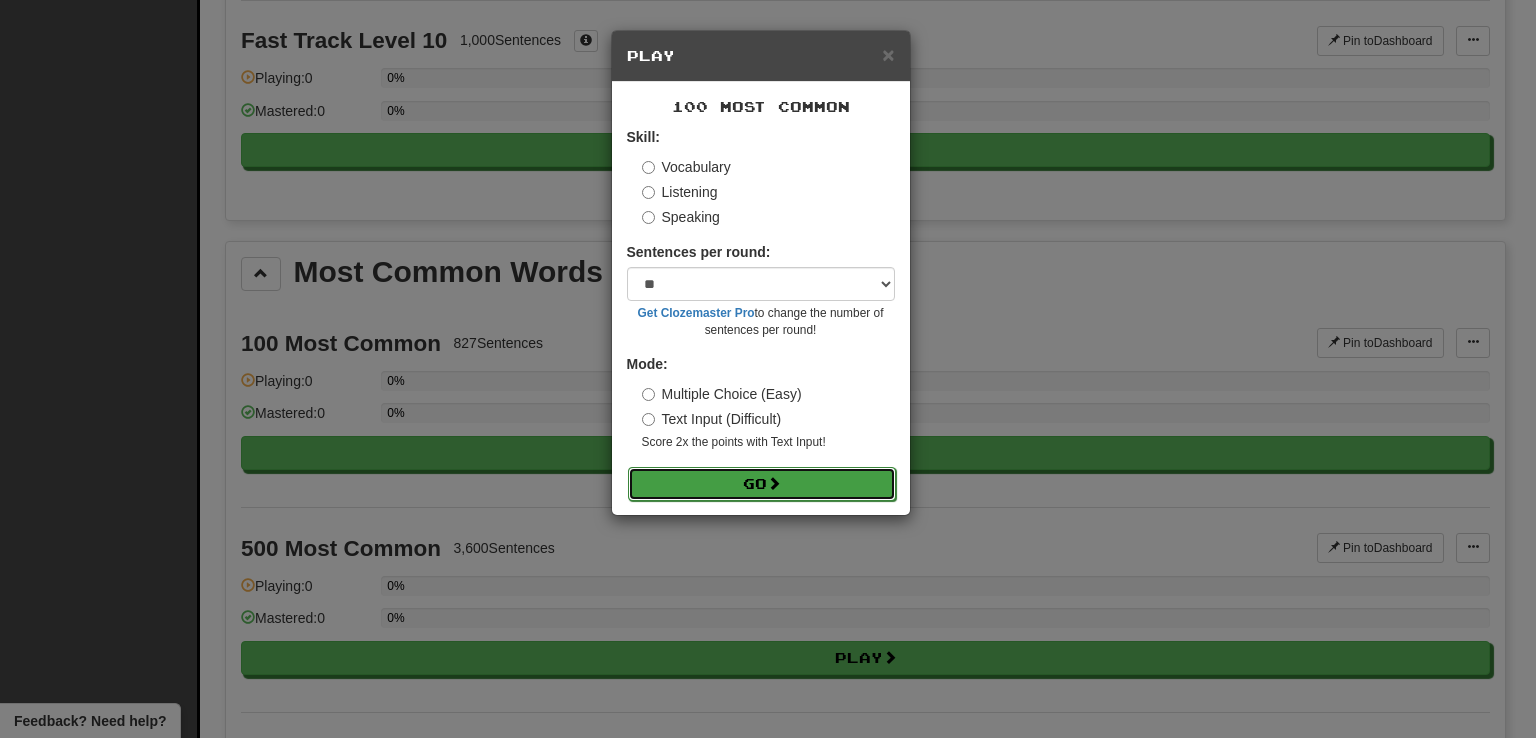 click on "Go" at bounding box center (762, 484) 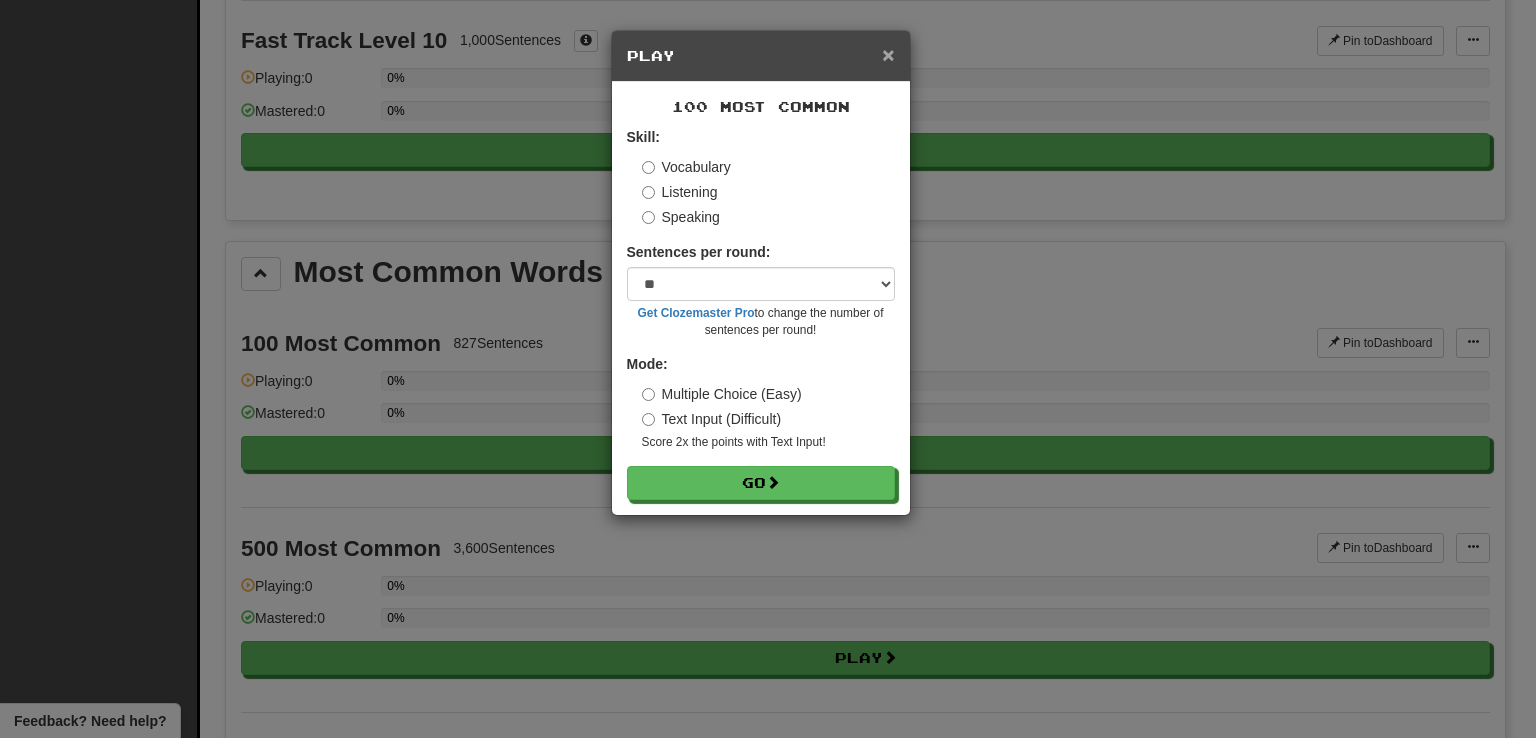 click on "×" at bounding box center [888, 54] 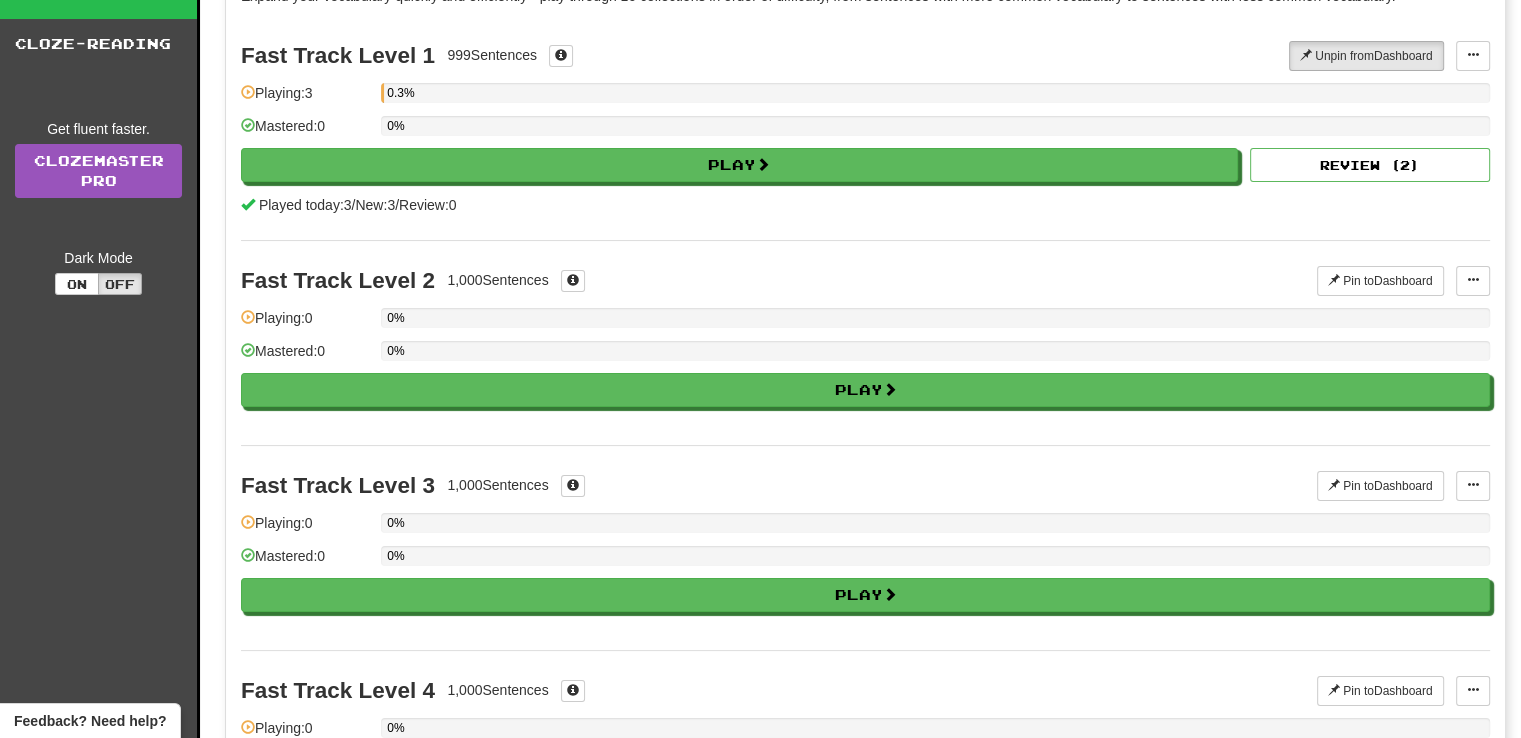 scroll, scrollTop: 0, scrollLeft: 0, axis: both 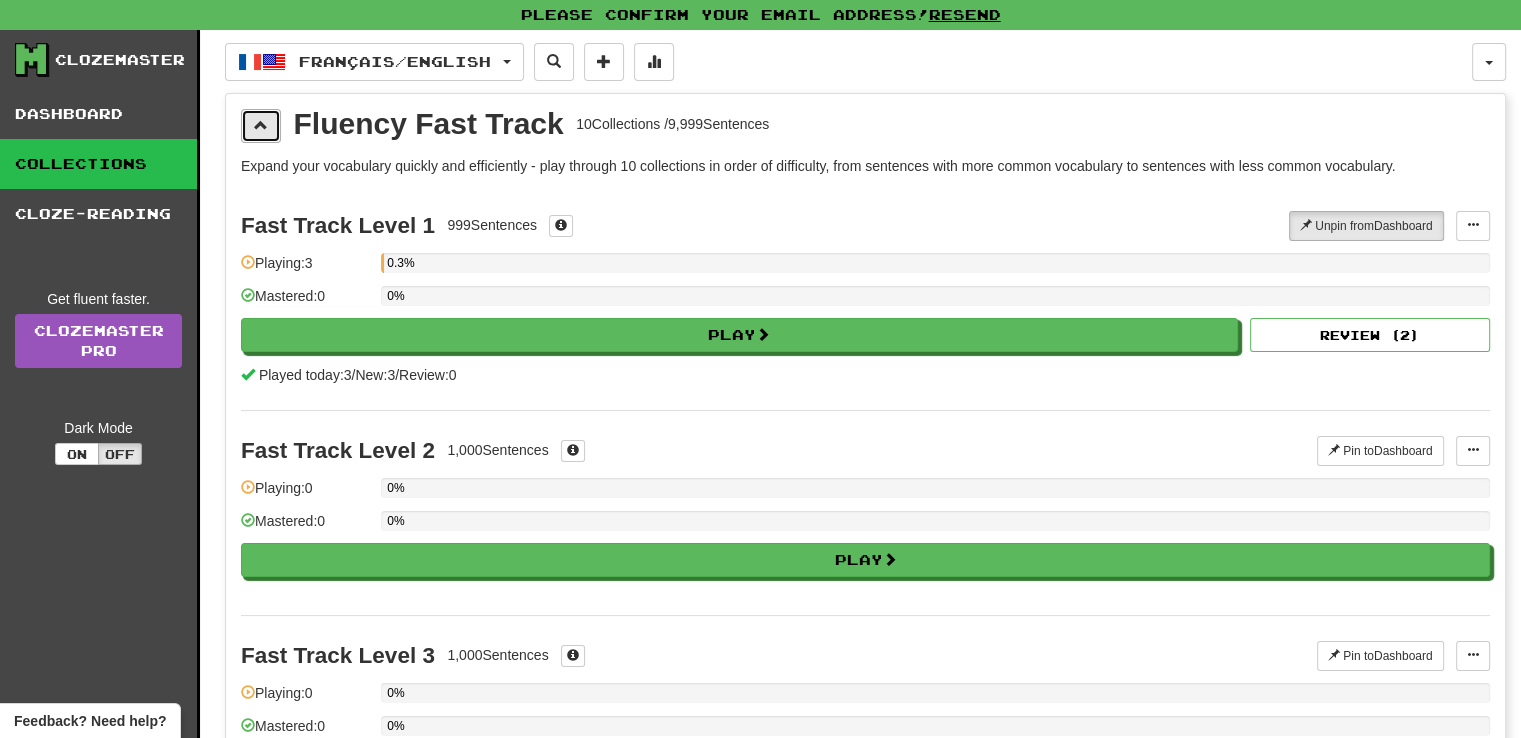 click at bounding box center [261, 126] 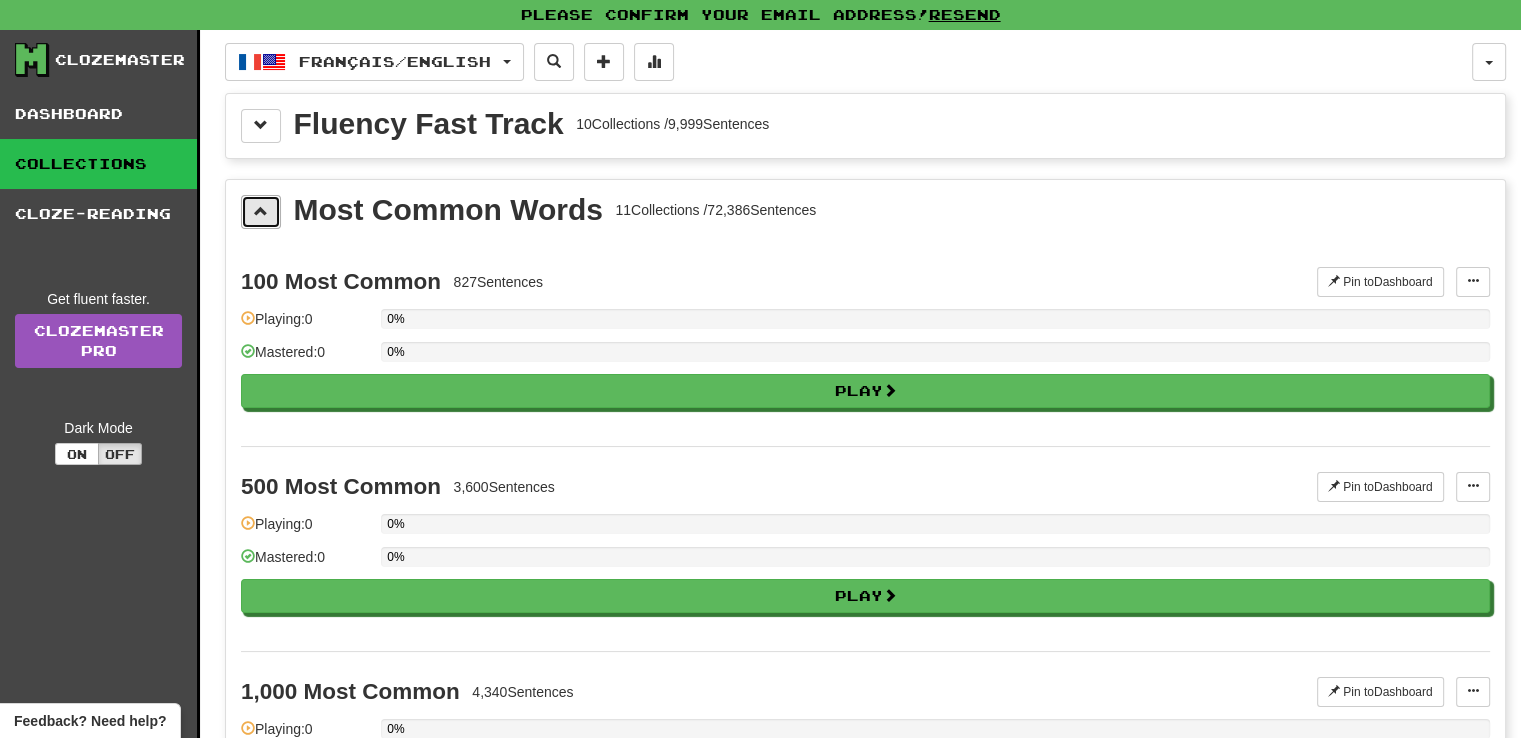 click at bounding box center [261, 212] 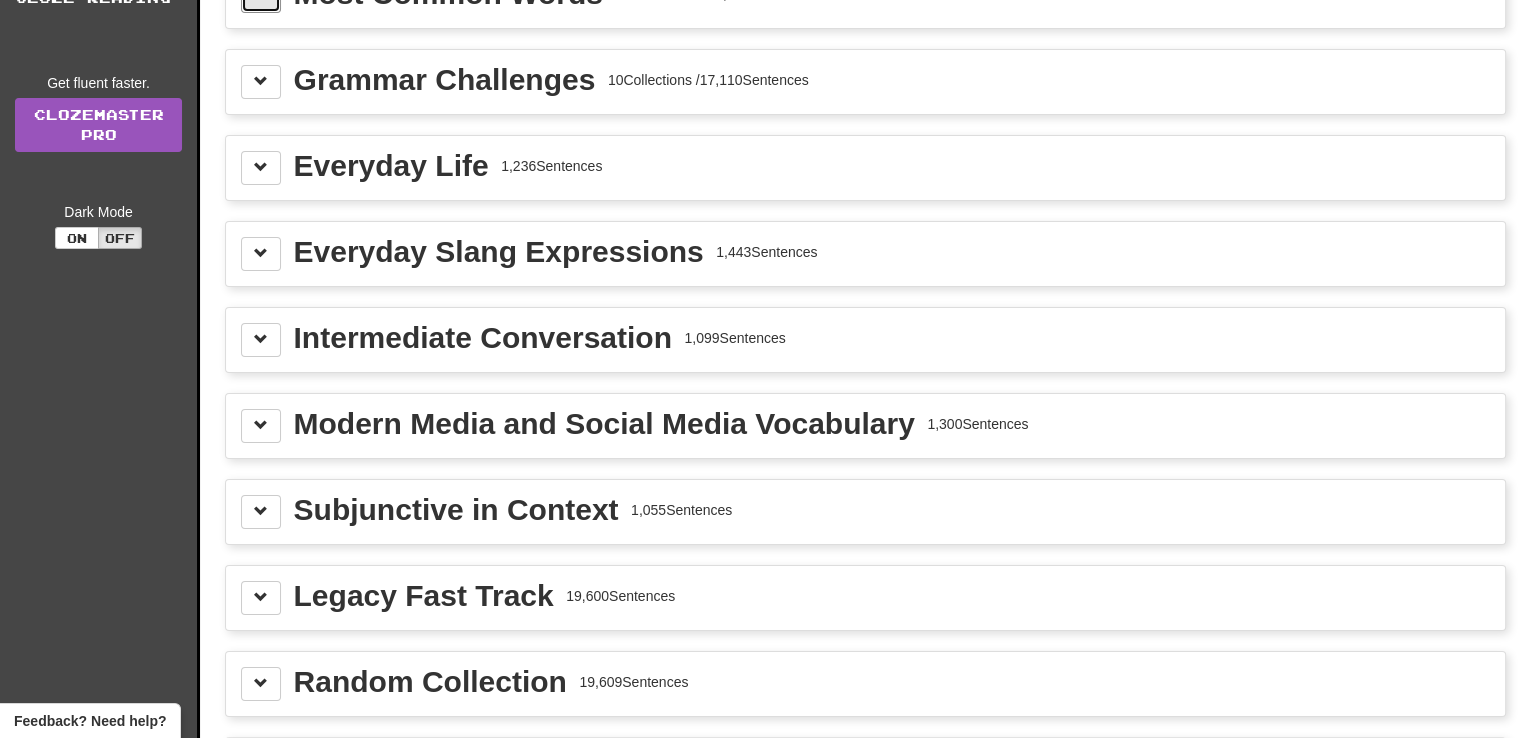 scroll, scrollTop: 222, scrollLeft: 0, axis: vertical 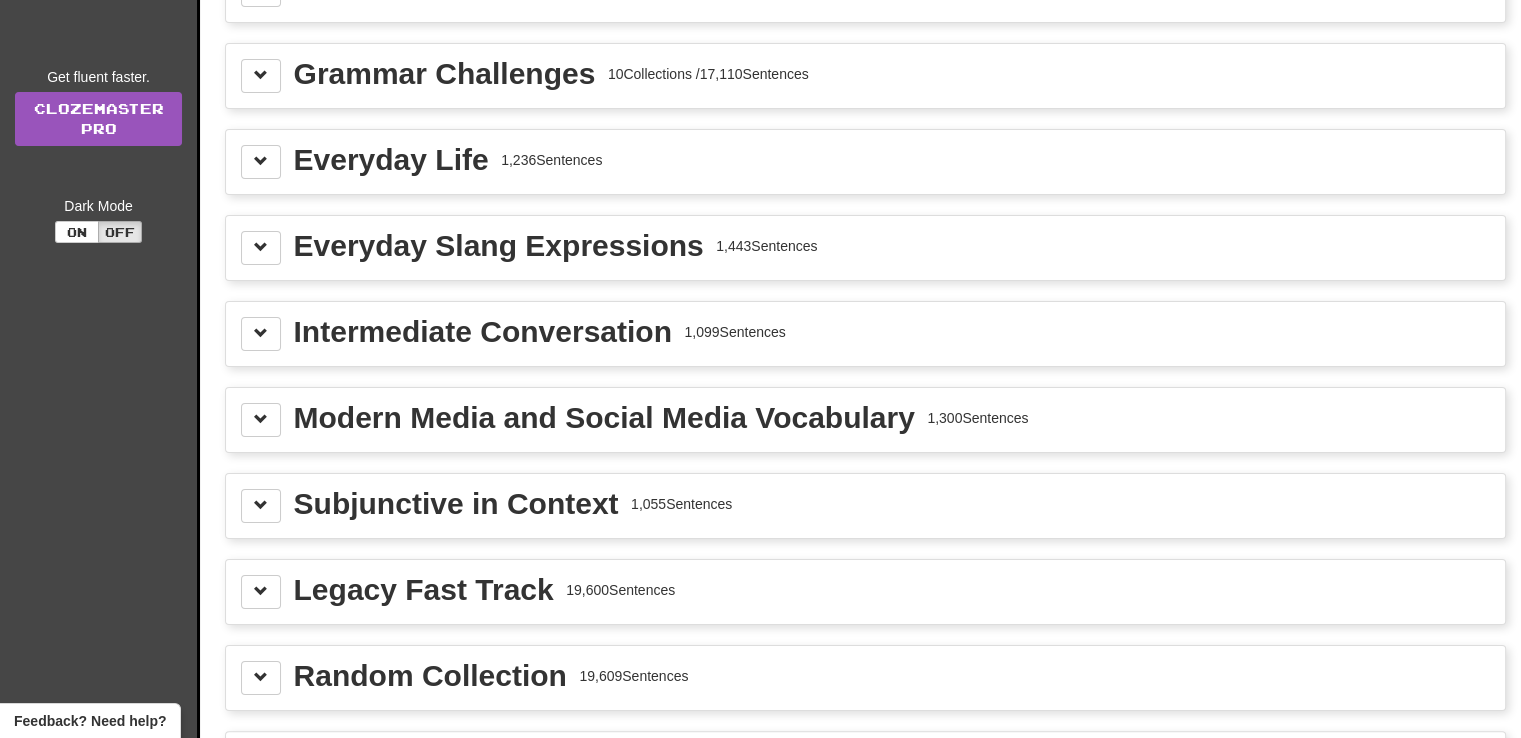 click on "Clozemaster Dashboard Collections Cloze-Reading Get fluent faster. Clozemaster Pro Dark Mode On Off Dashboard Collections Pro Cloze-Reading Français  /  English Français  /  English Streak:  1   Review:  2 Points today:  4  Language Pairing Username: Bubbl3z Edit  Account  Notifications  Activity Feed  Profile  Leaderboard  Forum  Logout Fluency Fast Track 10  Collections /  9,999  Sentences Most Common Words 11  Collections /  72,386  Sentences Grammar Challenges 10  Collections /  17,110  Sentences Everyday Life 1,236  Sentences Everyday Slang Expressions 1,443  Sentences Intermediate Conversation 1,099  Sentences Modern Media and Social Media Vocabulary 1,300  Sentences Subjunctive in Context 1,055  Sentences Legacy Fast Track 19,600  Sentences Random Collection 19,609  Sentences Custom Collections 0  Sentences" at bounding box center (760, 337) 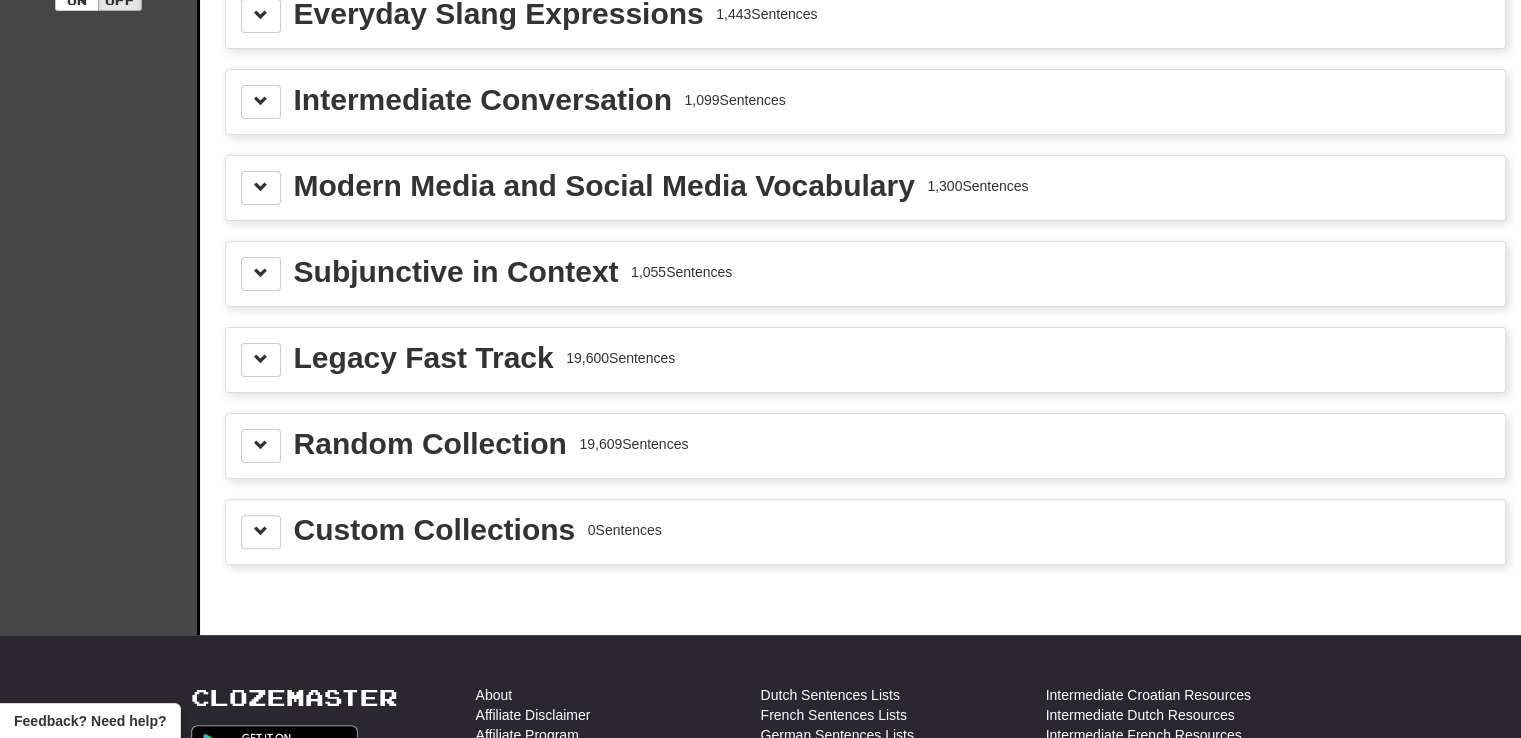 scroll, scrollTop: 455, scrollLeft: 0, axis: vertical 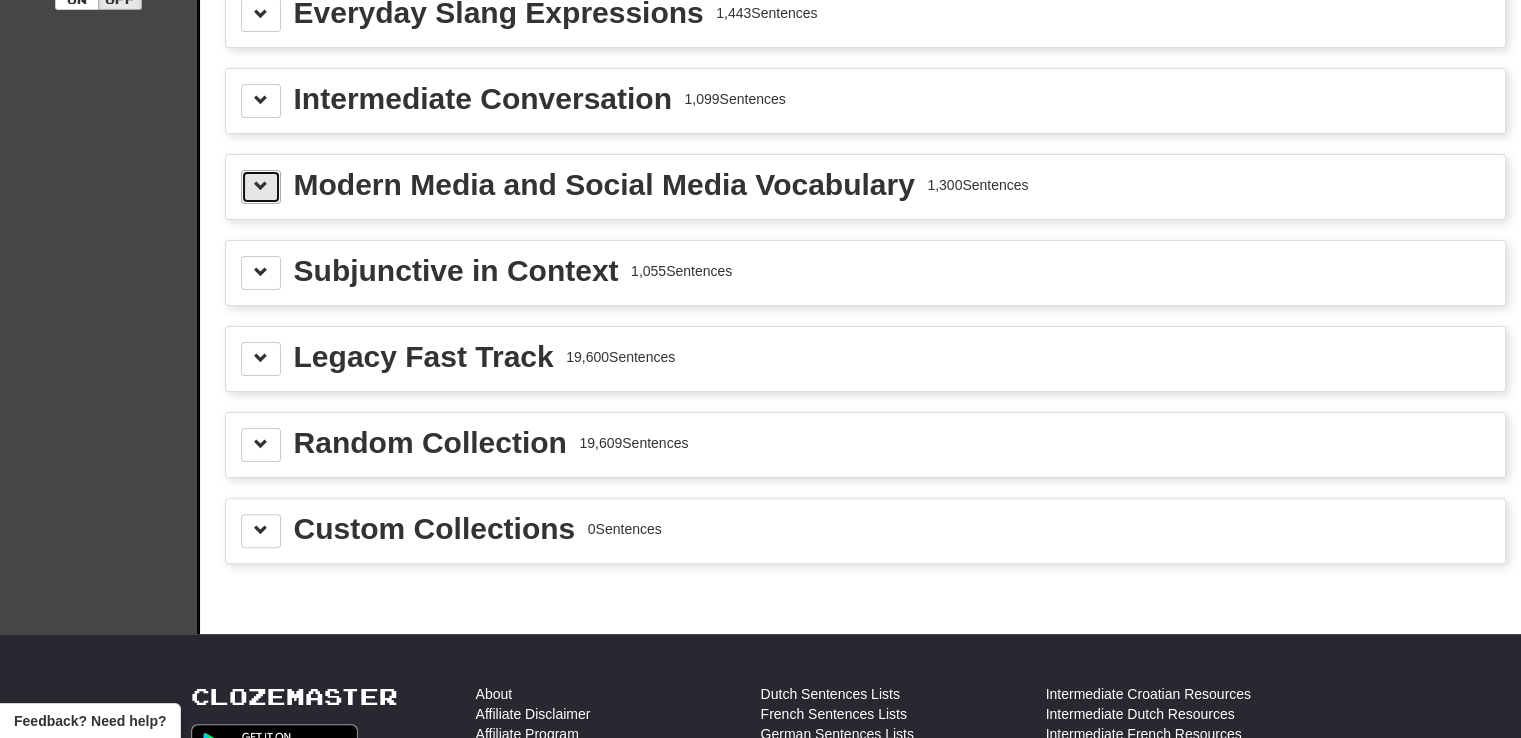 click at bounding box center [261, 186] 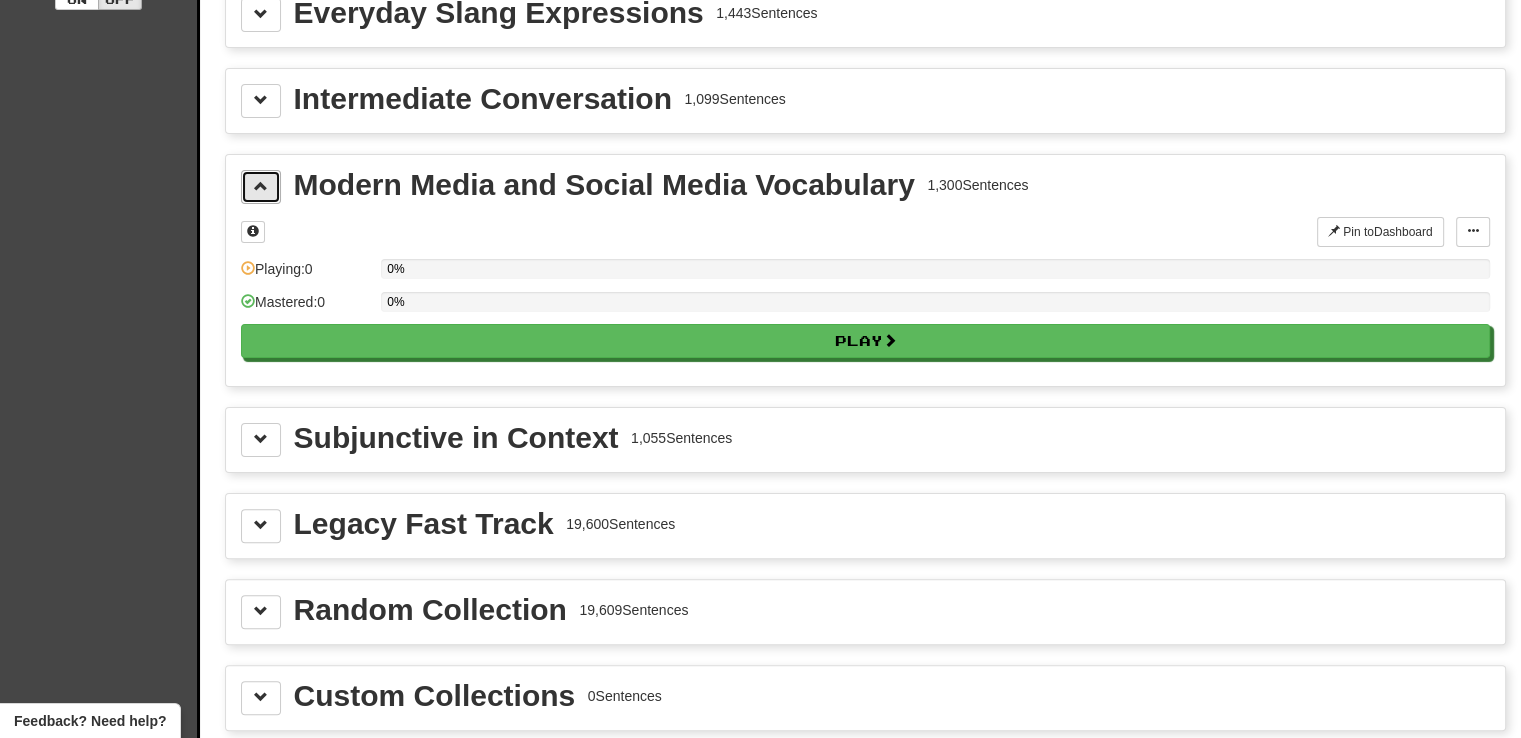 click at bounding box center [261, 186] 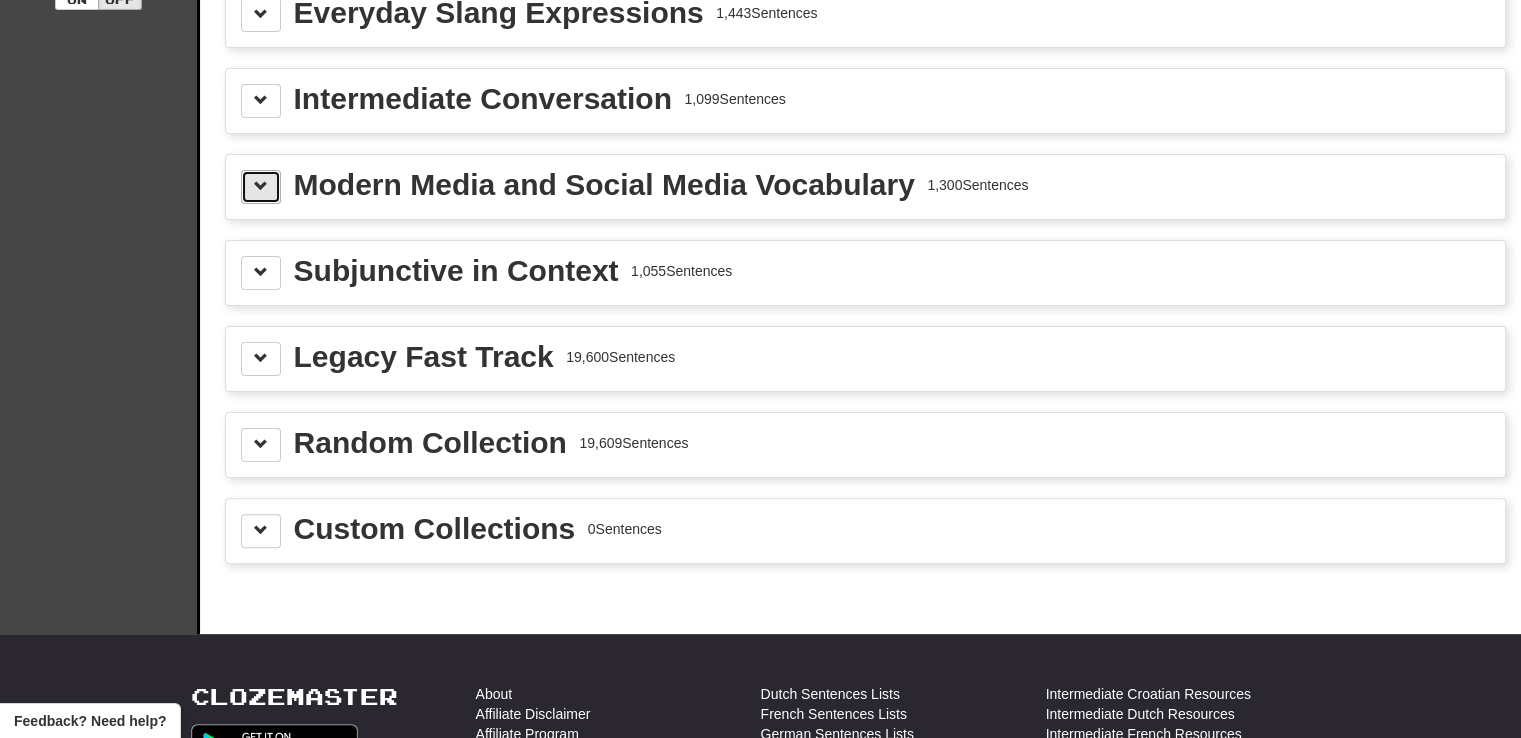 click at bounding box center [261, 186] 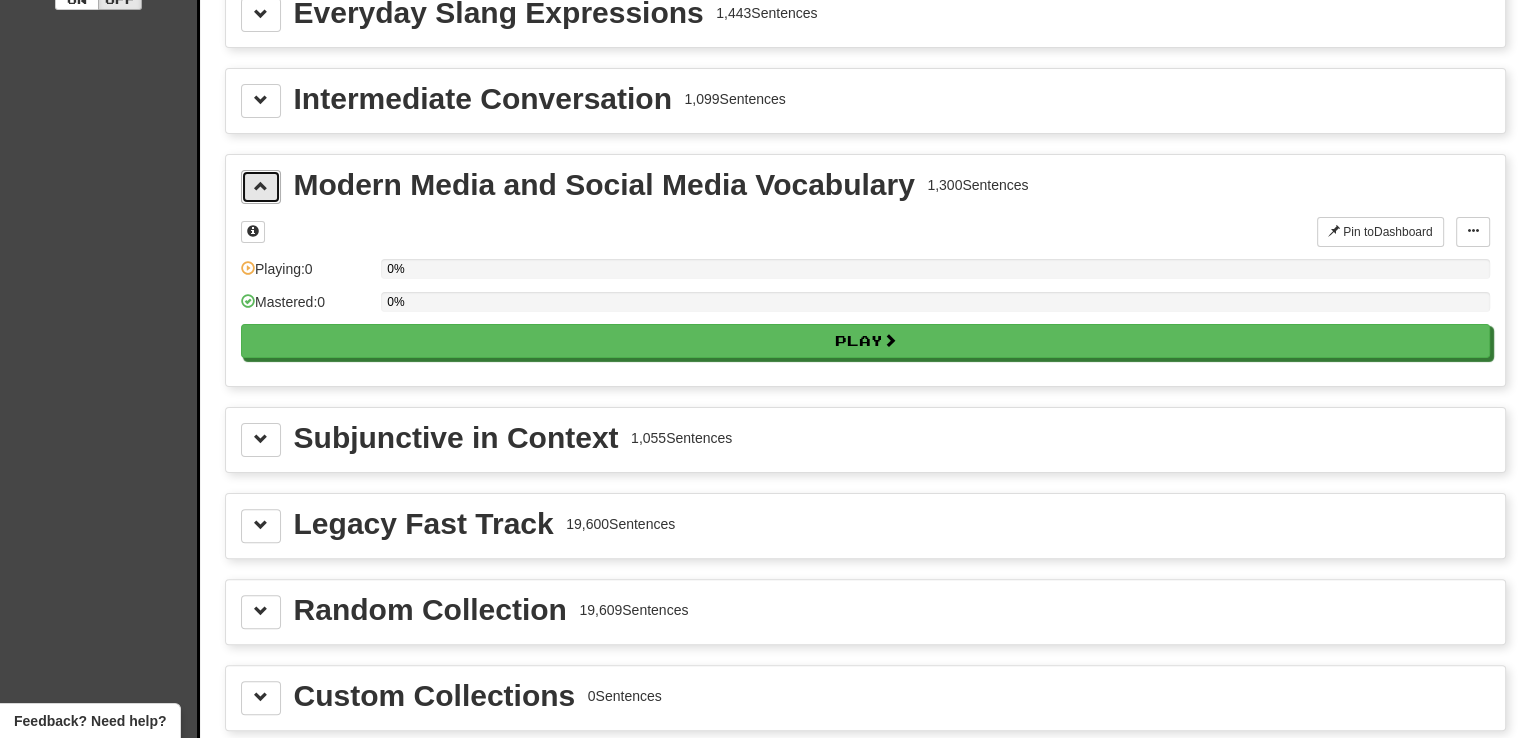 click at bounding box center [261, 186] 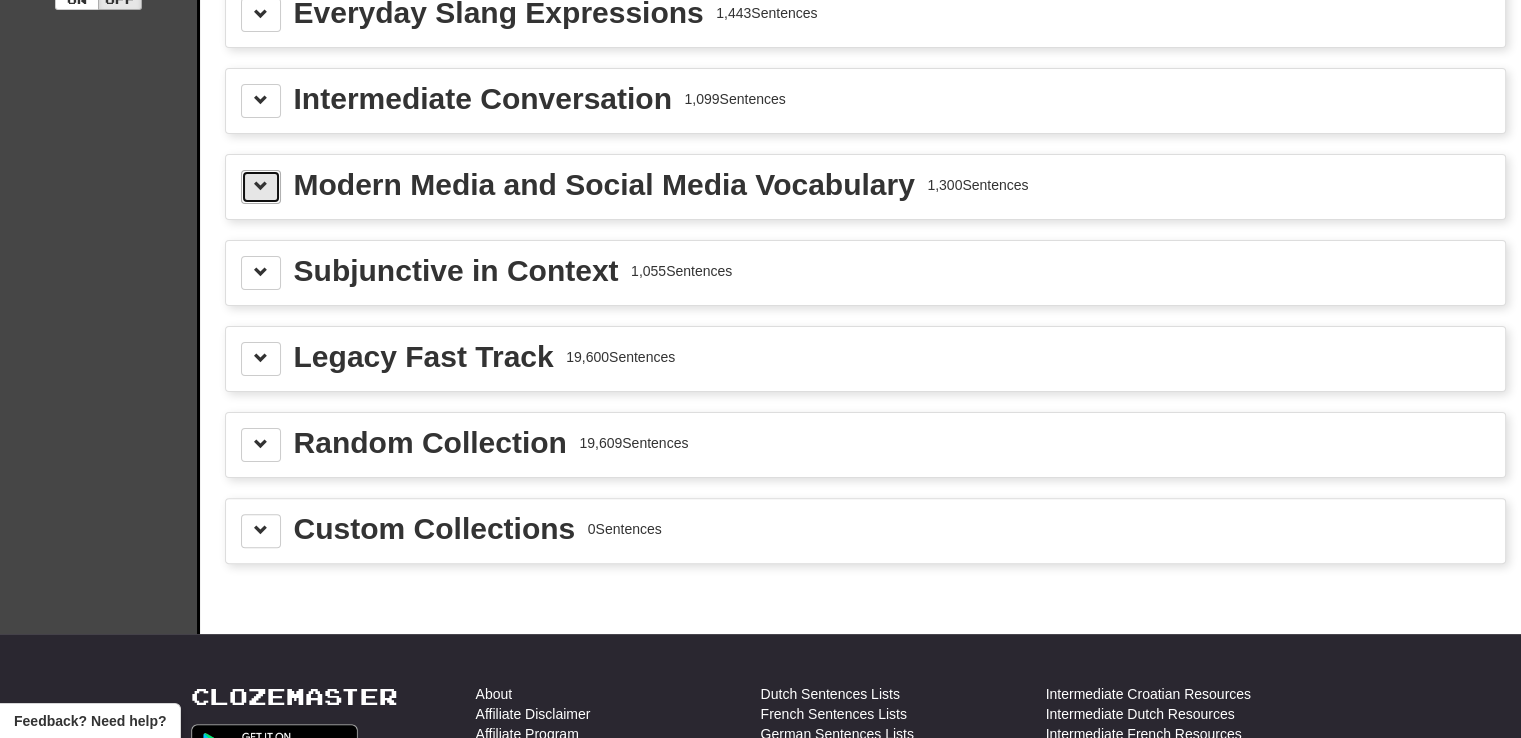 click at bounding box center (261, 186) 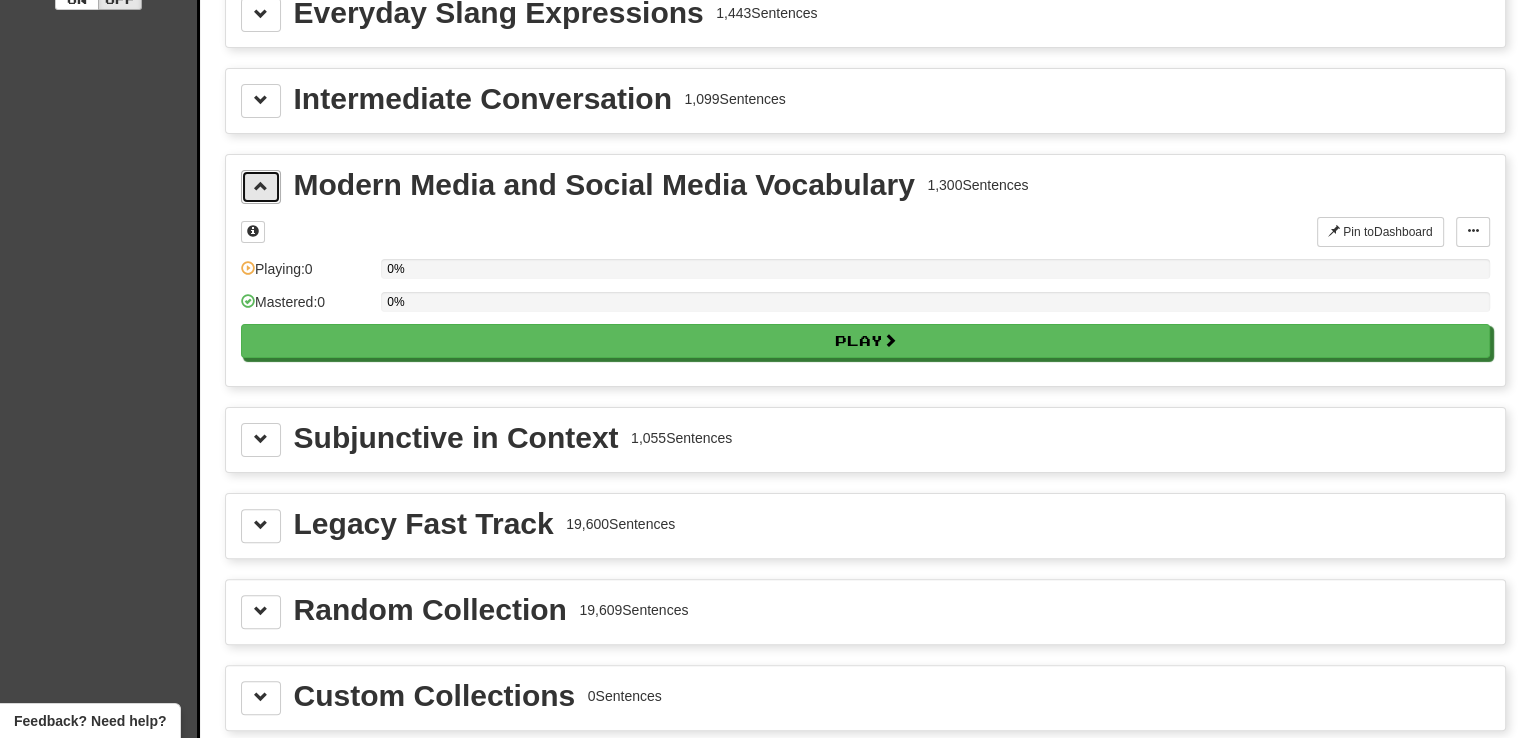 click at bounding box center (261, 186) 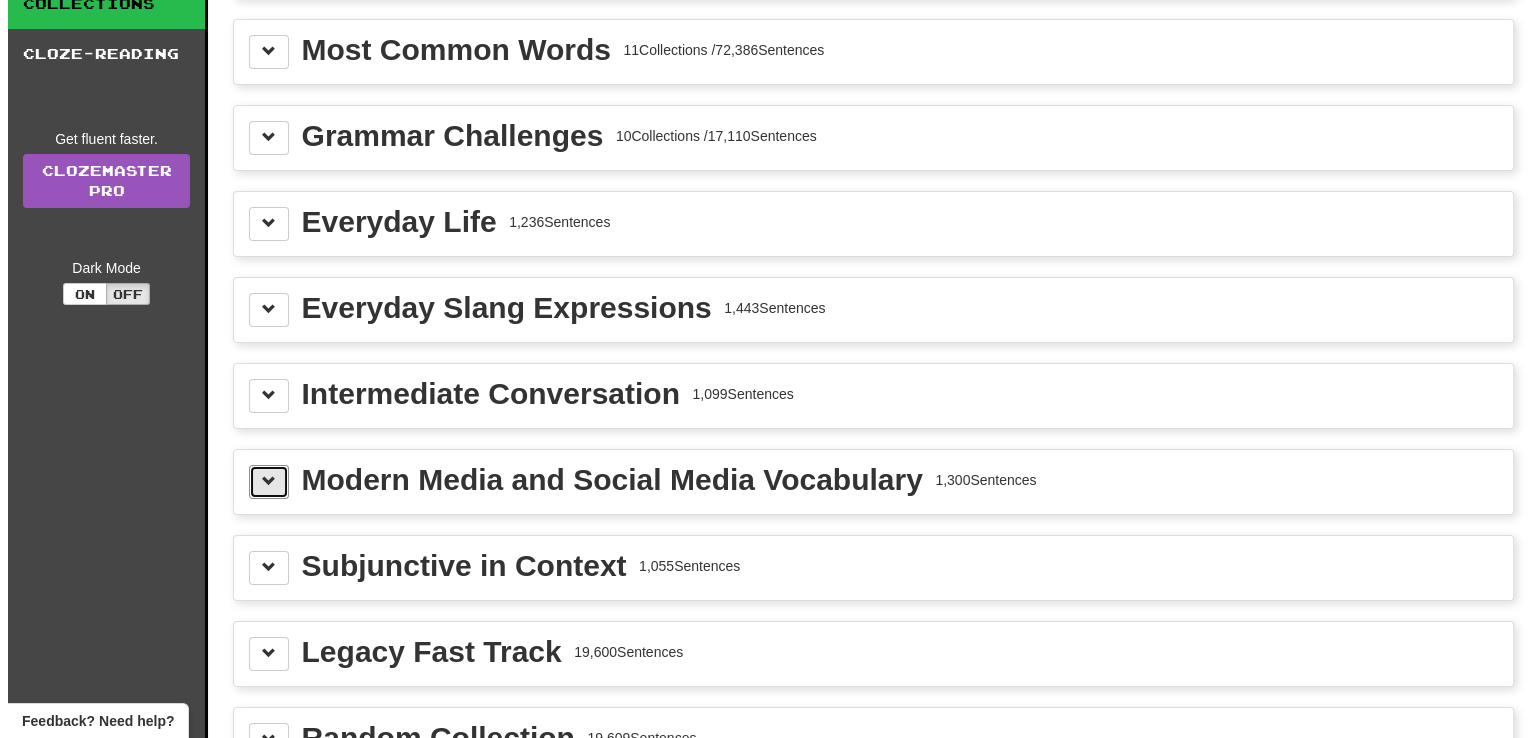 scroll, scrollTop: 150, scrollLeft: 0, axis: vertical 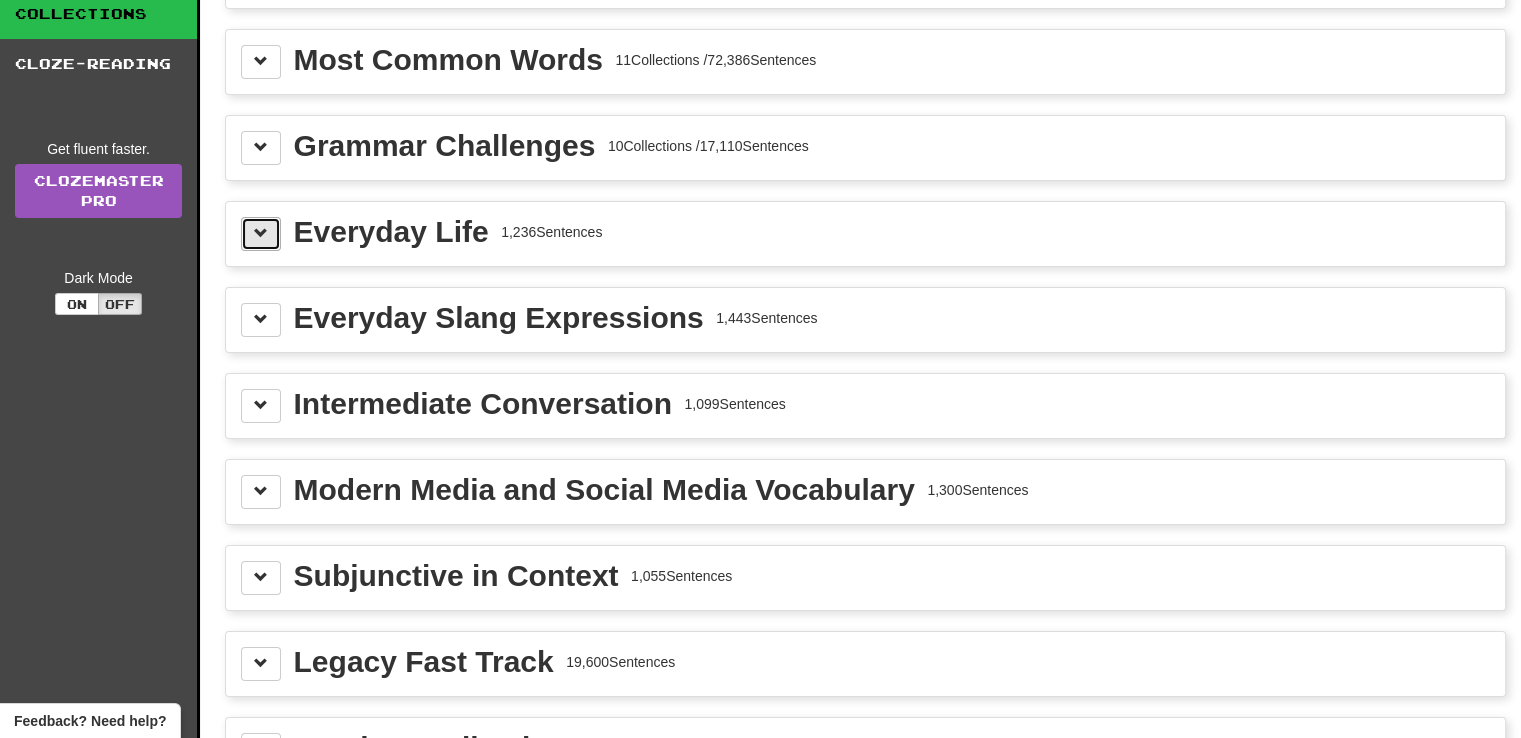 click at bounding box center (261, 233) 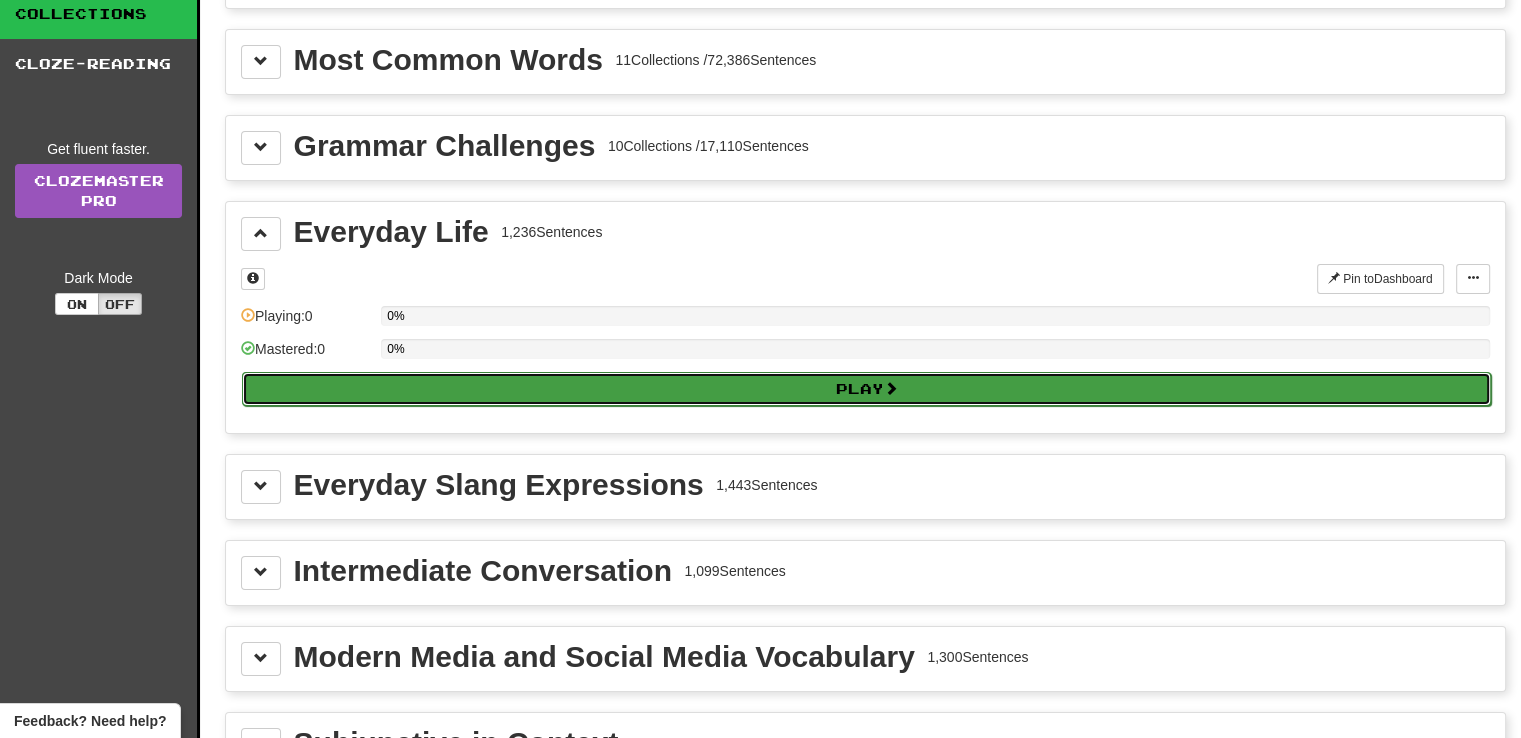 click on "Play" at bounding box center (866, 389) 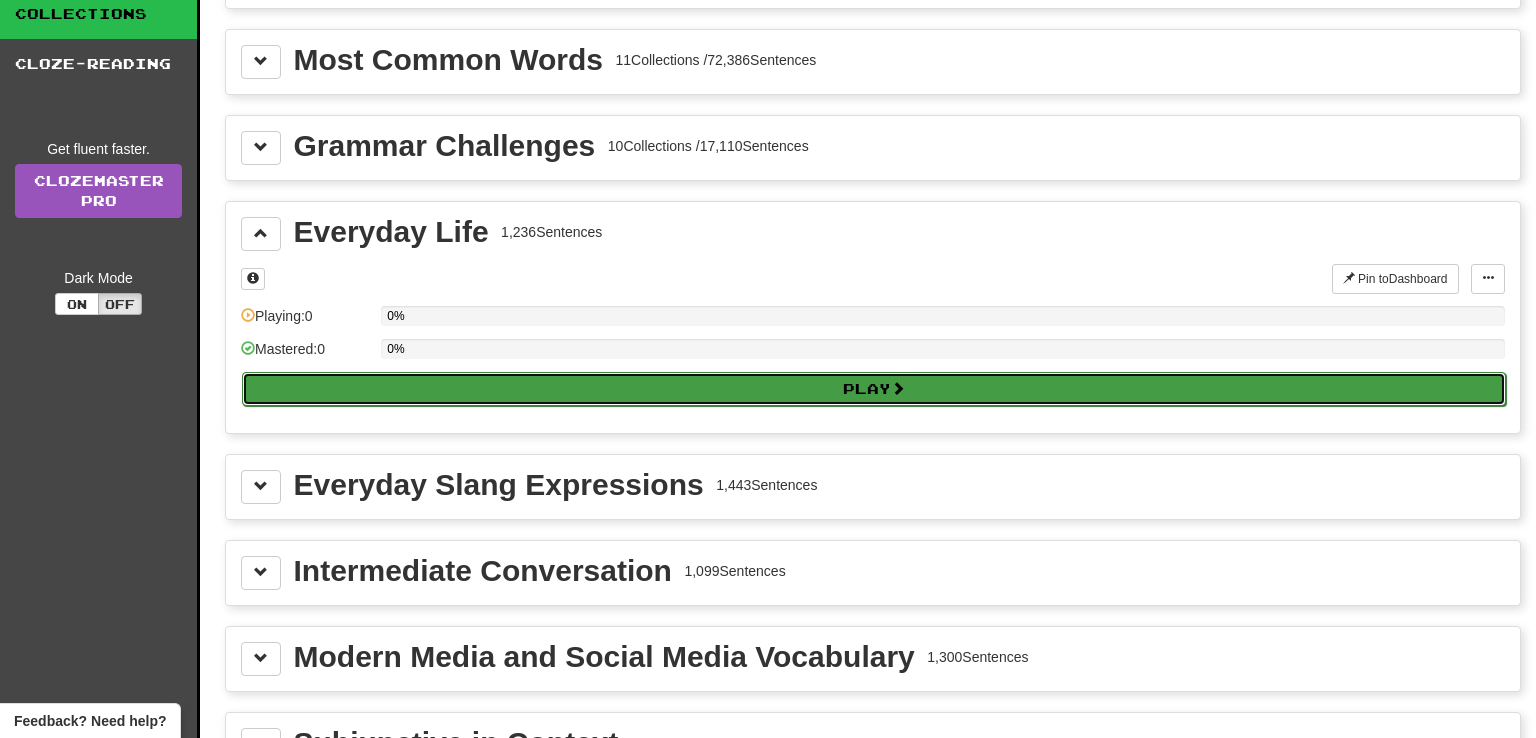 select on "**" 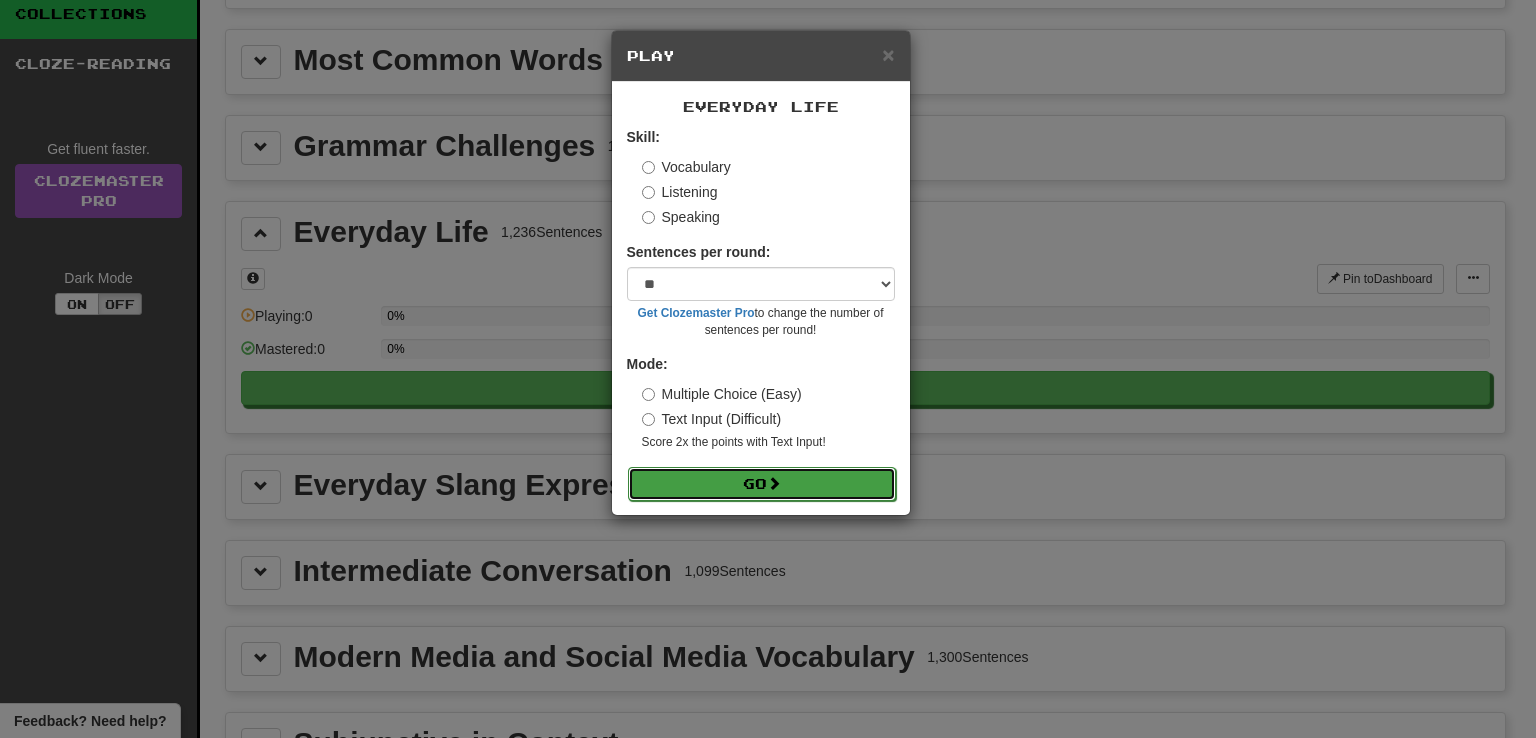 click on "Go" at bounding box center (762, 484) 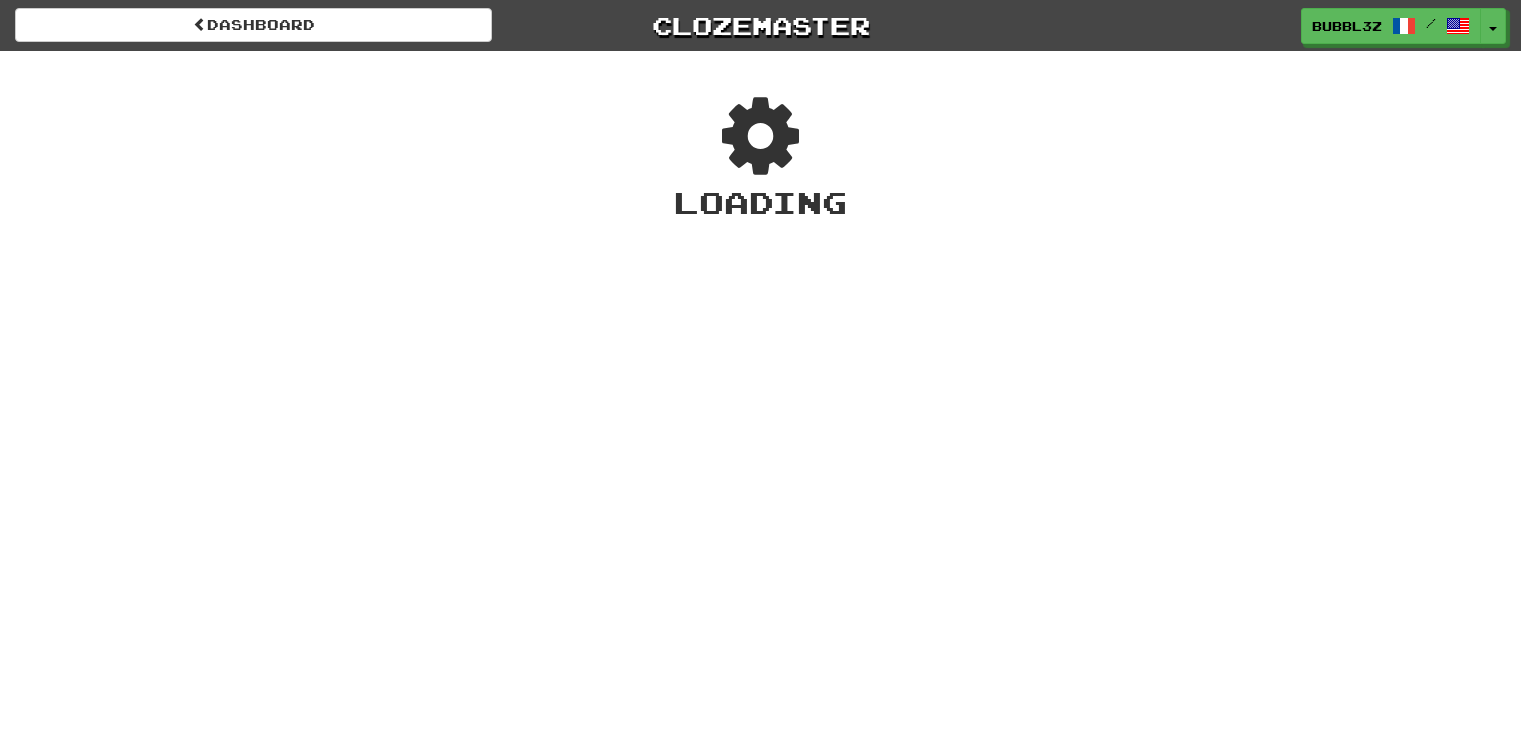 scroll, scrollTop: 0, scrollLeft: 0, axis: both 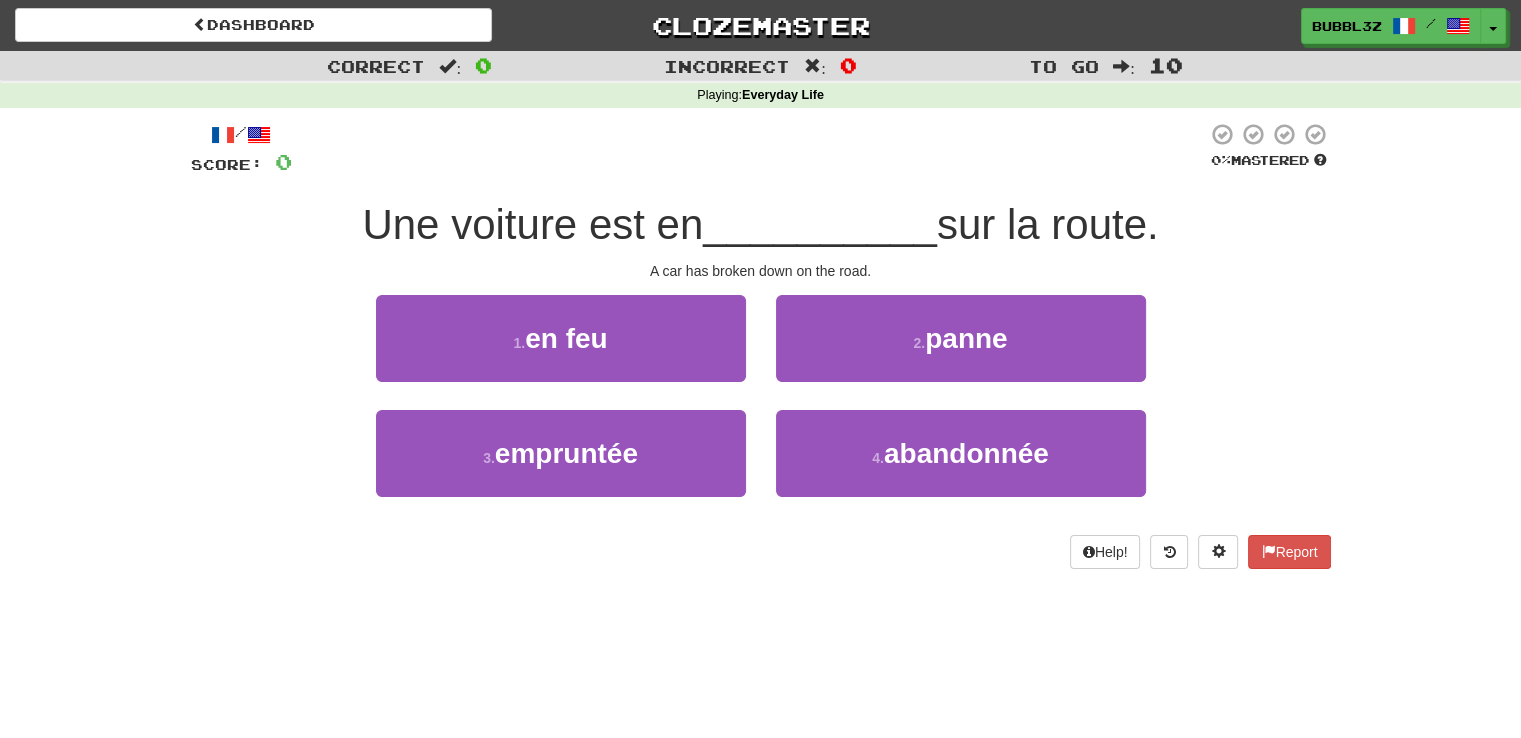 click on "Dashboard
Clozemaster
Bubbl3z
/
Toggle Dropdown
Dashboard
Leaderboard
Activity Feed
Notifications
Profile
Discussions
Français
/
English
Streak:
1
Review:
2
Points Today: 4
Languages
Account
Logout
Bubbl3z
/
Toggle Dropdown
Dashboard
Leaderboard
Activity Feed
Notifications
Profile
Discussions
Français
/
English
Streak:
1
Review:
2
Points Today: 4
Languages
Account
Logout
clozemaster
Correct   :   0 Incorrect   :   0 To go   :   10 Playing :  Everyday Life  /  Score:   0 0 %  Mastered Une voiture est en  __________  sur la route. A car has broken down on the road. 1 .  en feu 2 .  panne 3 .  empruntée 4 .  abandonnée" at bounding box center (760, 369) 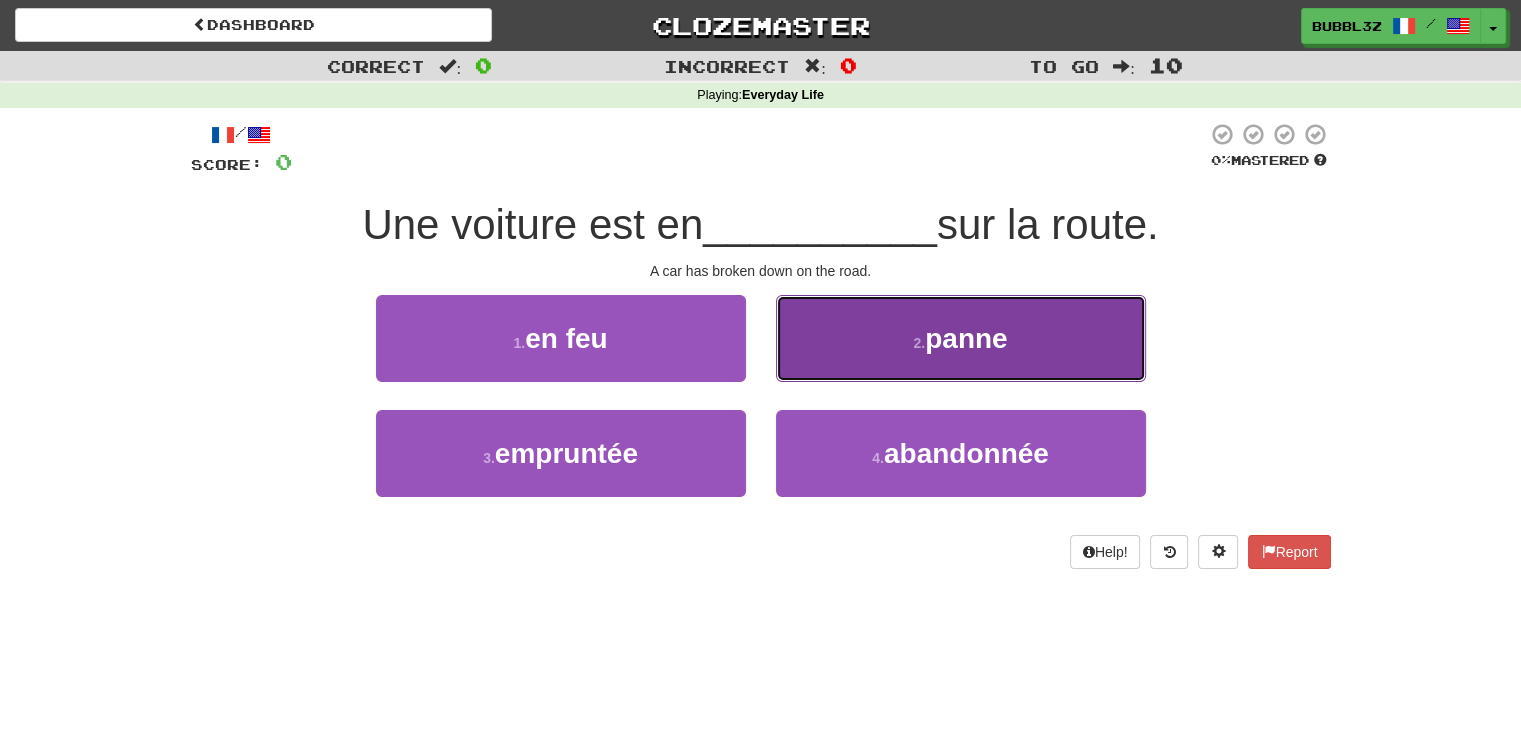 click on "2 .  panne" at bounding box center (961, 338) 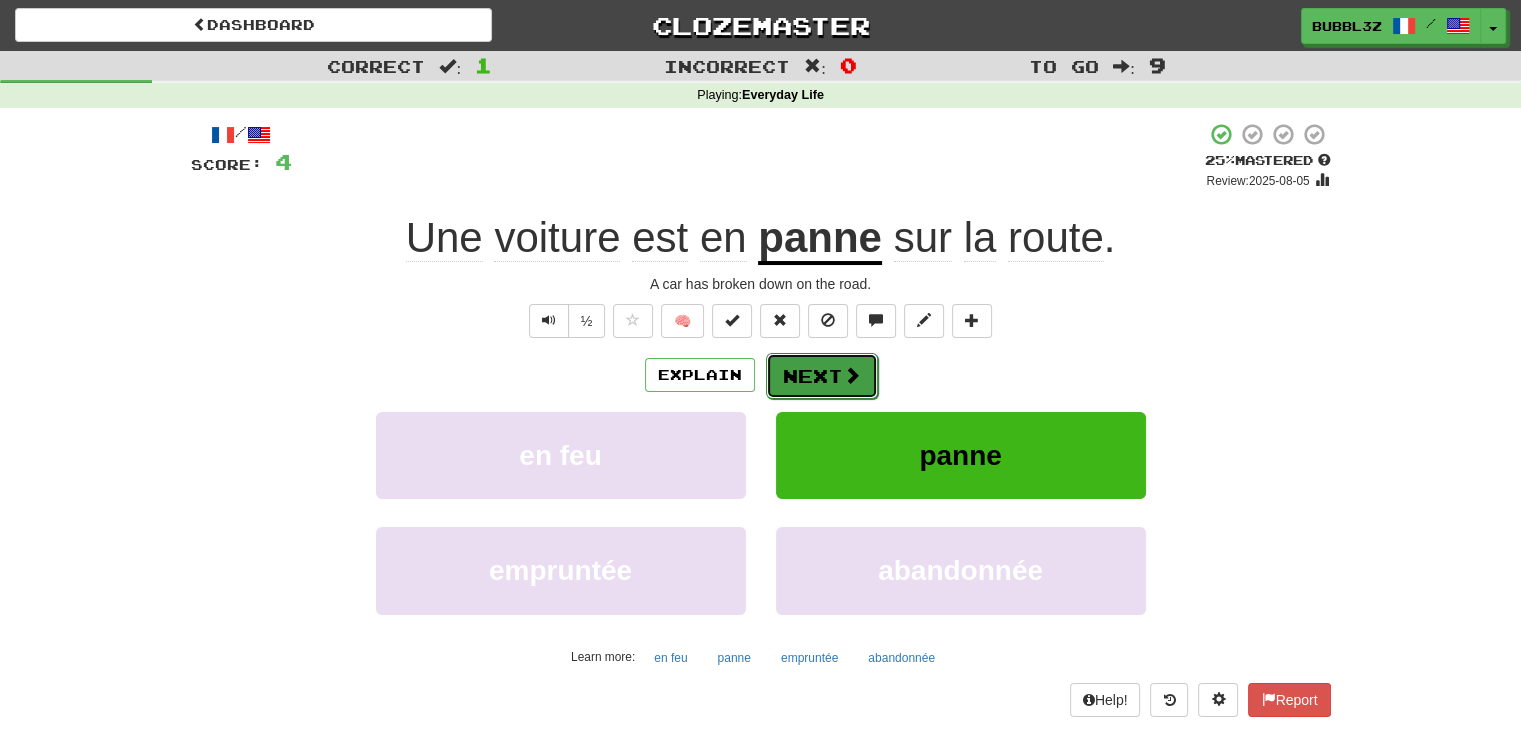 click on "Next" at bounding box center [822, 376] 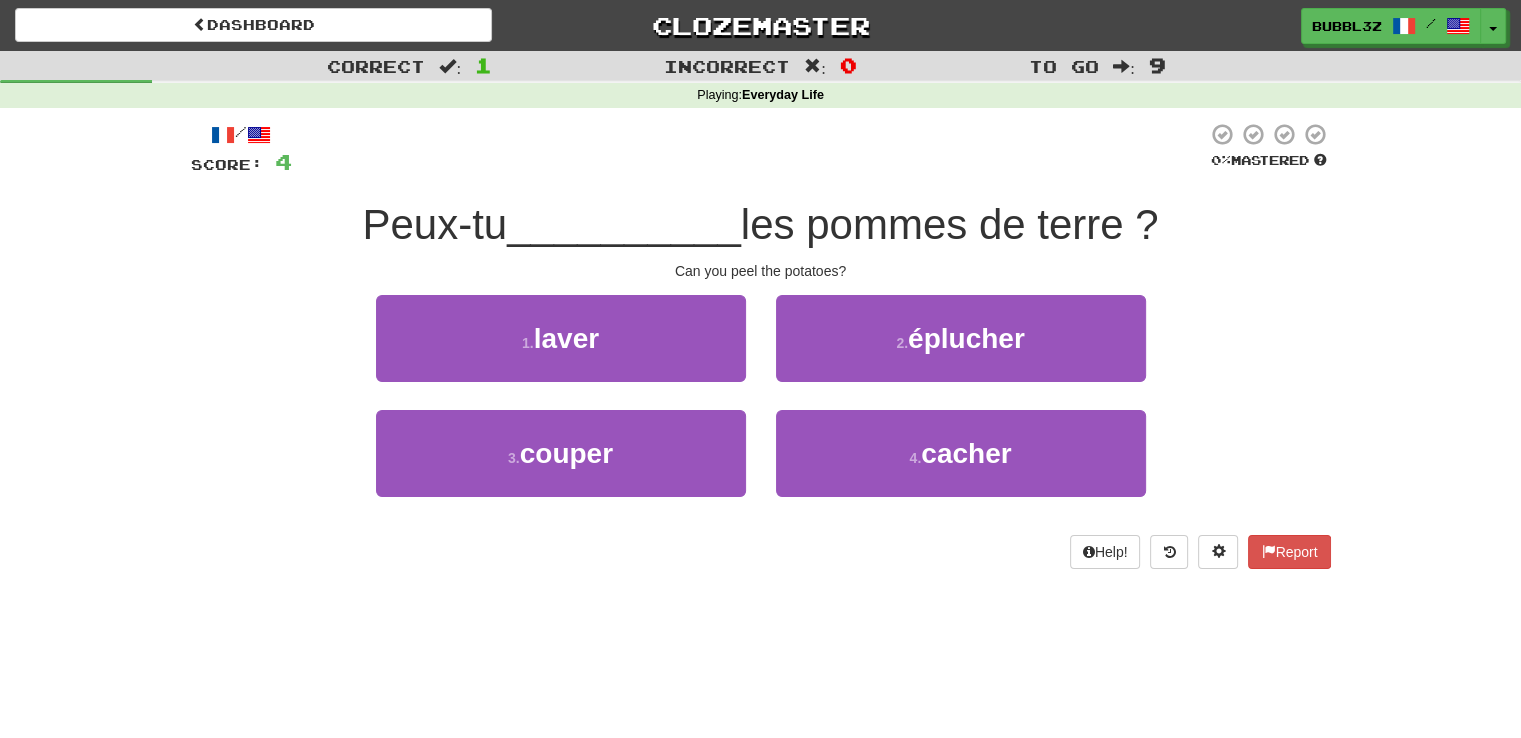 click on "/  Score:   4 0 %  Mastered Peux-tu  __________  les pommes de terre ? Can you peel the potatoes? 1 .  laver 2 .  éplucher 3 .  couper 4 .  cacher  Help!  Report" at bounding box center (761, 352) 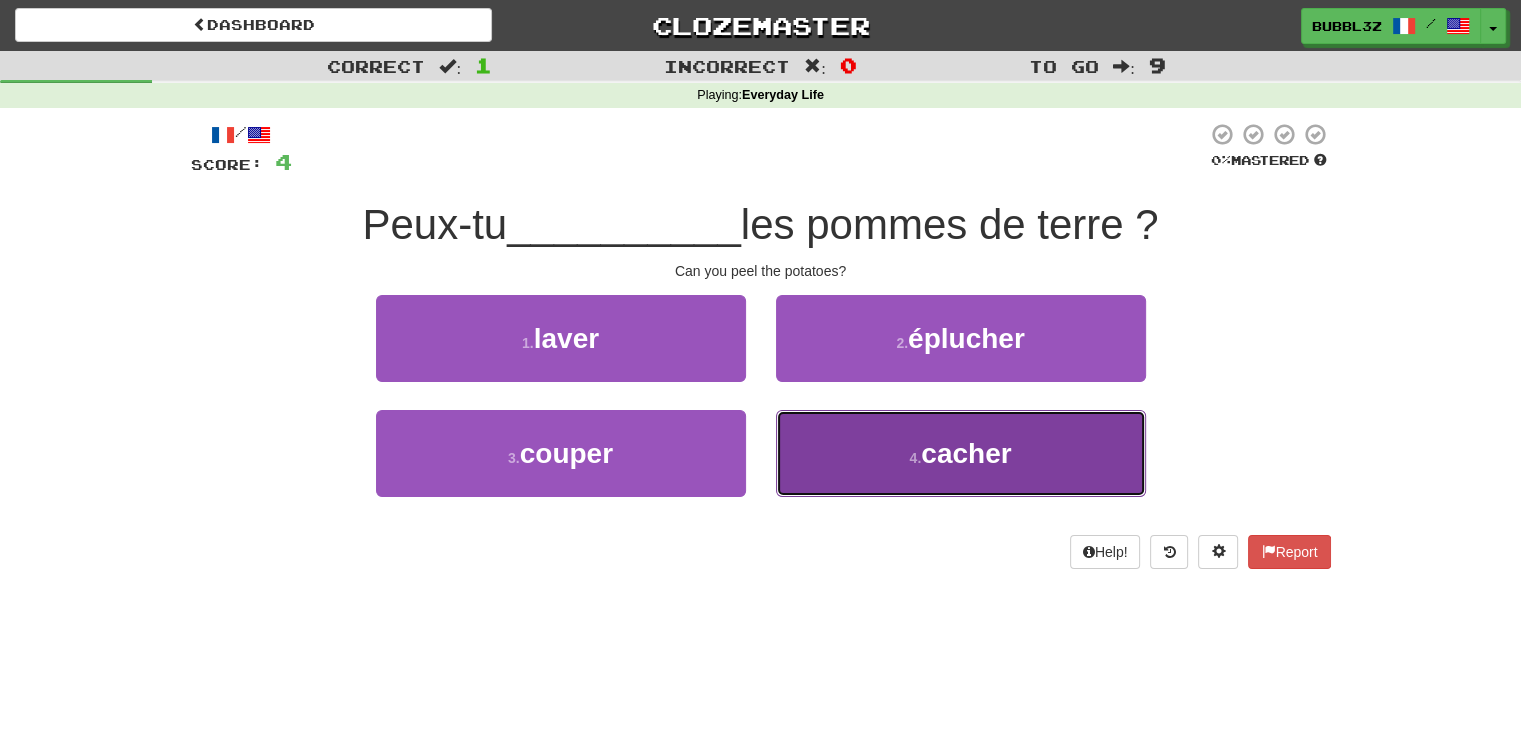click on "cacher" at bounding box center (966, 453) 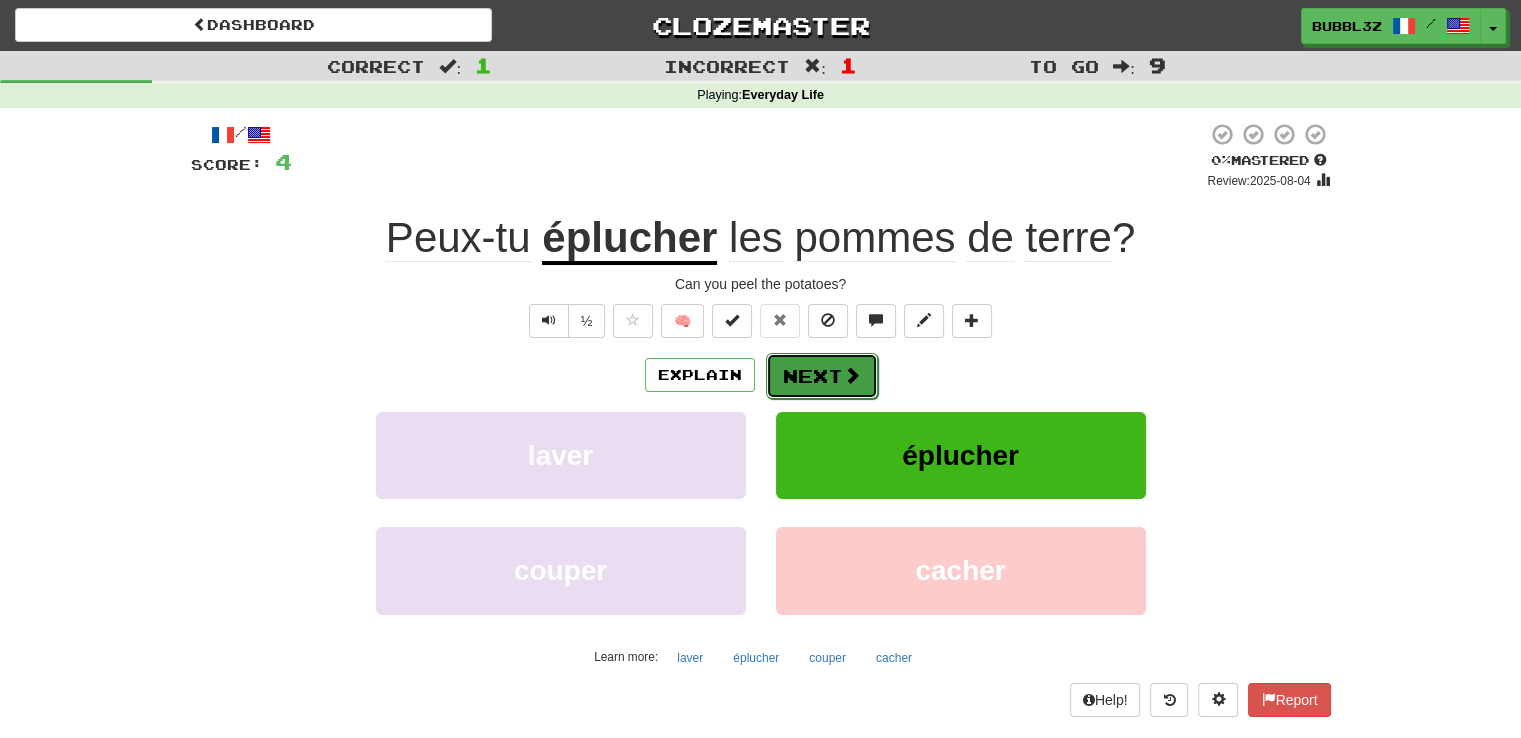 click on "Next" at bounding box center [822, 376] 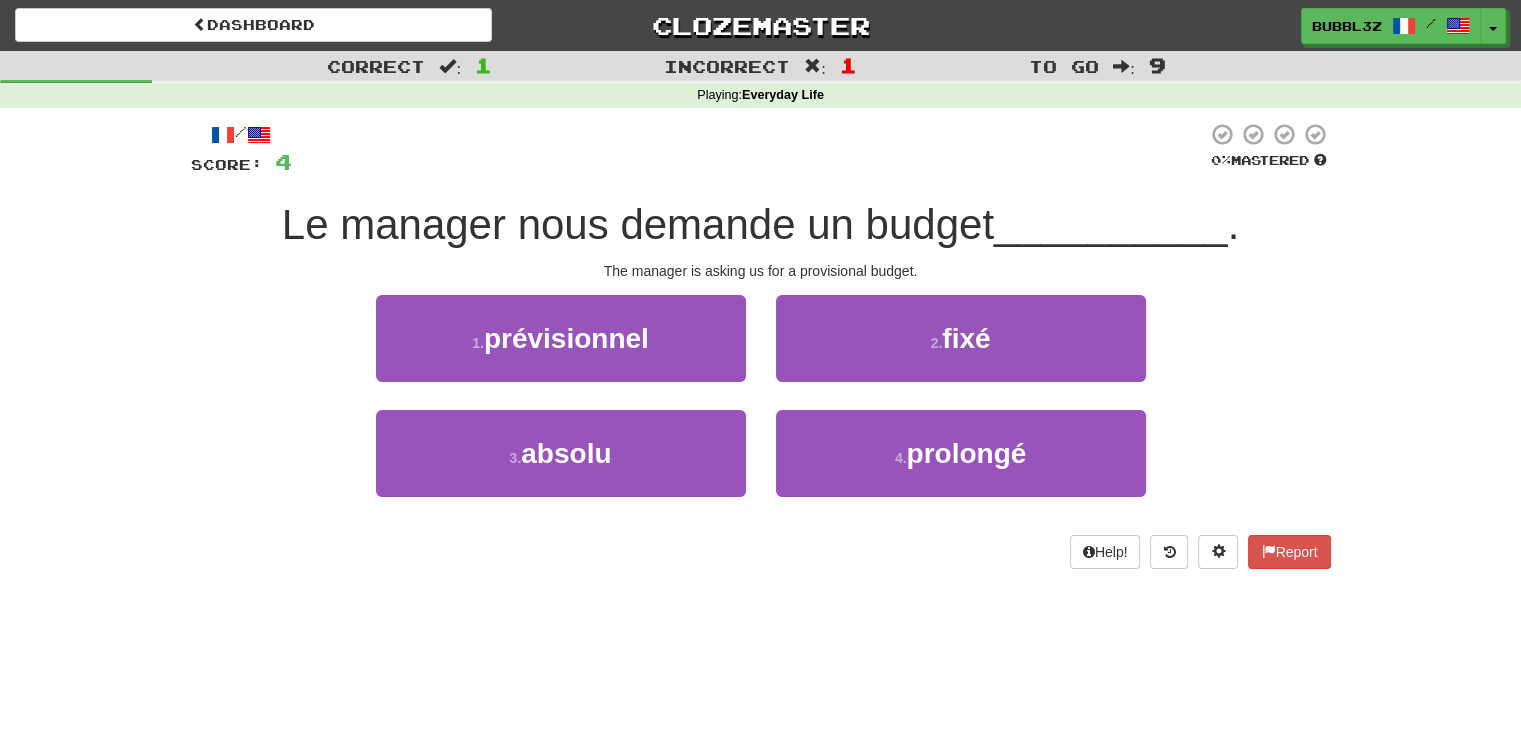 click on "Dashboard
Clozemaster
Bubbl3z
/
Toggle Dropdown
Dashboard
Leaderboard
Activity Feed
Notifications
Profile
Discussions
Français
/
English
Streak:
1
Review:
2
Points Today: 4
Languages
Account
Logout
Bubbl3z
/
Toggle Dropdown
Dashboard
Leaderboard
Activity Feed
Notifications
Profile
Discussions
Français
/
English
Streak:
1
Review:
2
Points Today: 4
Languages
Account
Logout
clozemaster
Correct   :   1 Incorrect   :   1 To go   :   9 Playing :  Everyday Life  /  Score:   4 0 %  Mastered Le manager nous demande un budget  __________ . The manager is asking us for a provisional budget. 1 .  prévisionnel 2 .  fixé 3 .  absolu" at bounding box center [760, 369] 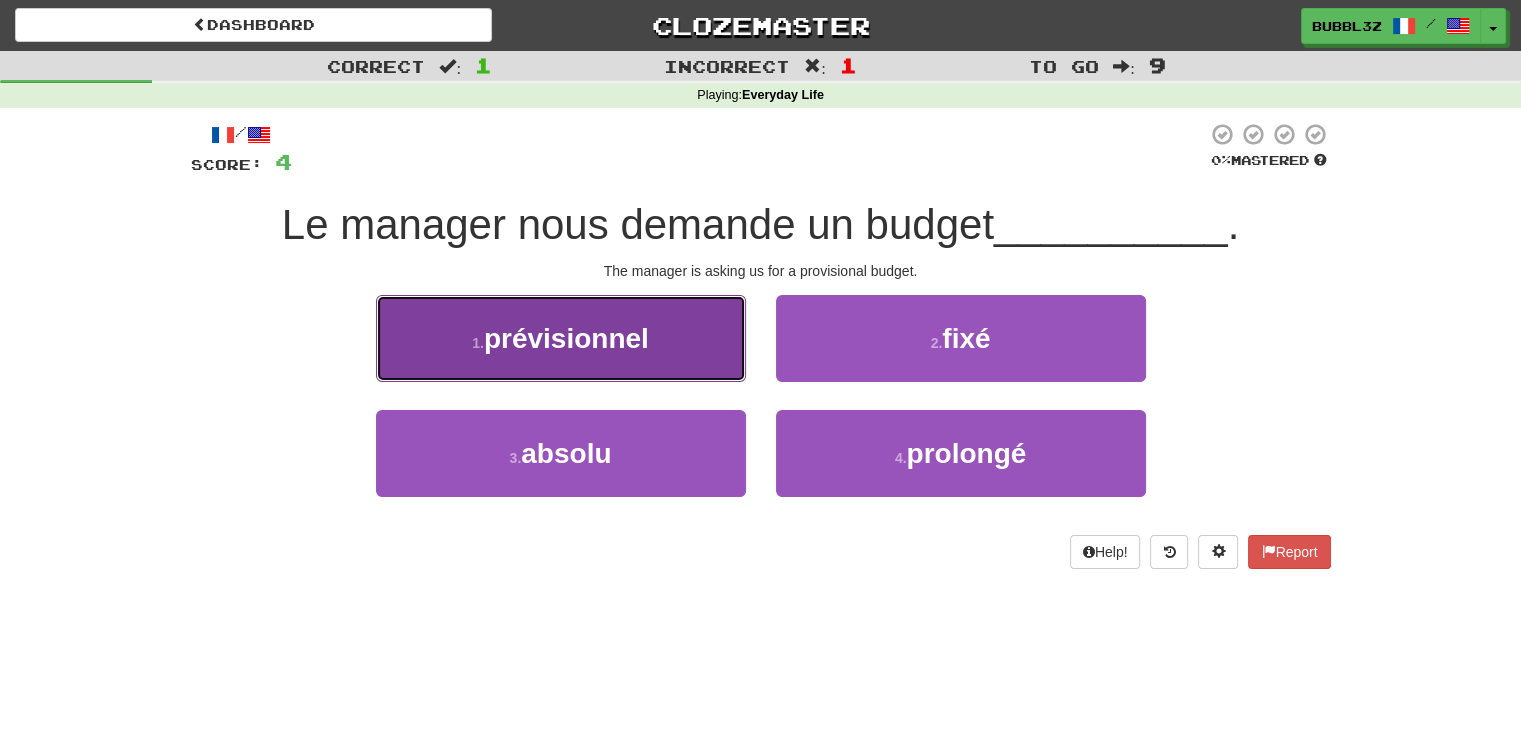 click on "1 .  prévisionnel" at bounding box center (561, 338) 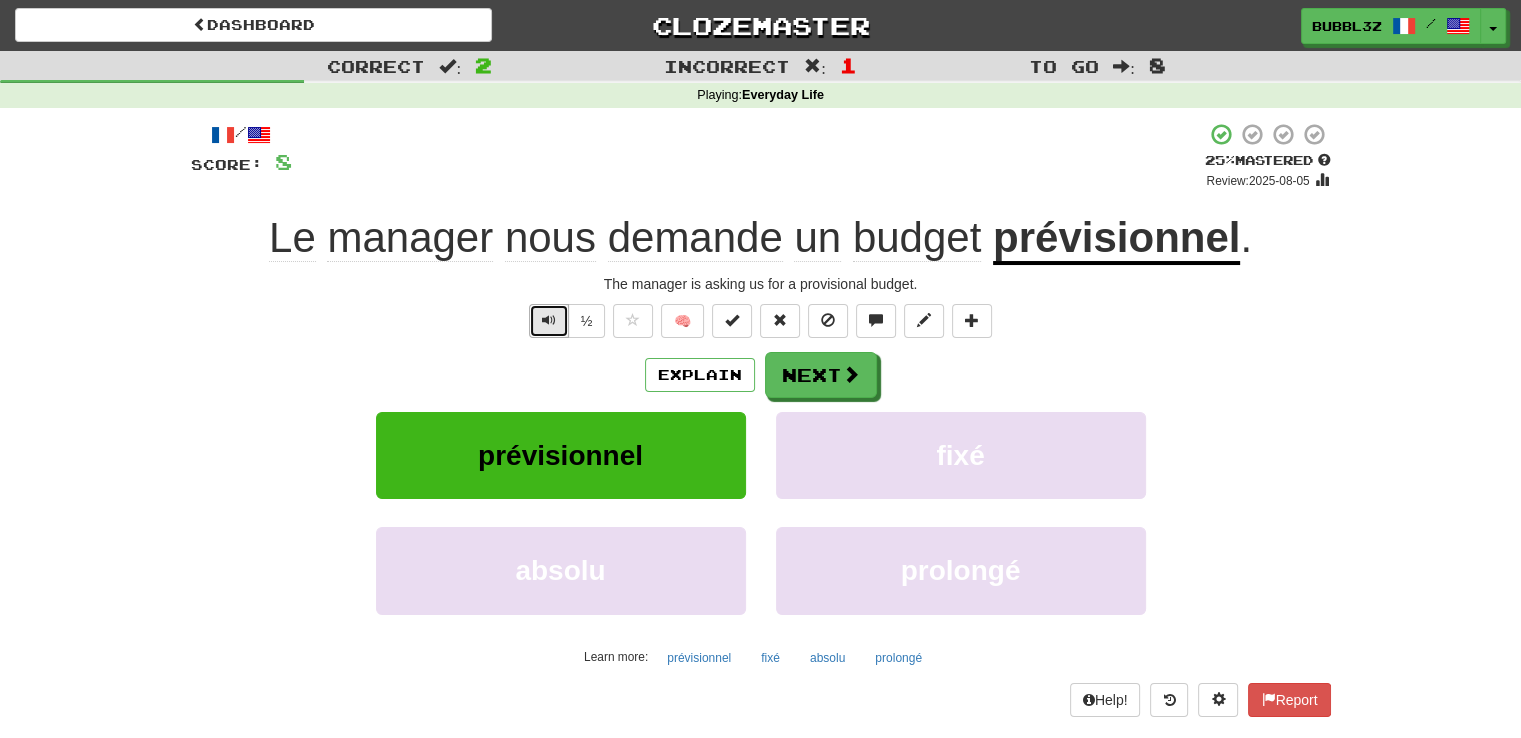 click at bounding box center [549, 320] 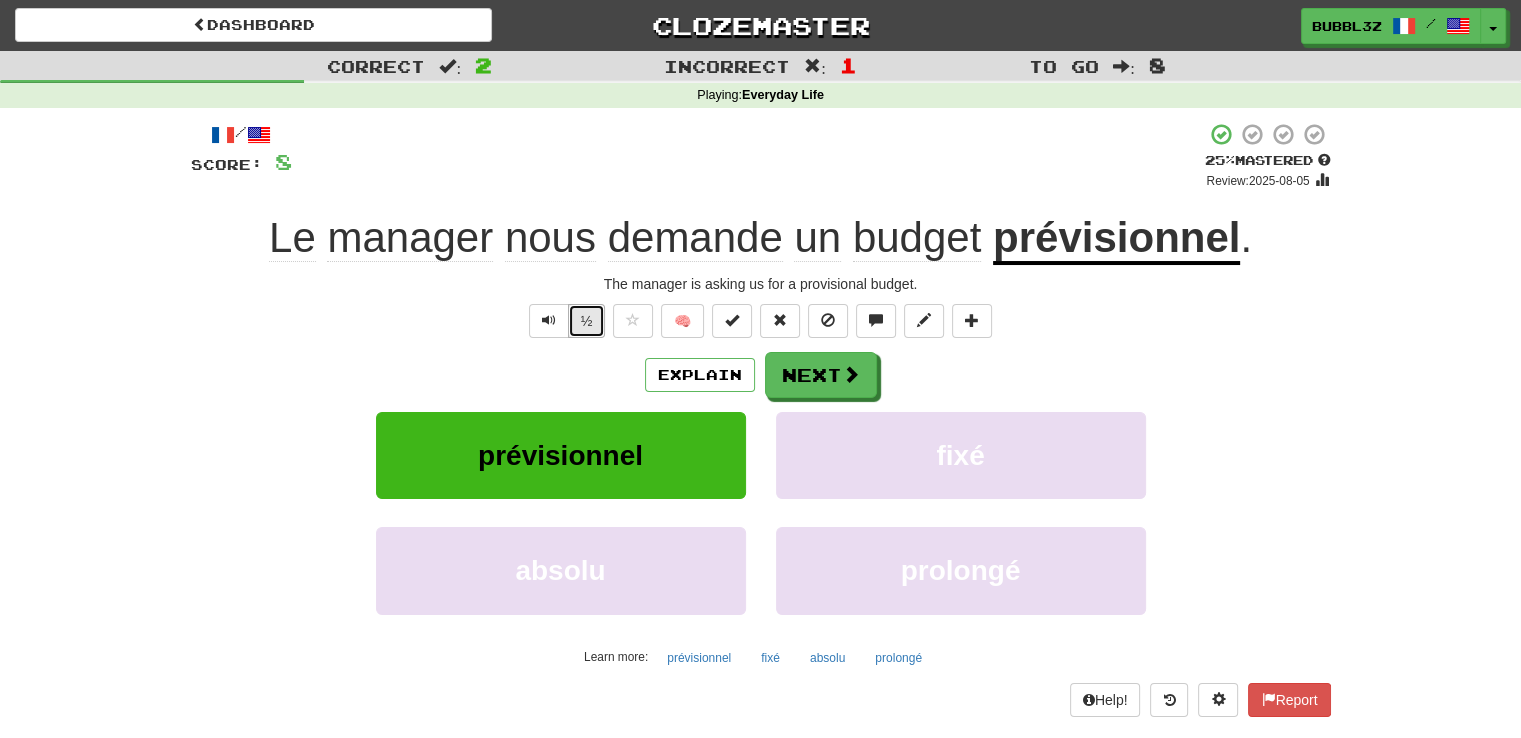 click on "½" at bounding box center [587, 321] 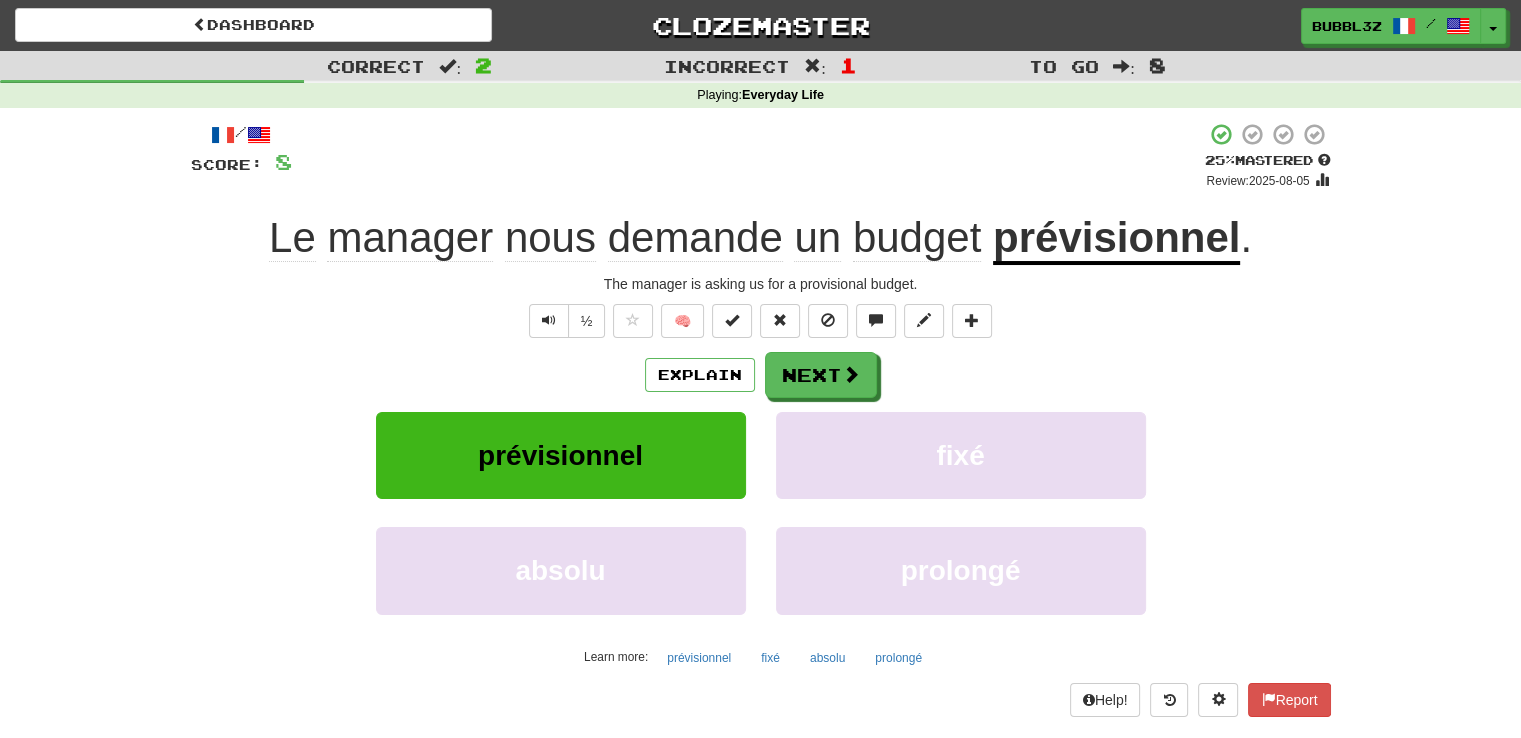 click on "/  Score:   8 + 4 25 %  Mastered Review:  2025-08-05 Le   manager   nous   demande   un   budget   prévisionnel . The manager is asking us for a provisional budget. ½ 🧠 Explain Next prévisionnel fixé absolu prolongé Learn more: prévisionnel fixé absolu prolongé  Help!  Report" at bounding box center [761, 419] 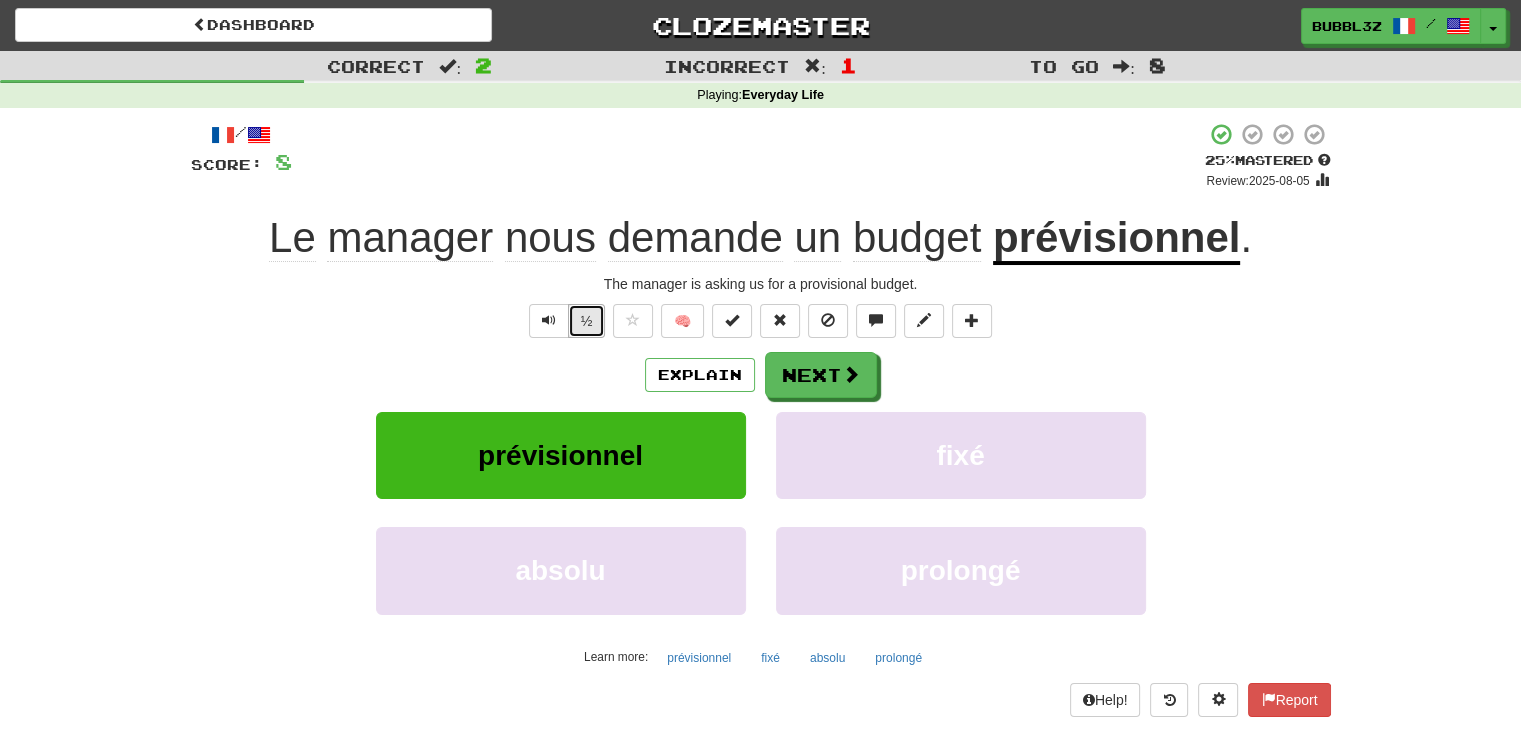 click on "½" at bounding box center (587, 321) 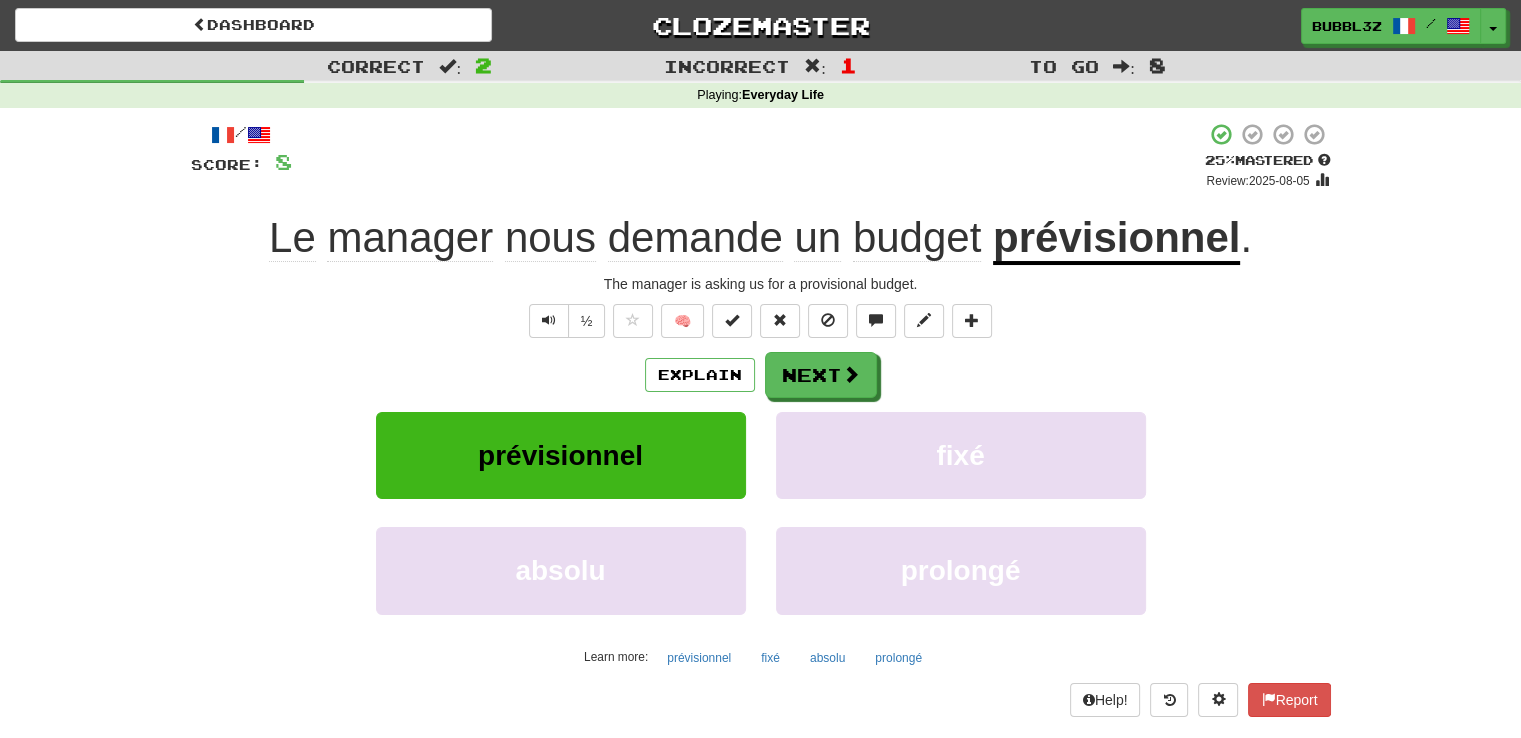 click on "Explain Next" at bounding box center [761, 375] 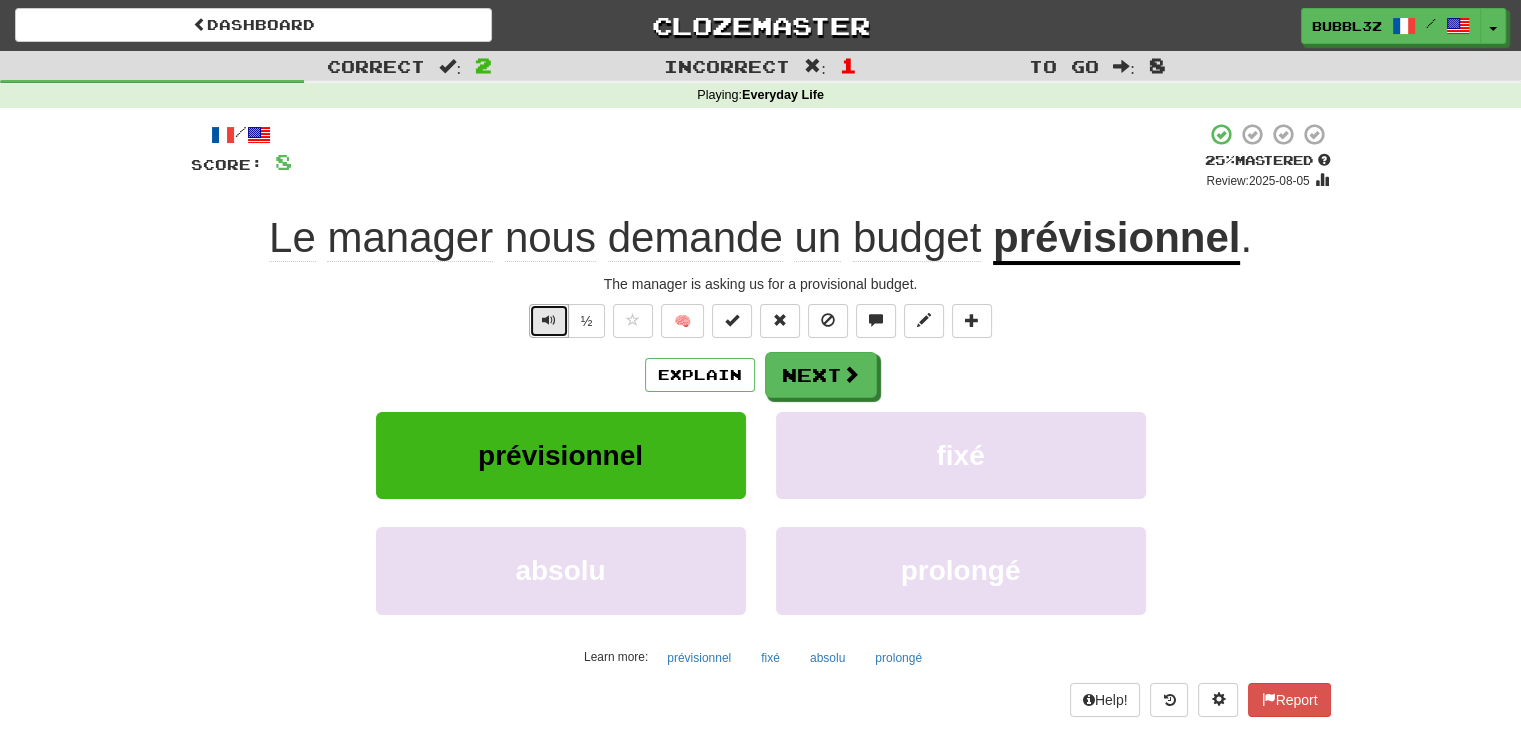 click at bounding box center (549, 321) 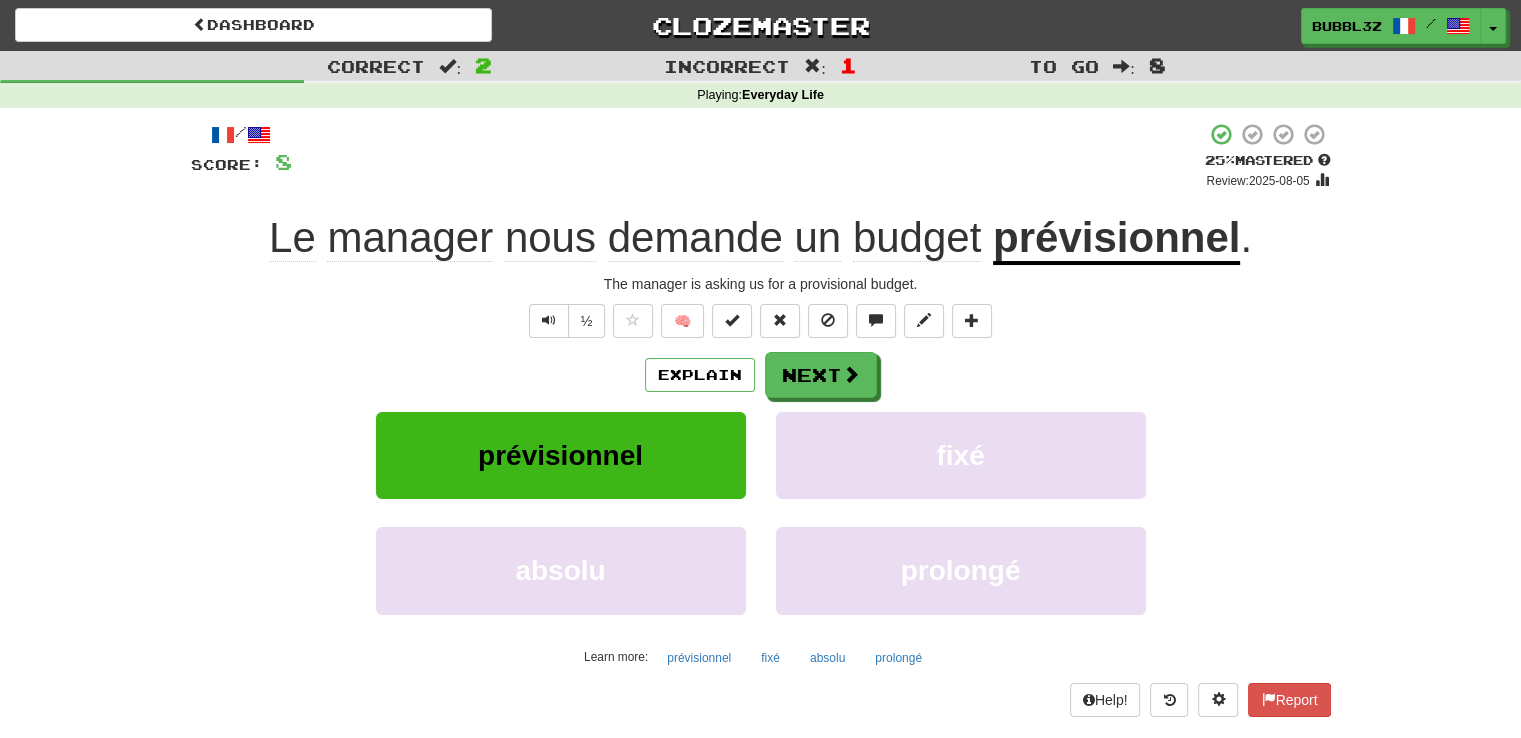 click on "/  Score:   8 + 4 25 %  Mastered Review:  2025-08-05 Le   manager   nous   demande   un   budget   prévisionnel . The manager is asking us for a provisional budget. ½ 🧠 Explain Next prévisionnel fixé absolu prolongé Learn more: prévisionnel fixé absolu prolongé  Help!  Report" at bounding box center (761, 419) 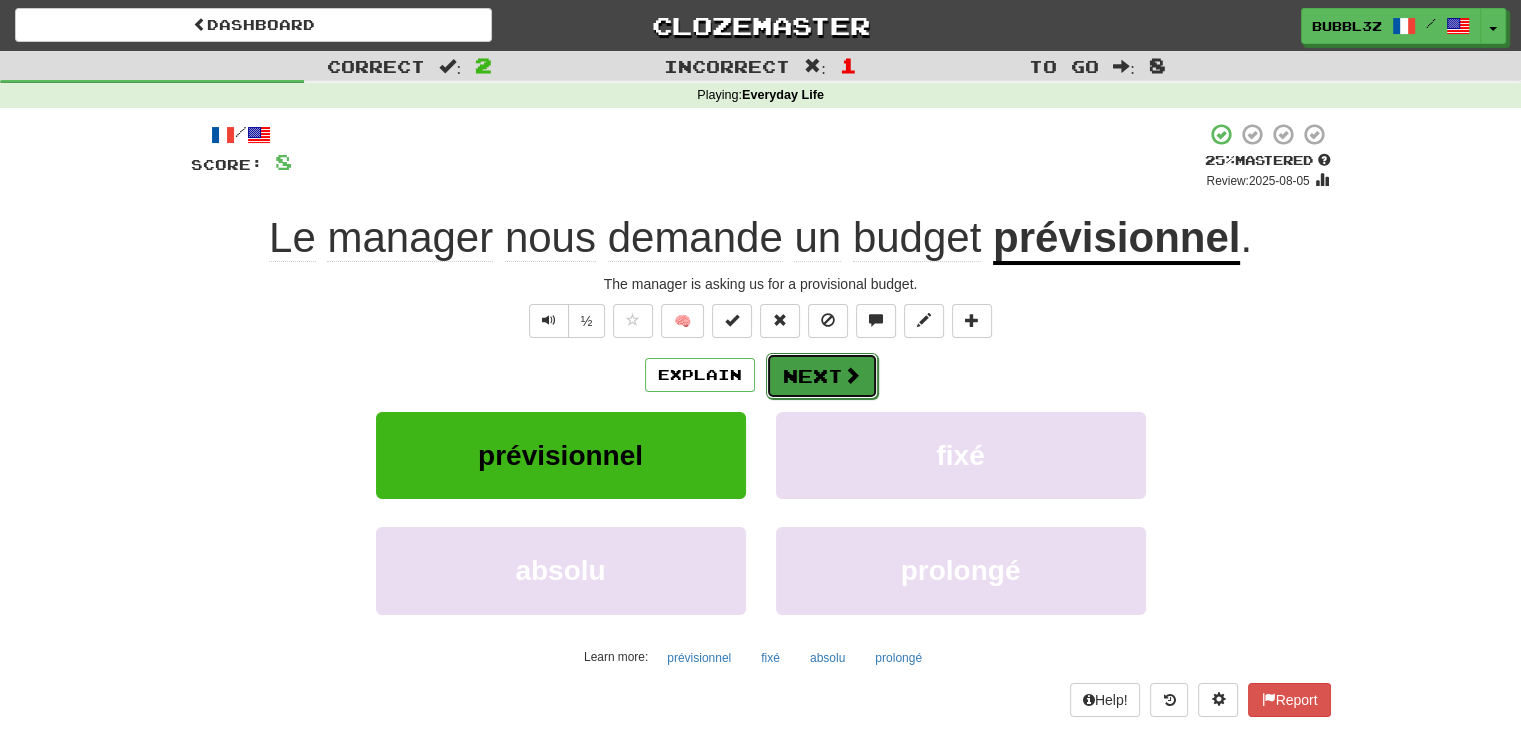 click on "Next" at bounding box center [822, 376] 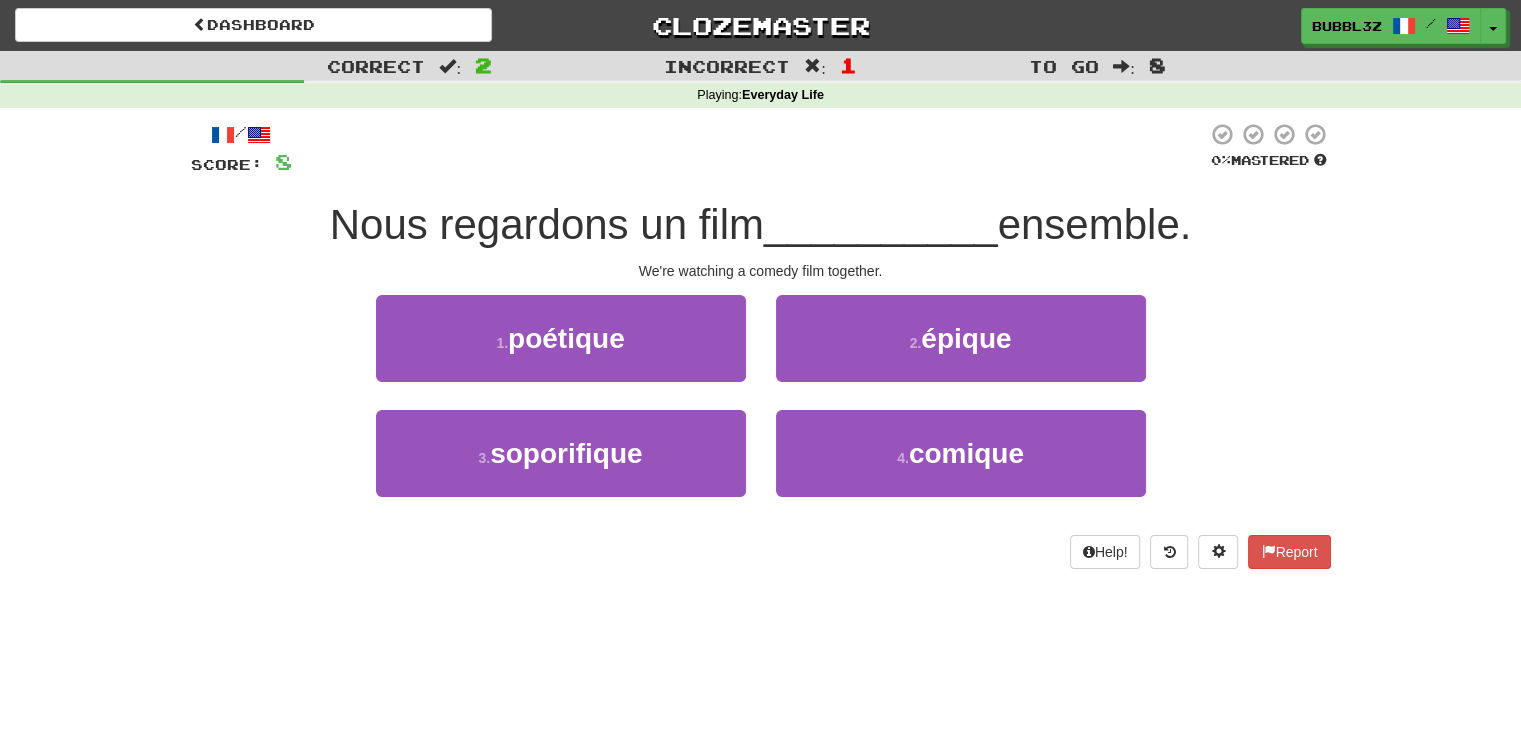 click on "Dashboard
Clozemaster
Bubbl3z
/
Toggle Dropdown
Dashboard
Leaderboard
Activity Feed
Notifications
Profile
Discussions
Français
/
English
Streak:
1
Review:
2
Points Today: 4
Languages
Account
Logout
Bubbl3z
/
Toggle Dropdown
Dashboard
Leaderboard
Activity Feed
Notifications
Profile
Discussions
Français
/
English
Streak:
1
Review:
2
Points Today: 4
Languages
Account
Logout
clozemaster
Correct   :   2 Incorrect   :   1 To go   :   8 Playing :  Everyday Life  /  Score:   8 0 %  Mastered Nous regardons un film  __________  ensemble. We're watching a comedy film together. 1 .  poétique 2 .  épique 3 .  soporifique 4 .   Help!" at bounding box center [760, 369] 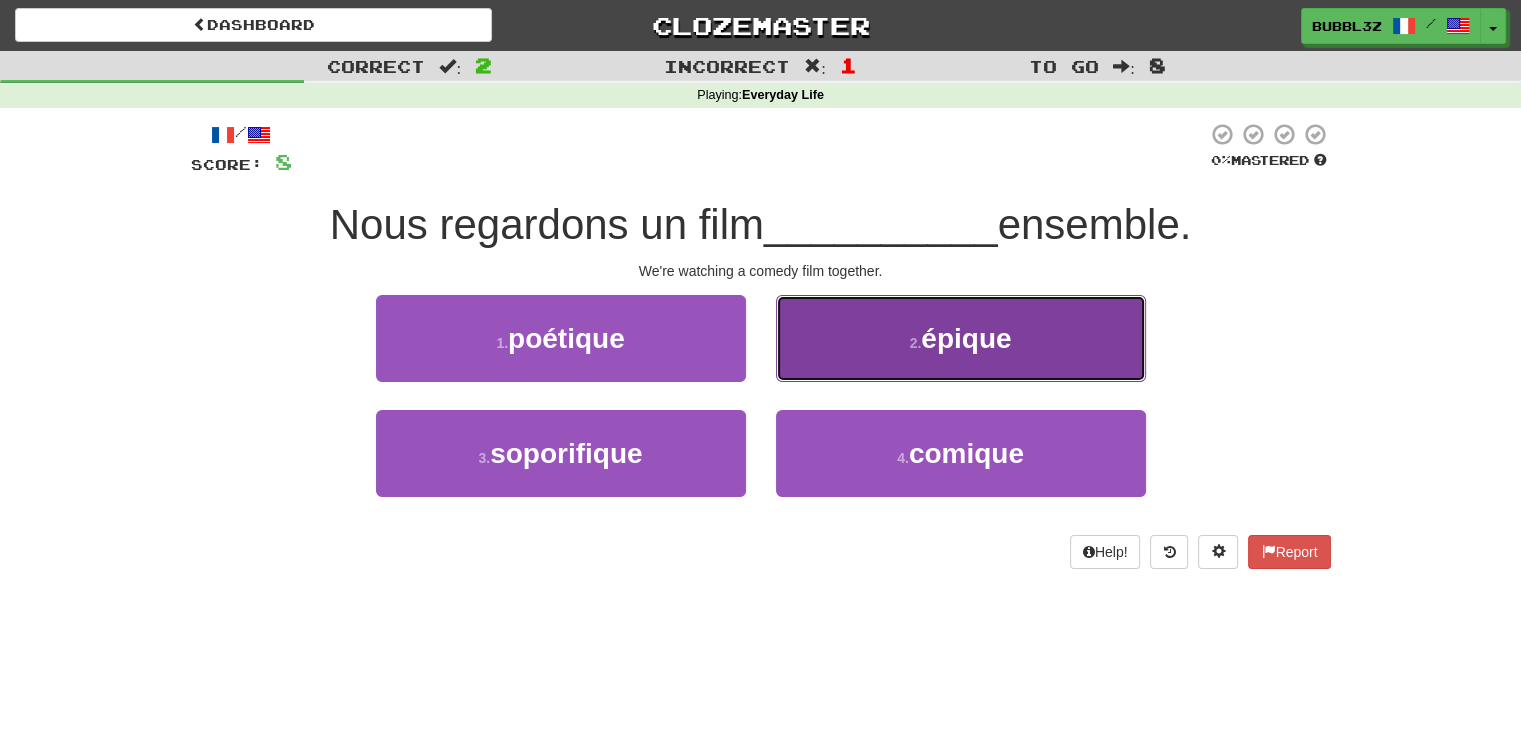 click on "2 ." at bounding box center (916, 343) 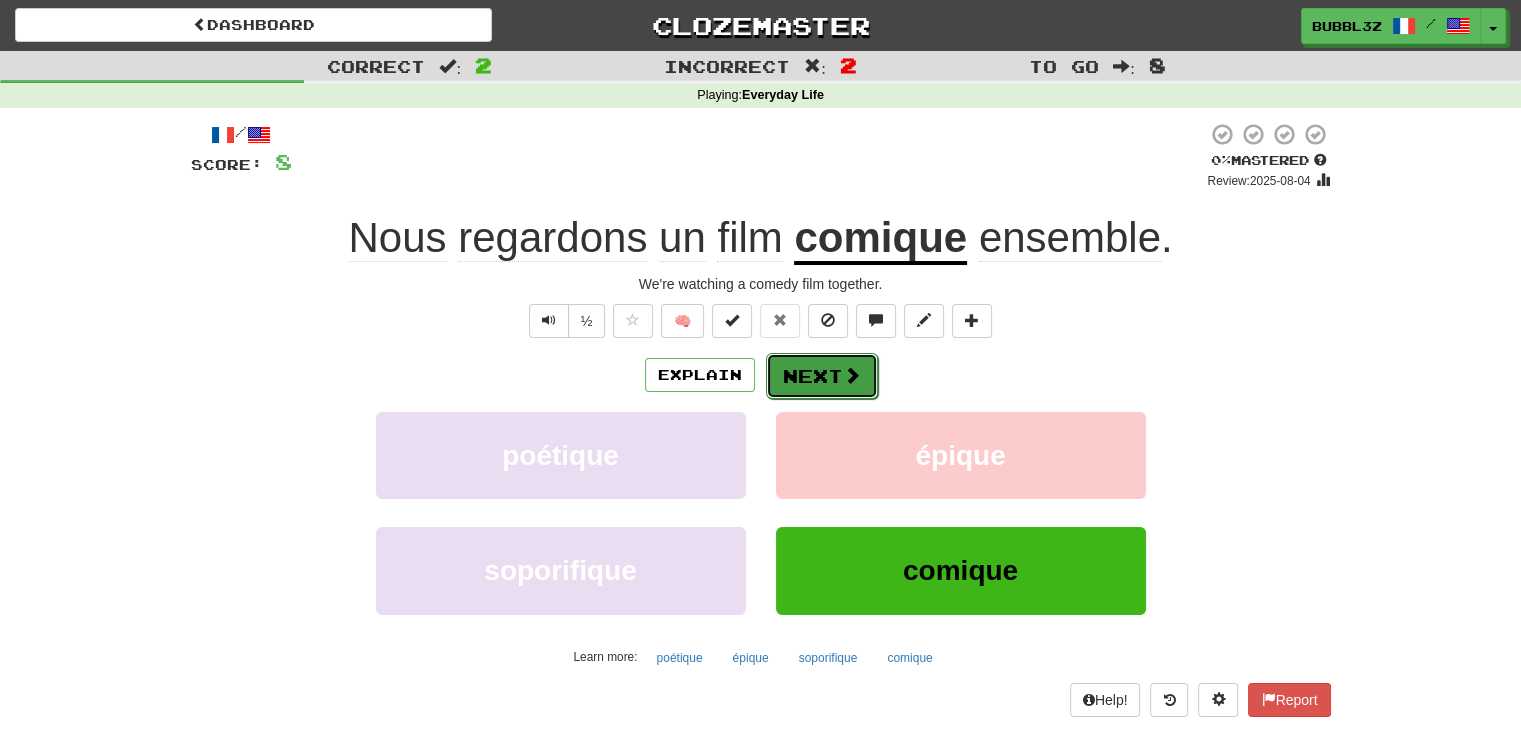 click on "Next" at bounding box center (822, 376) 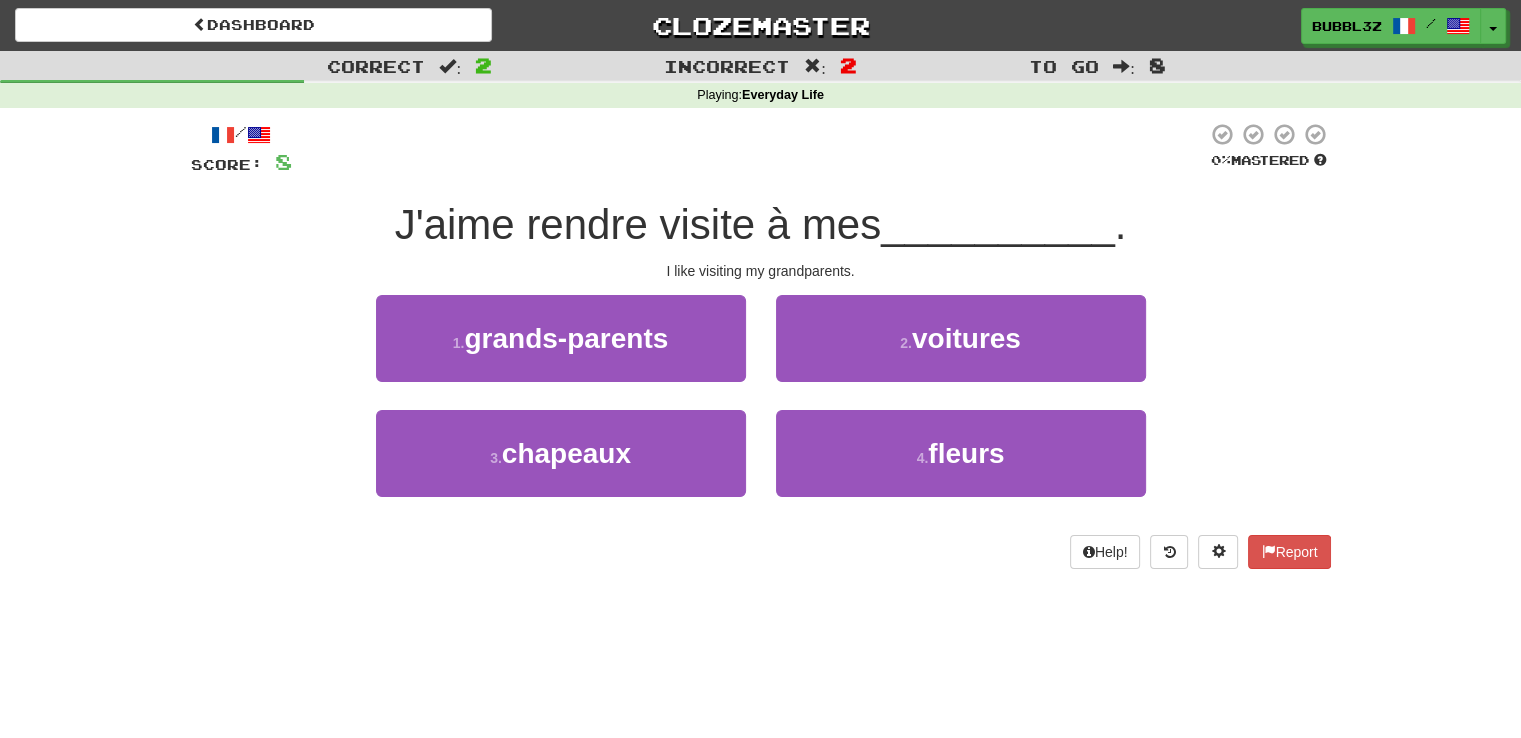 click on "/  Score:   8 0 %  Mastered J'aime rendre visite à mes  __________ . I like visiting my grandparents. 1 .  grands-parents 2 .  voitures 3 .  chapeaux 4 .  fleurs  Help!  Report" at bounding box center [761, 352] 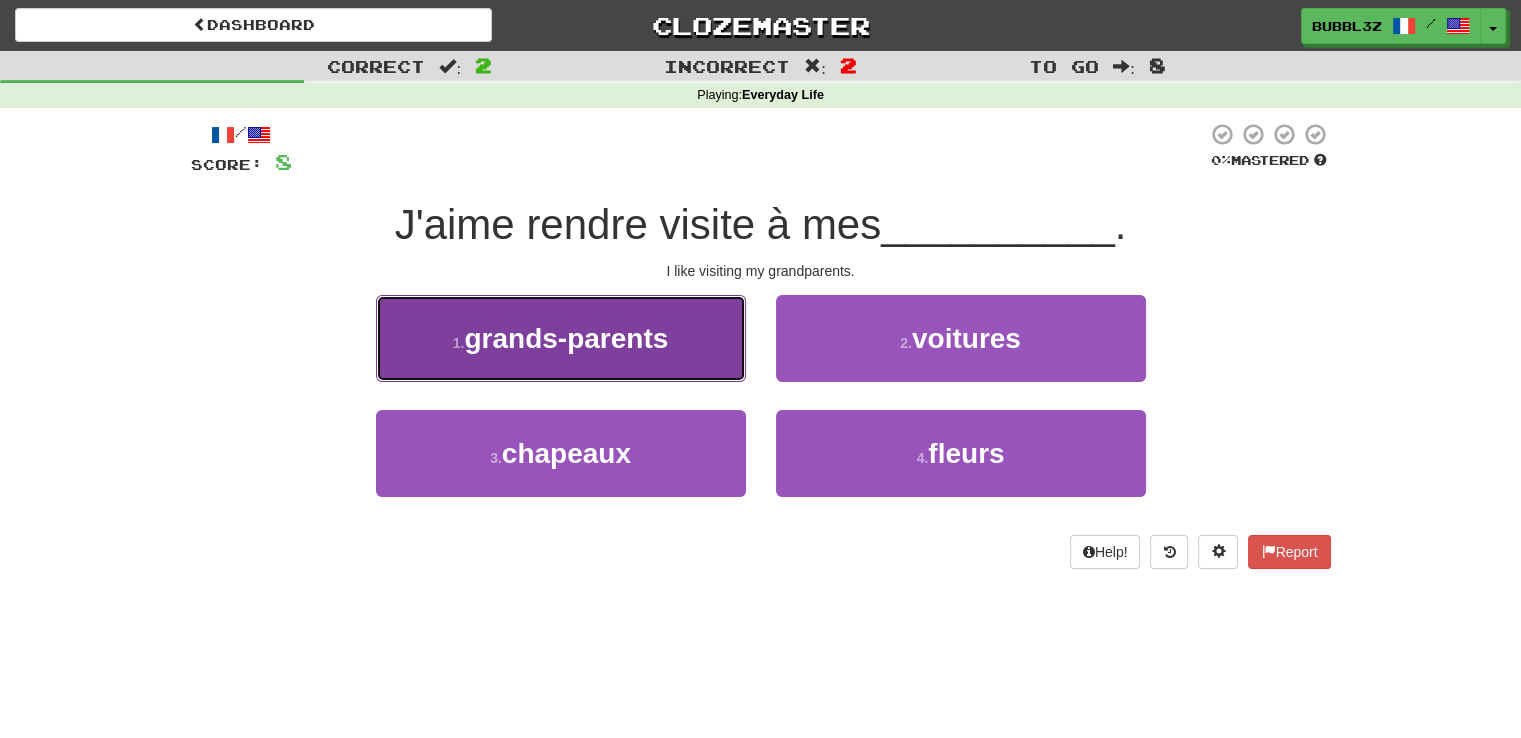 click on "grands-parents" at bounding box center [566, 338] 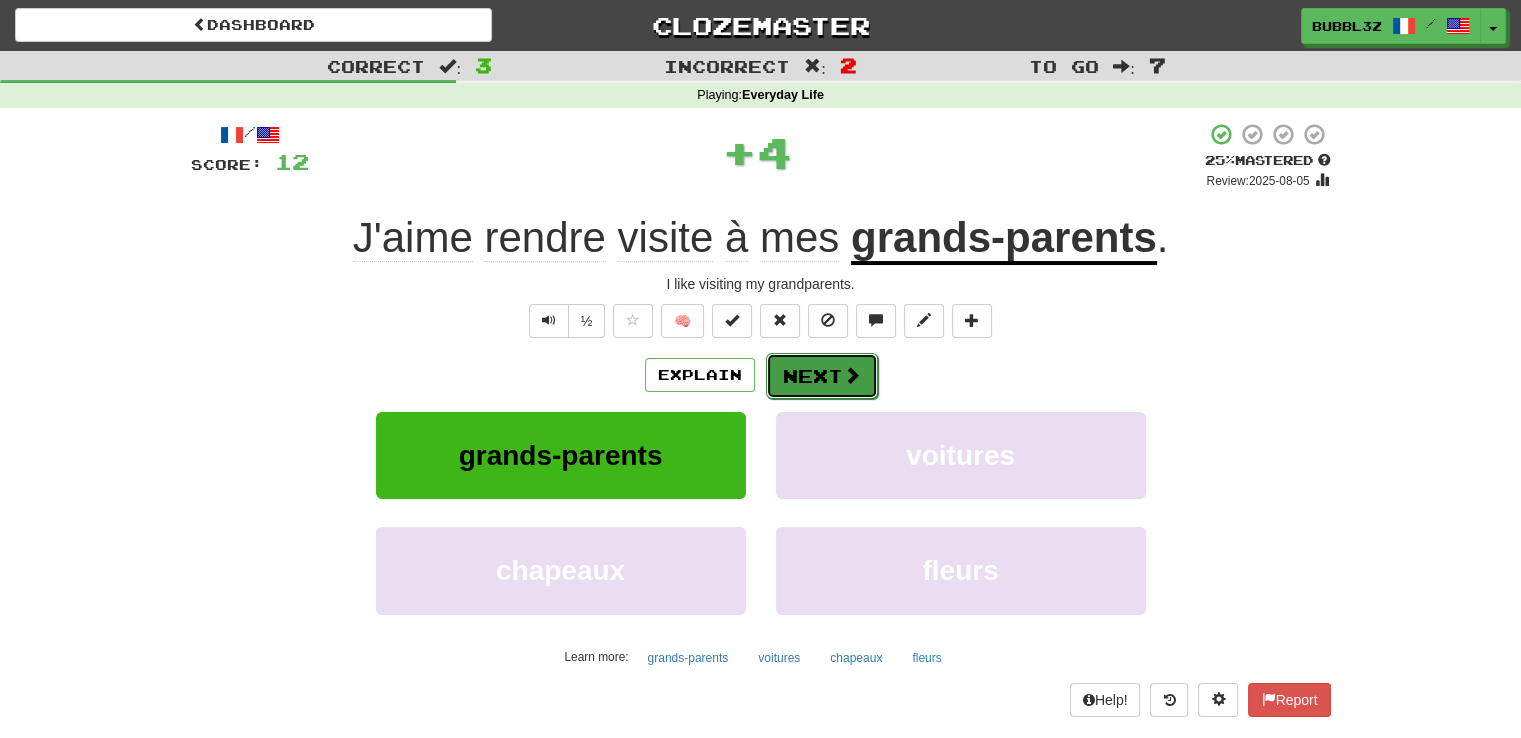 click on "Next" at bounding box center (822, 376) 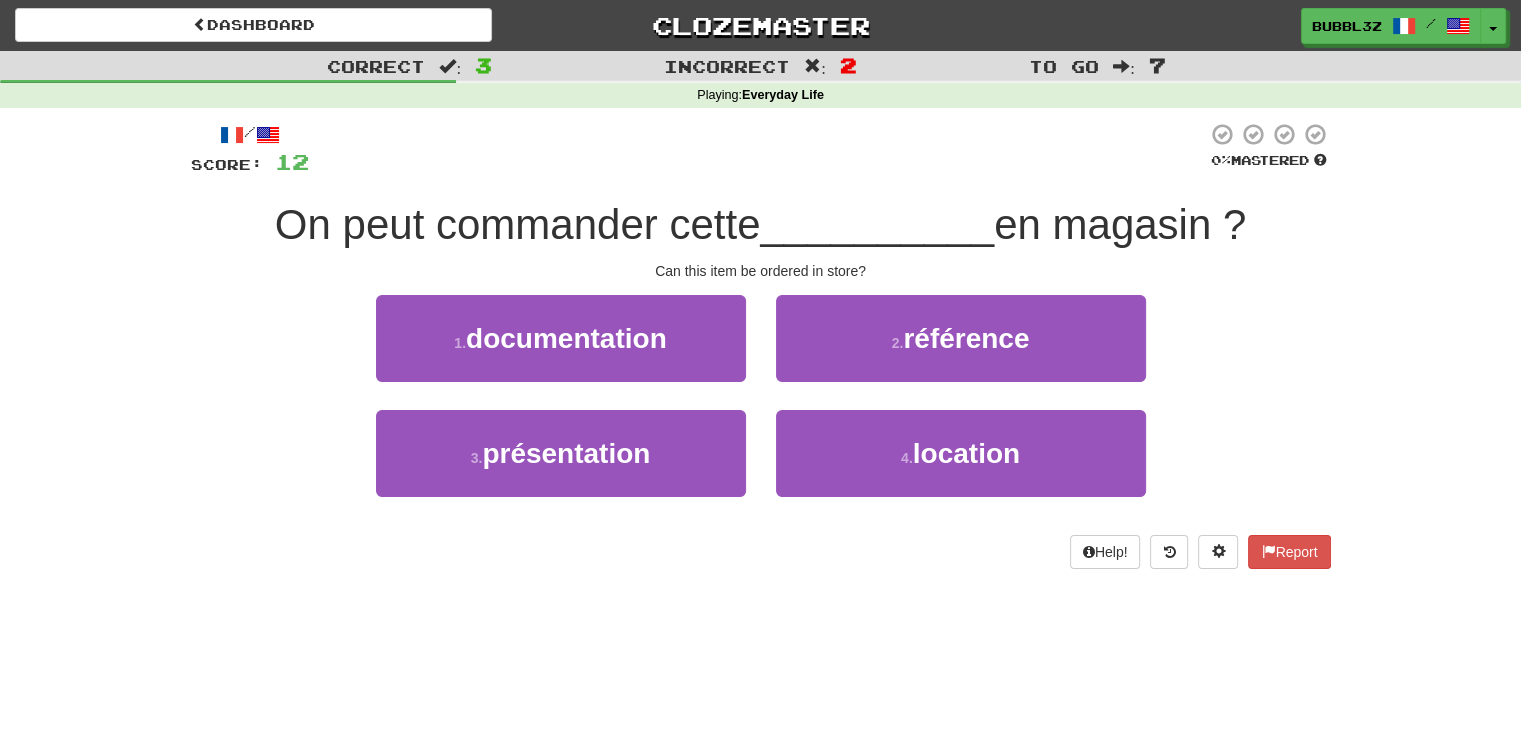 click on "Dashboard
Clozemaster
Bubbl3z
/
Toggle Dropdown
Dashboard
Leaderboard
Activity Feed
Notifications
Profile
Discussions
Français
/
English
Streak:
1
Review:
2
Points Today: 4
Languages
Account
Logout
Bubbl3z
/
Toggle Dropdown
Dashboard
Leaderboard
Activity Feed
Notifications
Profile
Discussions
Français
/
English
Streak:
1
Review:
2
Points Today: 4
Languages
Account
Logout
clozemaster
Correct   :   3 Incorrect   :   2 To go   :   7 Playing :  Everyday Life  /  Score:   12 0 %  Mastered On peut commander cette  __________  en magasin ? Can this item be ordered in store? 1 .  documentation 2 .  référence 3 .  présentation" at bounding box center (760, 369) 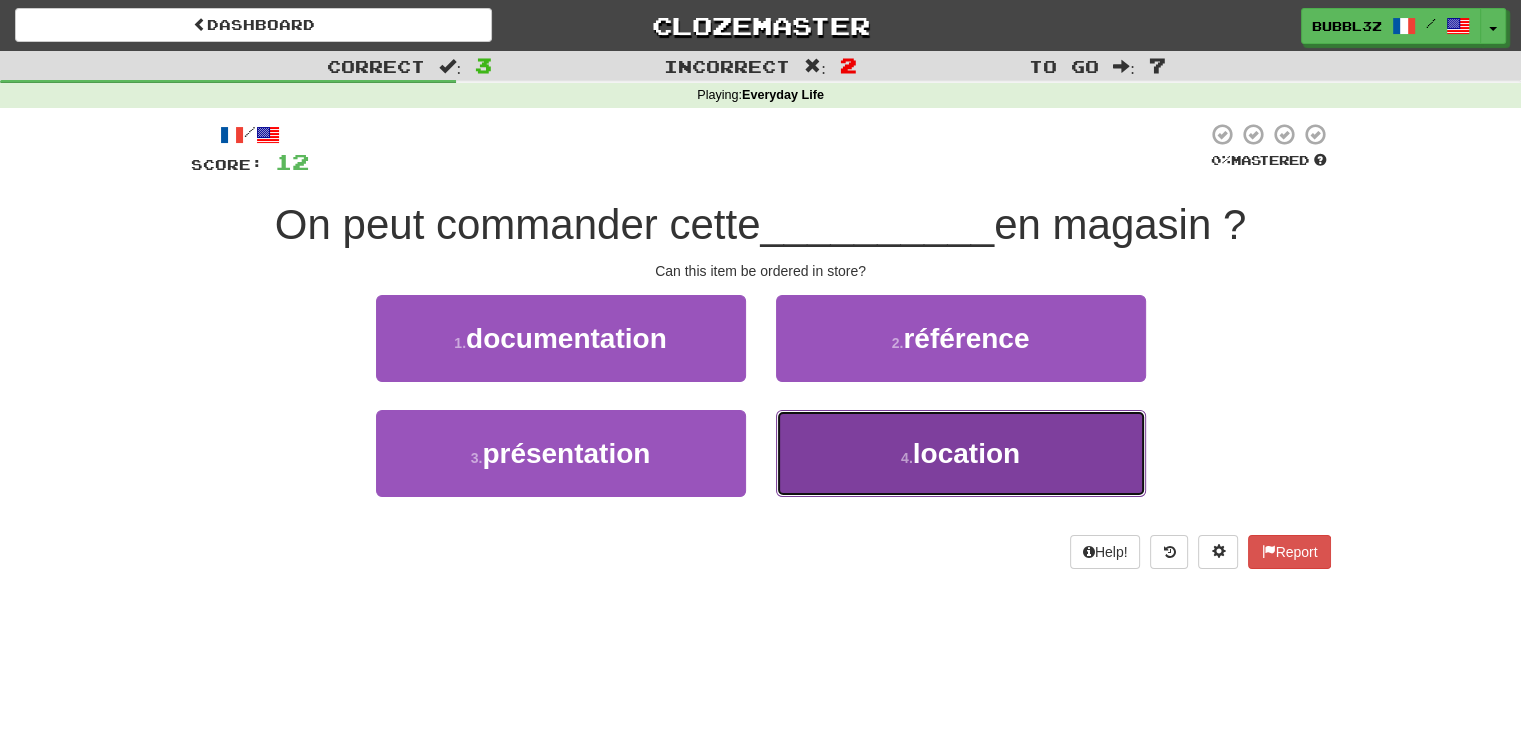 click on "4 .  location" at bounding box center [961, 453] 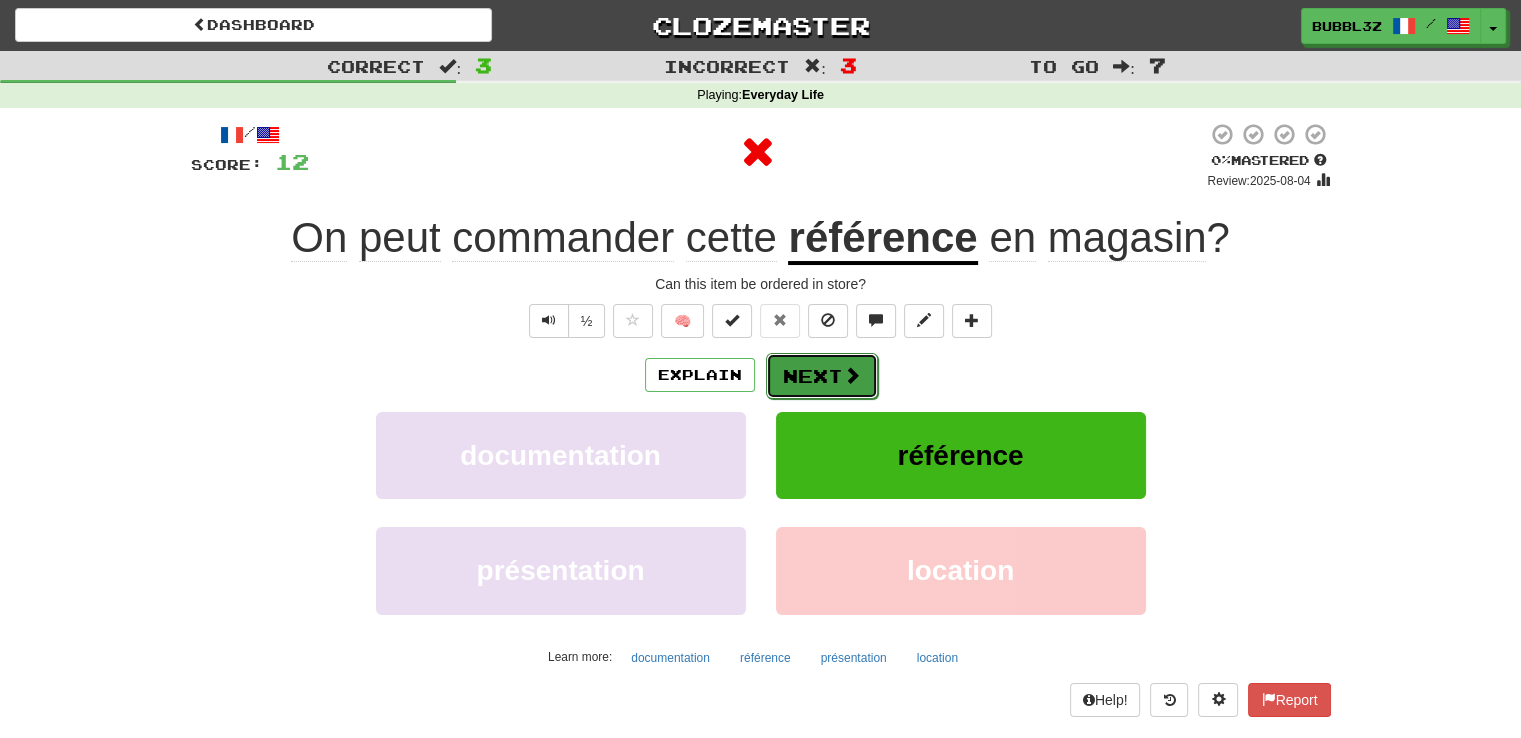 click on "Next" at bounding box center [822, 376] 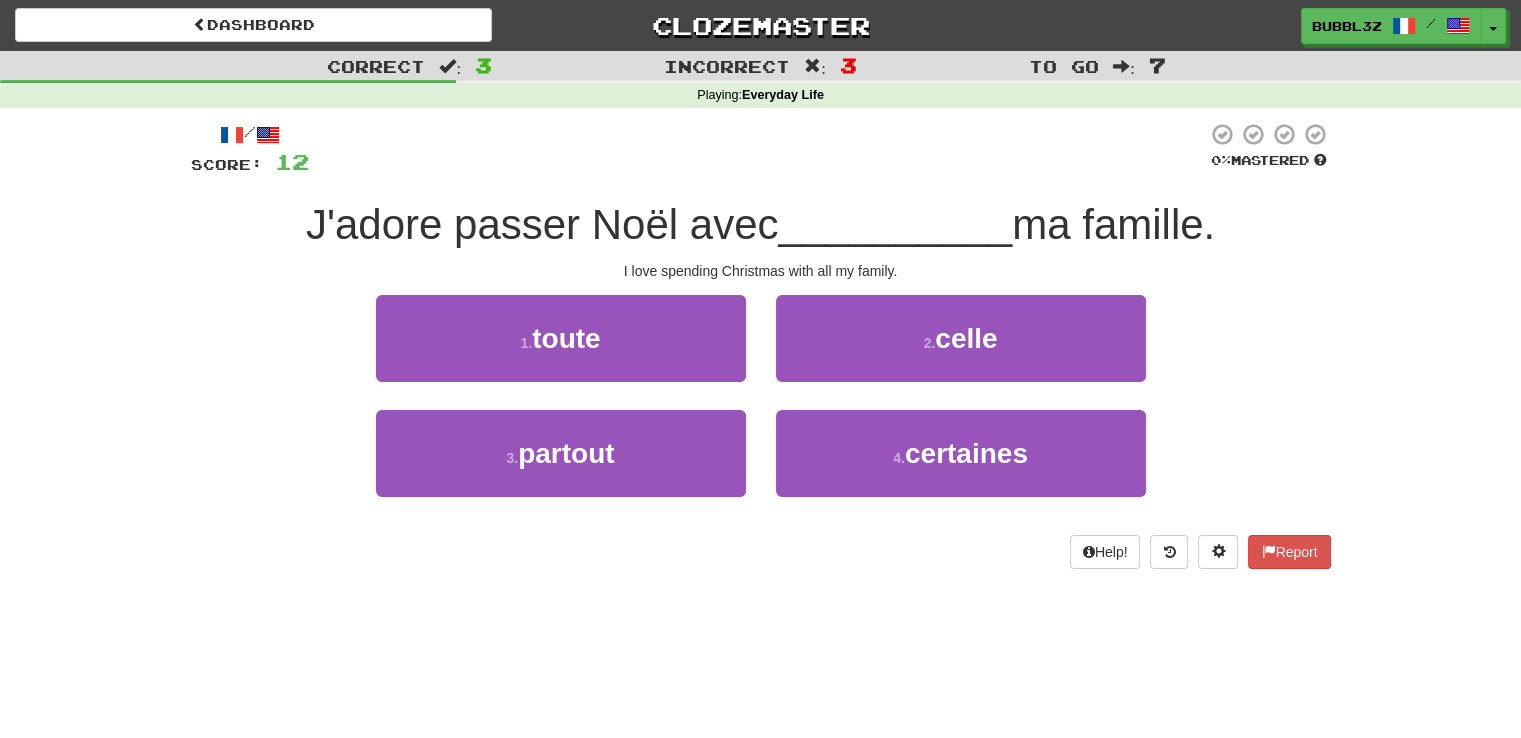 click on "/  Score:   12 0 %  Mastered J'adore passer Noël avec  __________  ma famille. I love spending Christmas with all my family. 1 .  toute 2 .  celle 3 .  partout 4 .  certaines  Help!  Report" at bounding box center [761, 352] 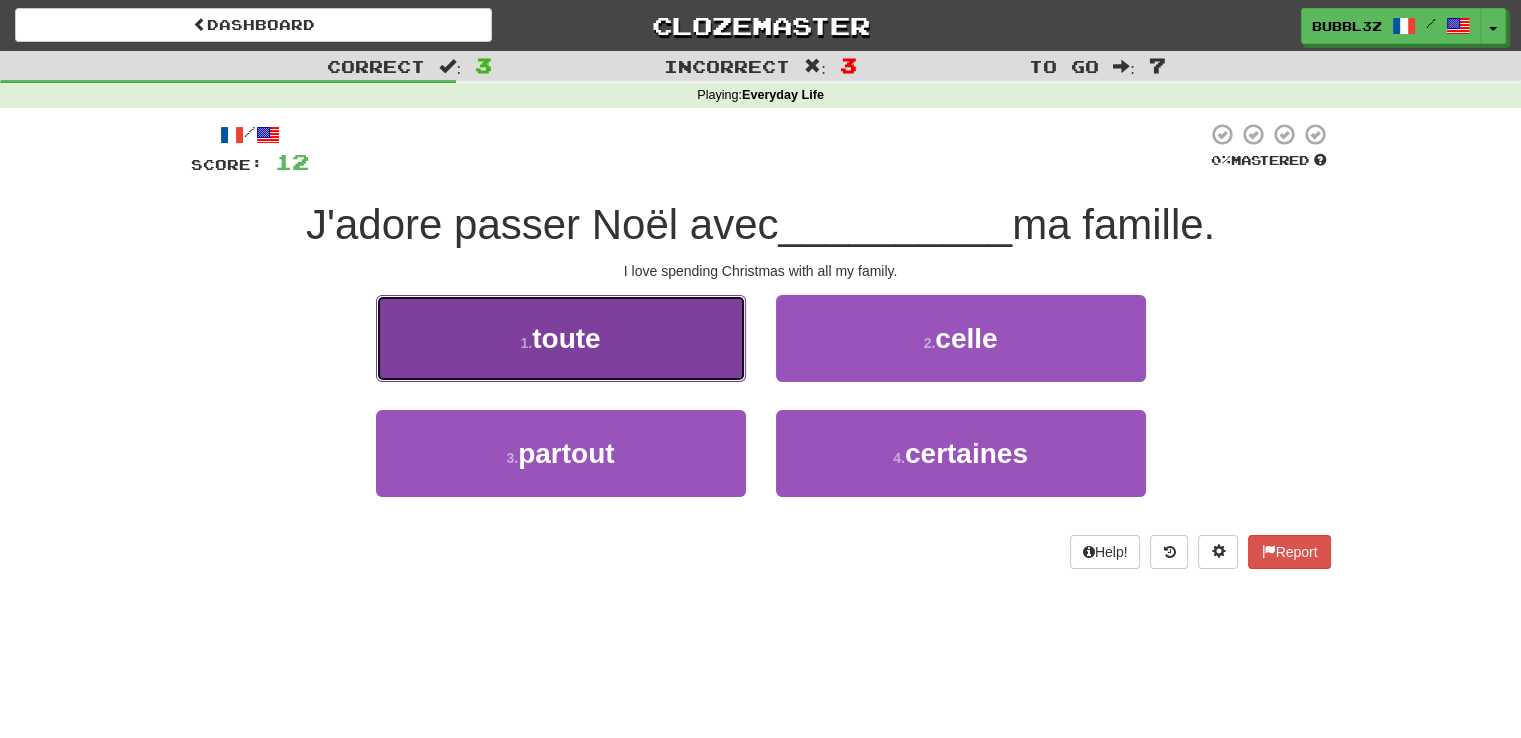 click on "1 .  toute" at bounding box center (561, 338) 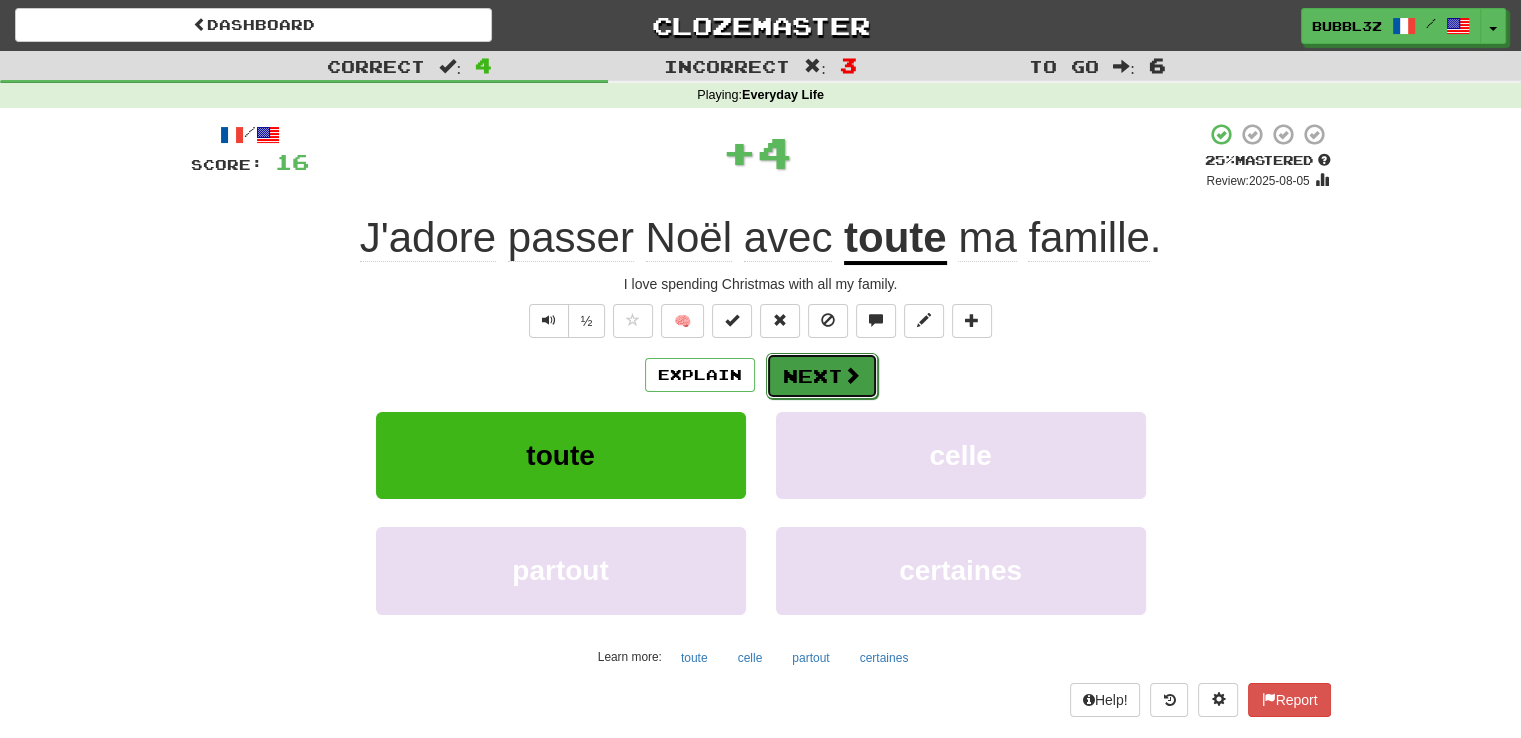 click on "Next" at bounding box center (822, 376) 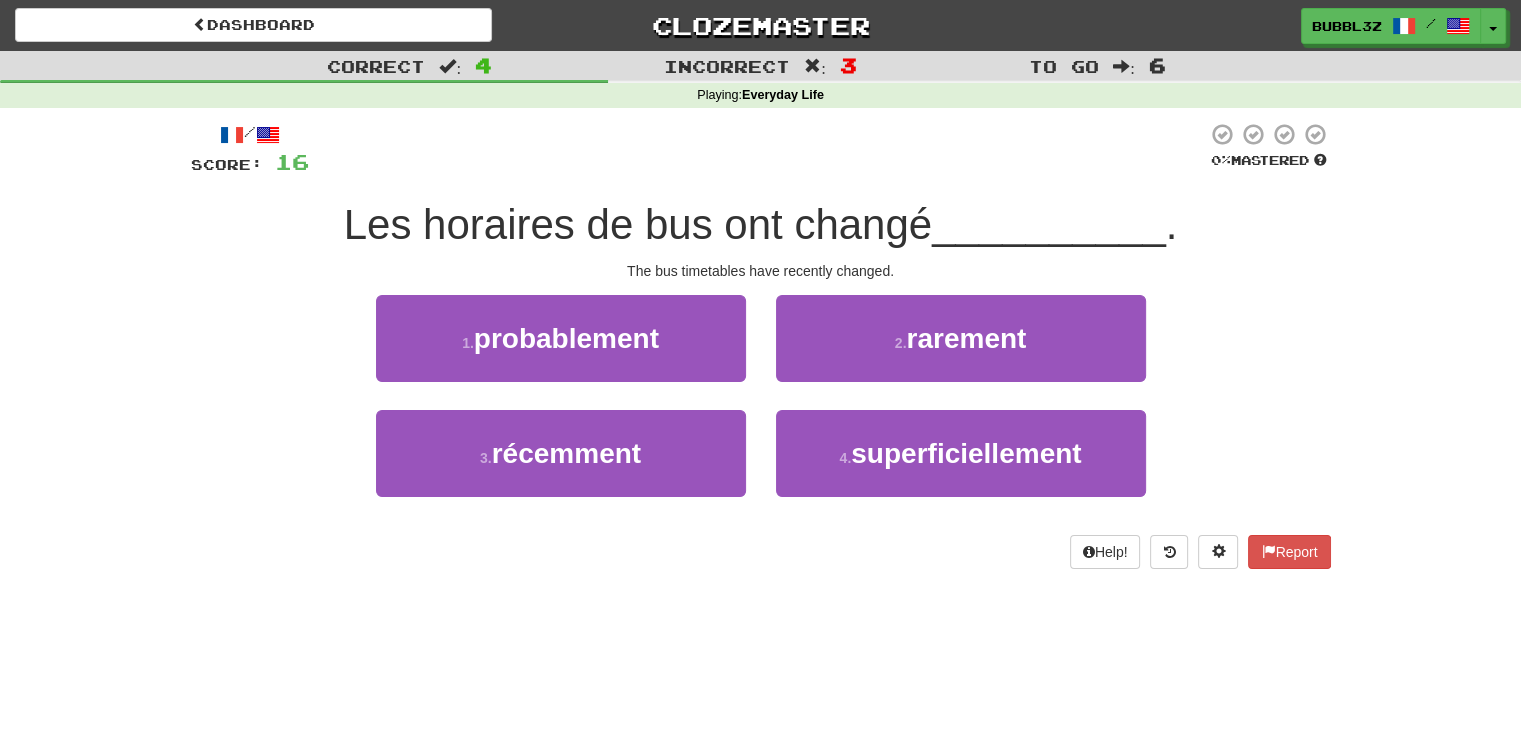 click on "Dashboard
Clozemaster
Bubbl3z
/
Toggle Dropdown
Dashboard
Leaderboard
Activity Feed
Notifications
Profile
Discussions
Français
/
English
Streak:
1
Review:
2
Points Today: 4
Languages
Account
Logout
Bubbl3z
/
Toggle Dropdown
Dashboard
Leaderboard
Activity Feed
Notifications
Profile
Discussions
Français
/
English
Streak:
1
Review:
2
Points Today: 4
Languages
Account
Logout
clozemaster
Correct   :   4 Incorrect   :   3 To go   :   6 Playing :  Everyday Life  /  Score:   16 0 %  Mastered Les horaires de bus ont changé  __________ . The bus timetables have recently changed. 1 .  probablement 2 .  rarement 3 .  récemment 4 ." at bounding box center [760, 369] 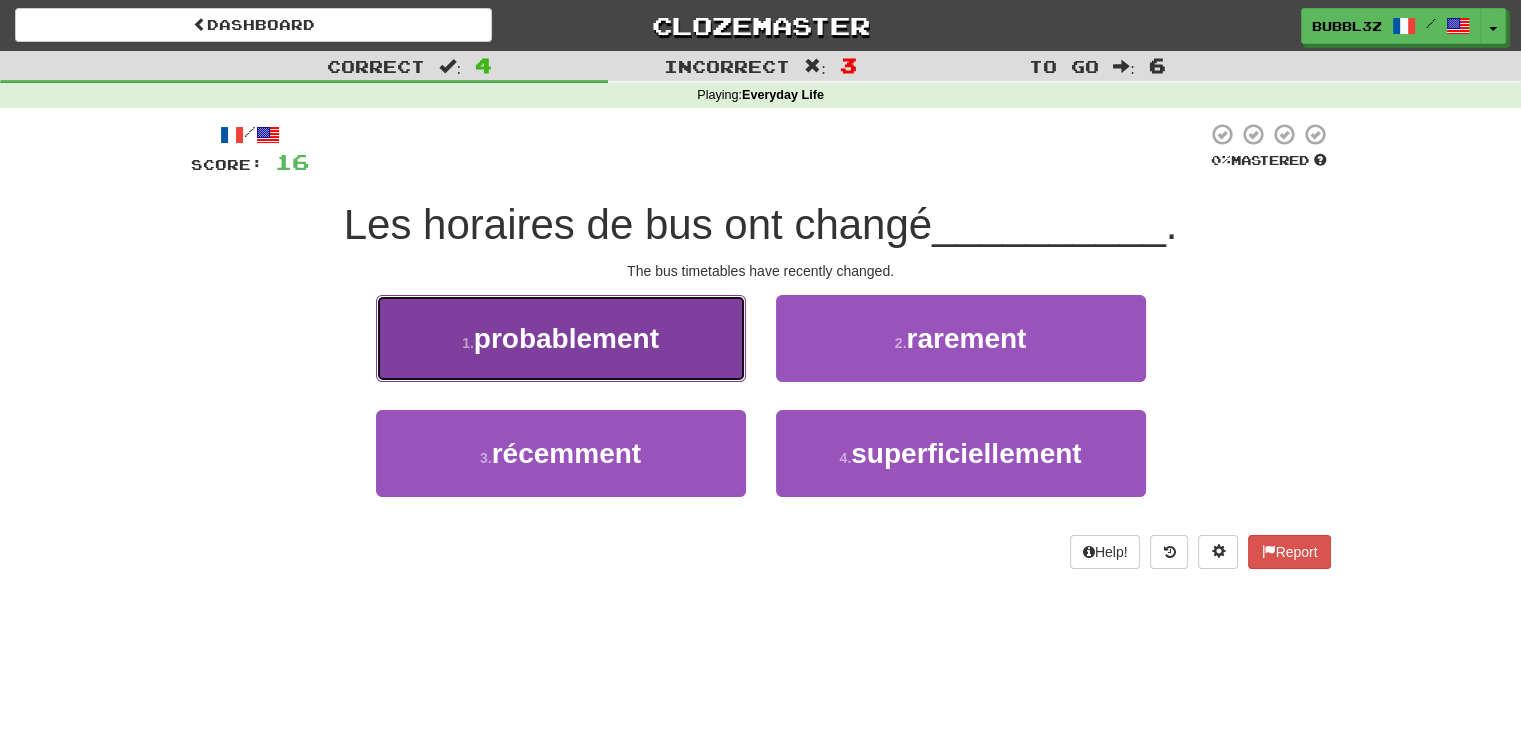 click on "1 .  probablement" at bounding box center (561, 338) 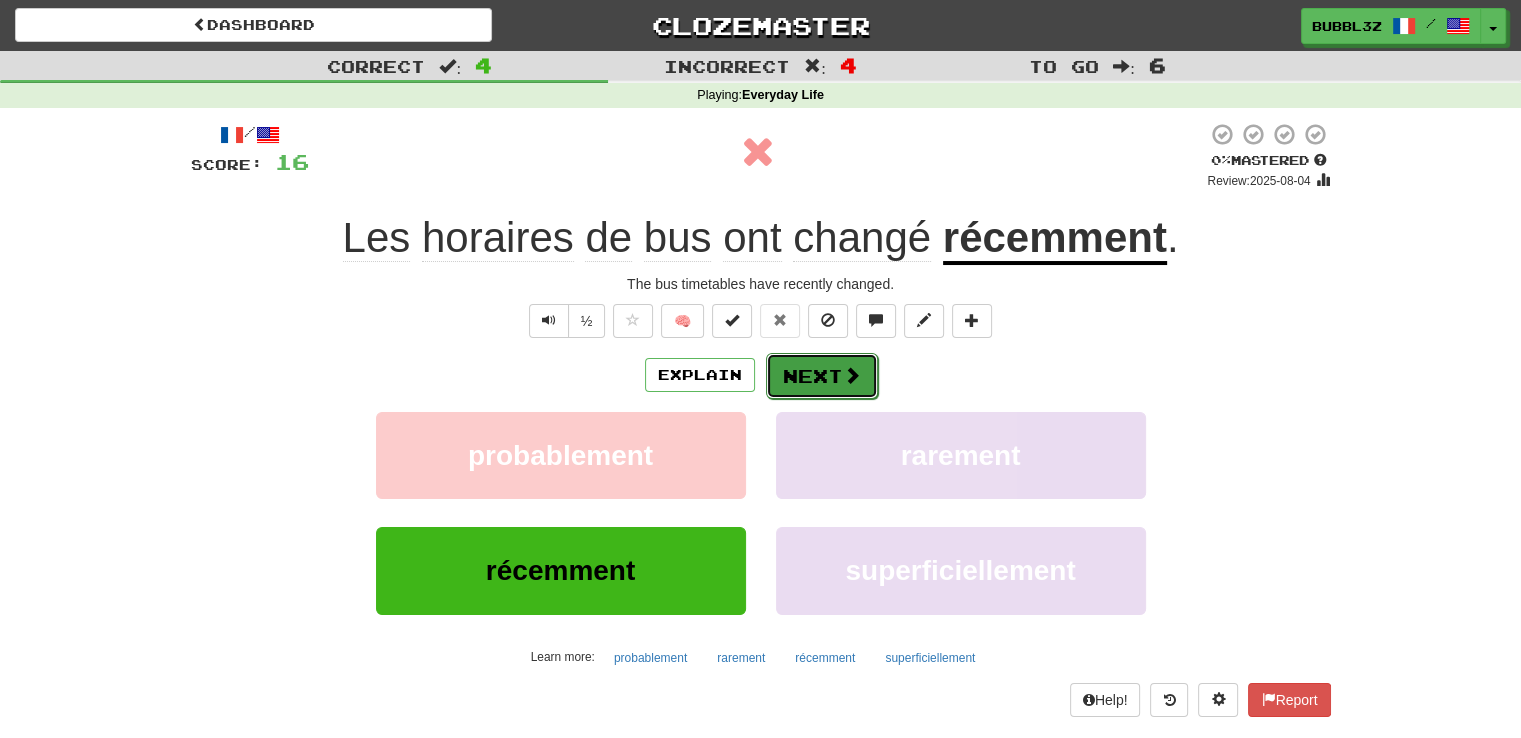 click at bounding box center [852, 375] 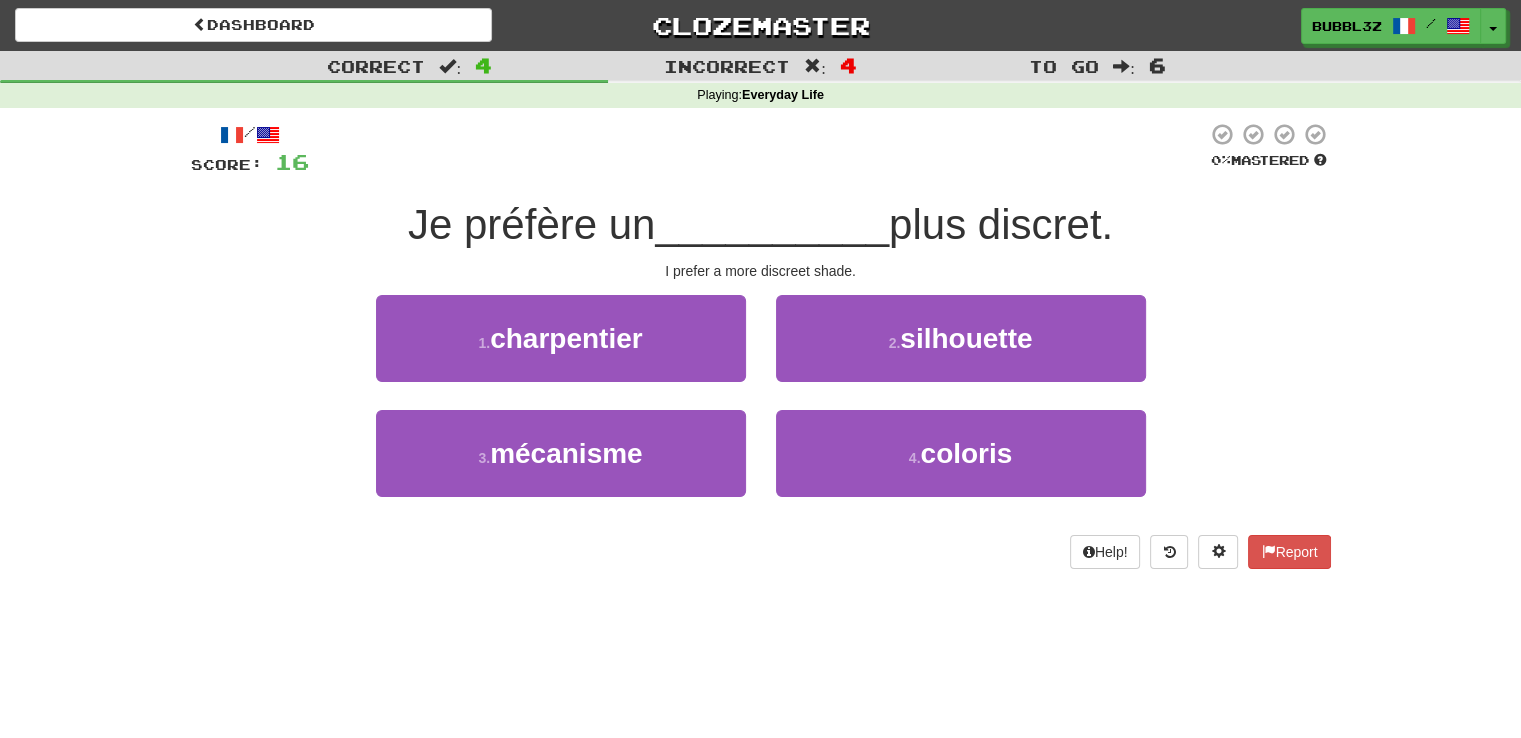 click on "/  Score:   16 0 %  Mastered Je préfère un  __________  plus discret. I prefer a more discreet shade. 1 .  charpentier 2 .  silhouette 3 .  mécanisme 4 .  coloris  Help!  Report" at bounding box center (761, 352) 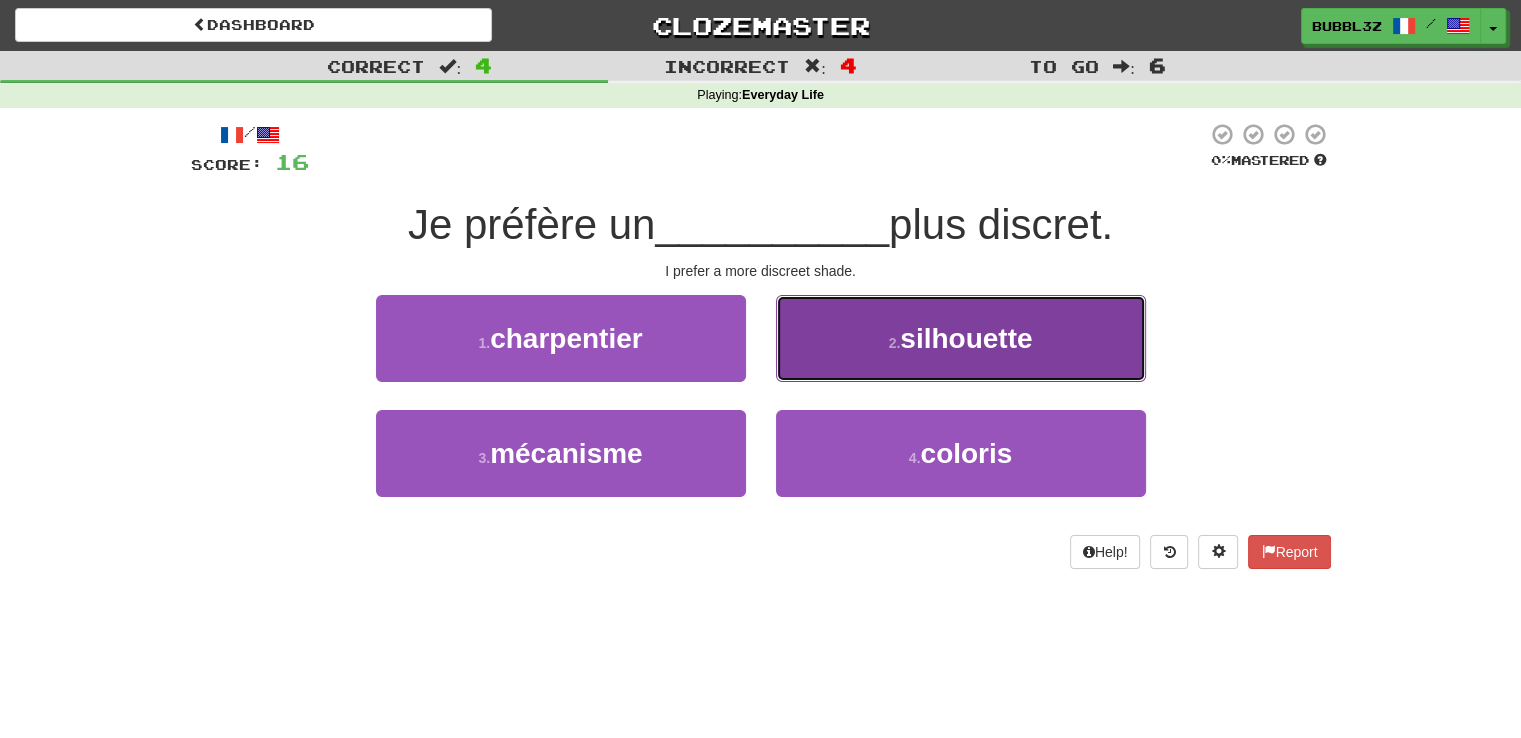 click on "2 .  silhouette" at bounding box center [961, 338] 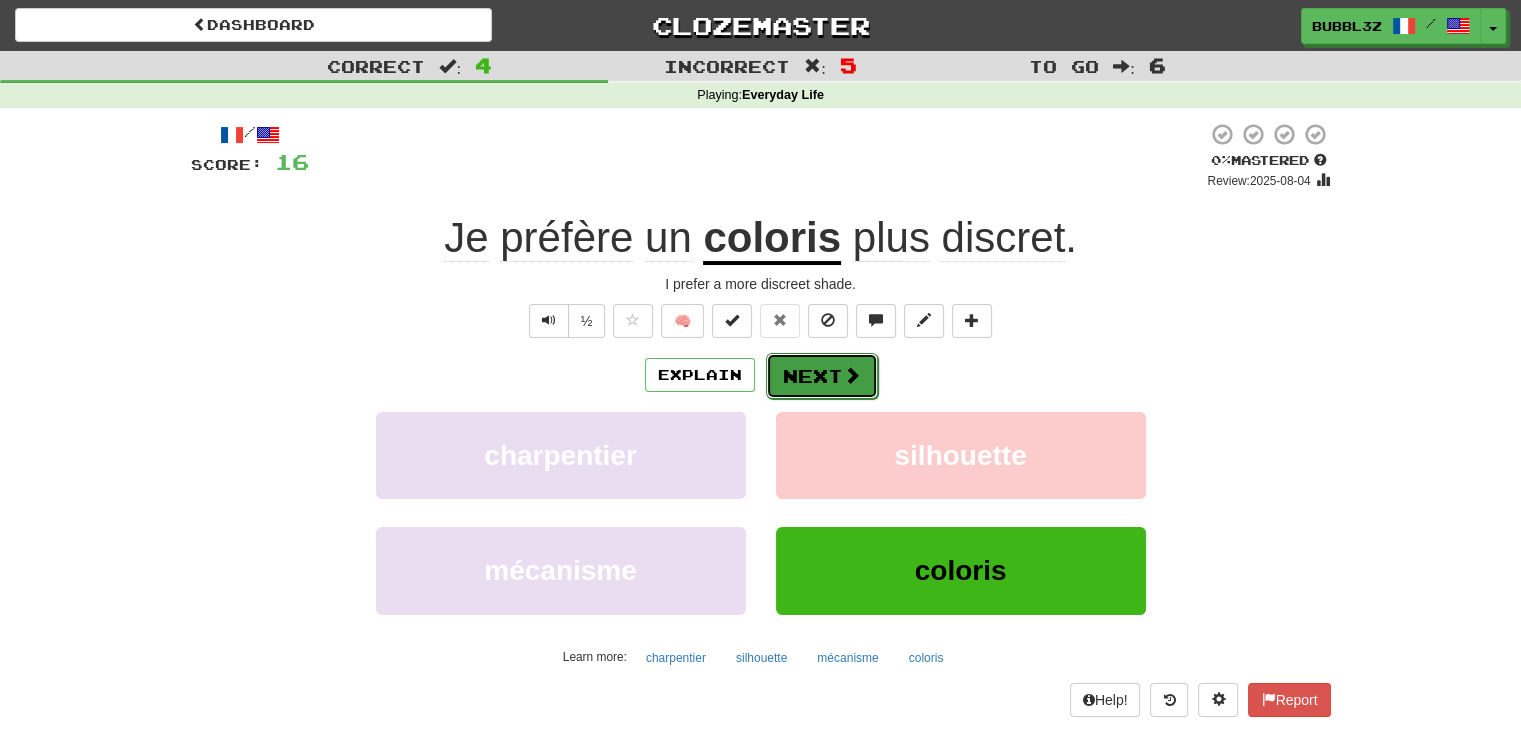 click on "Next" at bounding box center [822, 376] 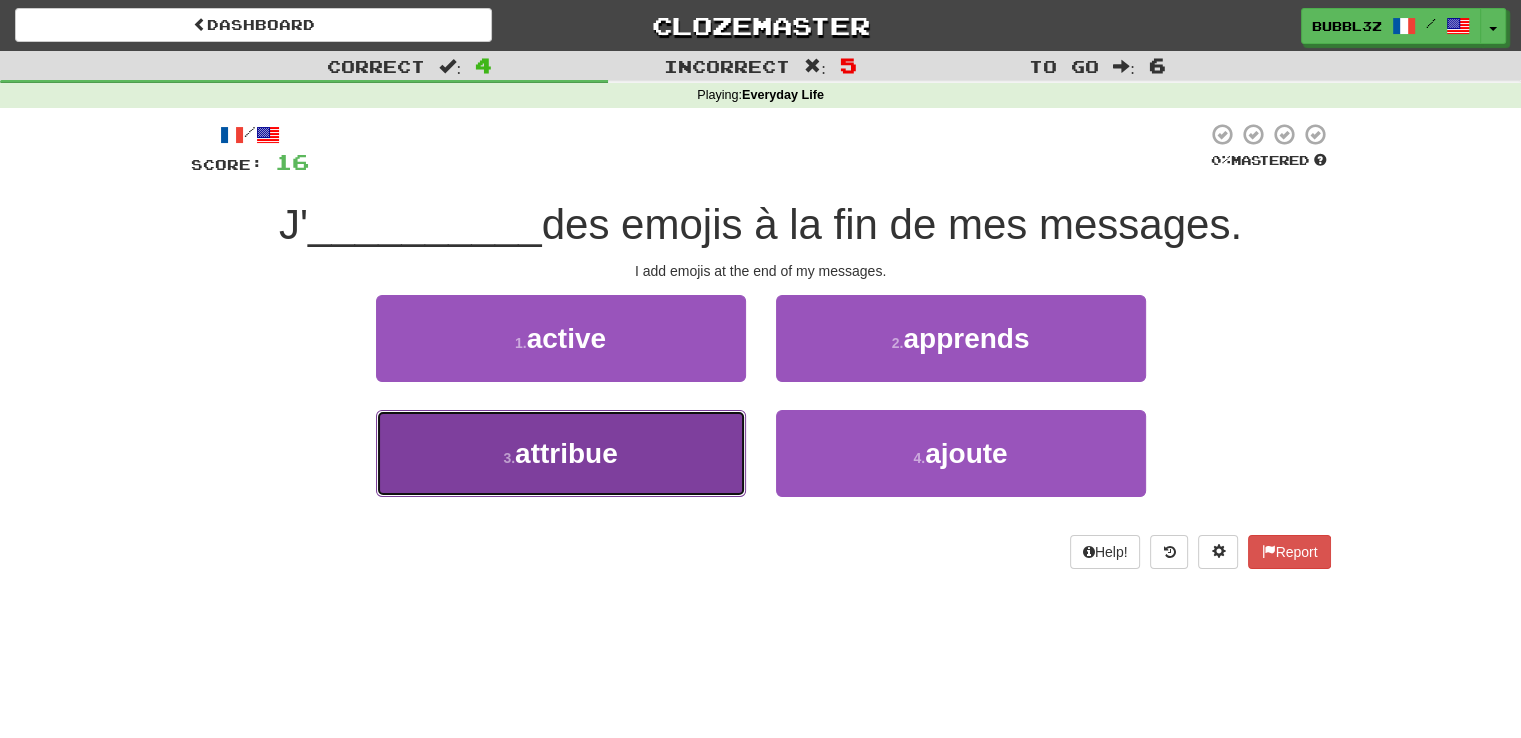 click on "3 .  attribue" at bounding box center (561, 453) 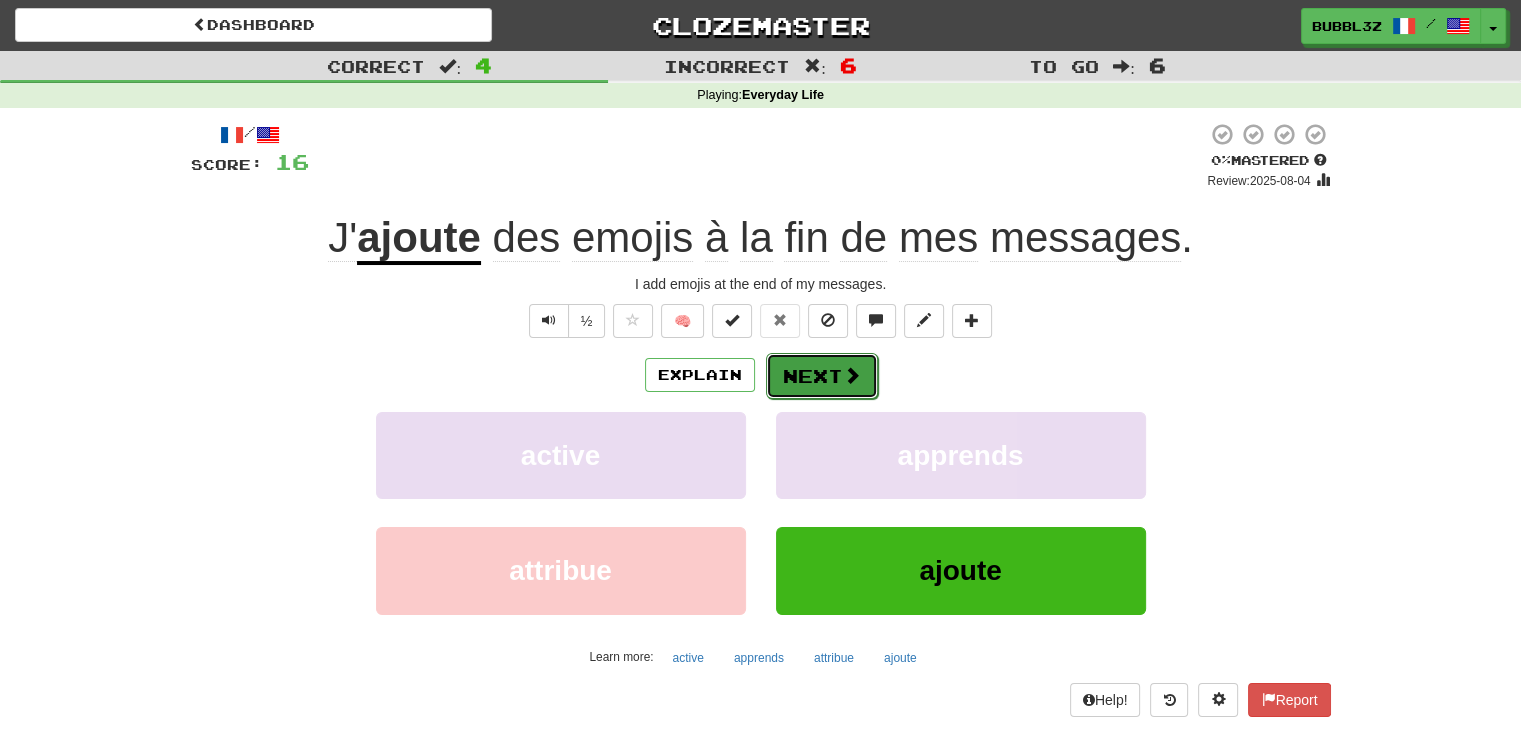 click on "Next" at bounding box center (822, 376) 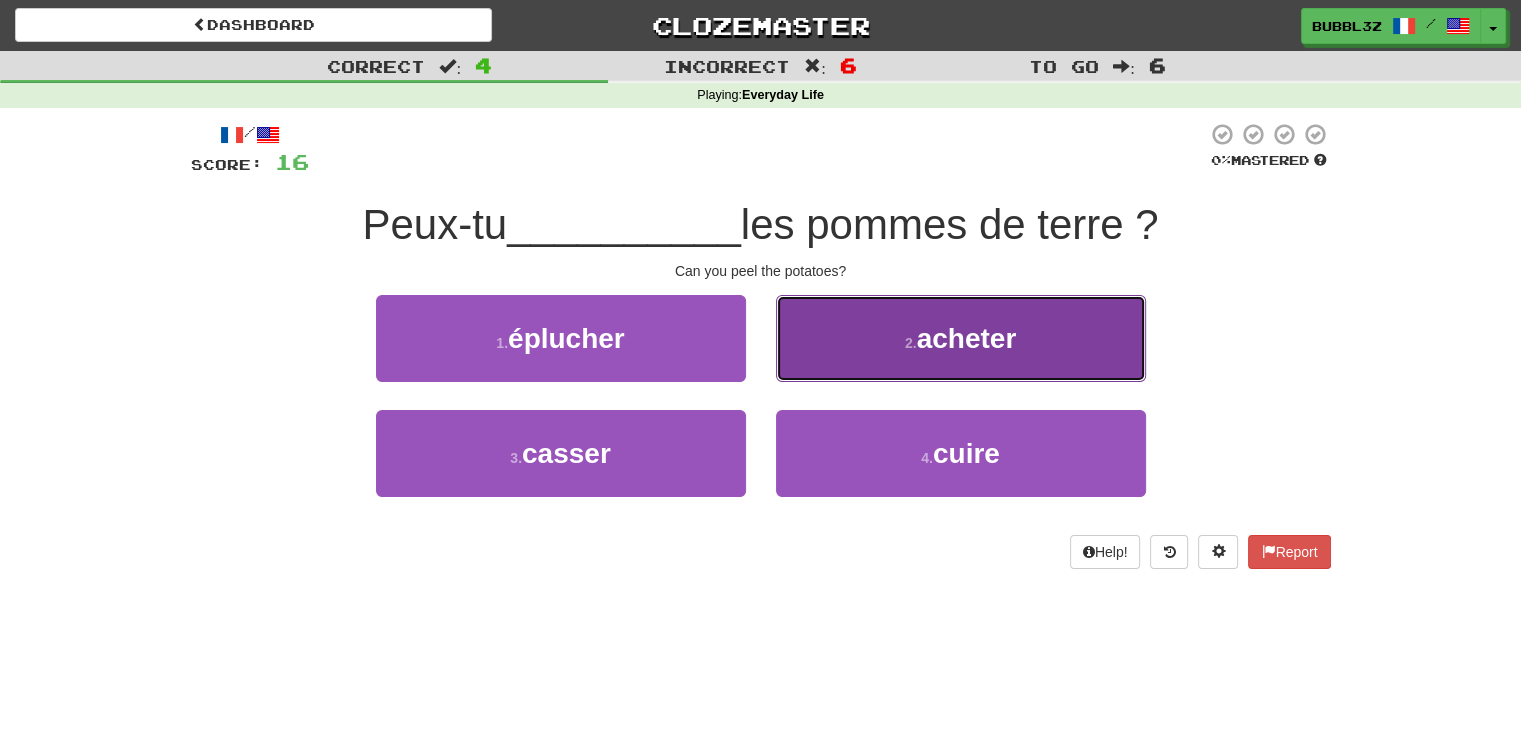 click on "2 .  acheter" at bounding box center (961, 338) 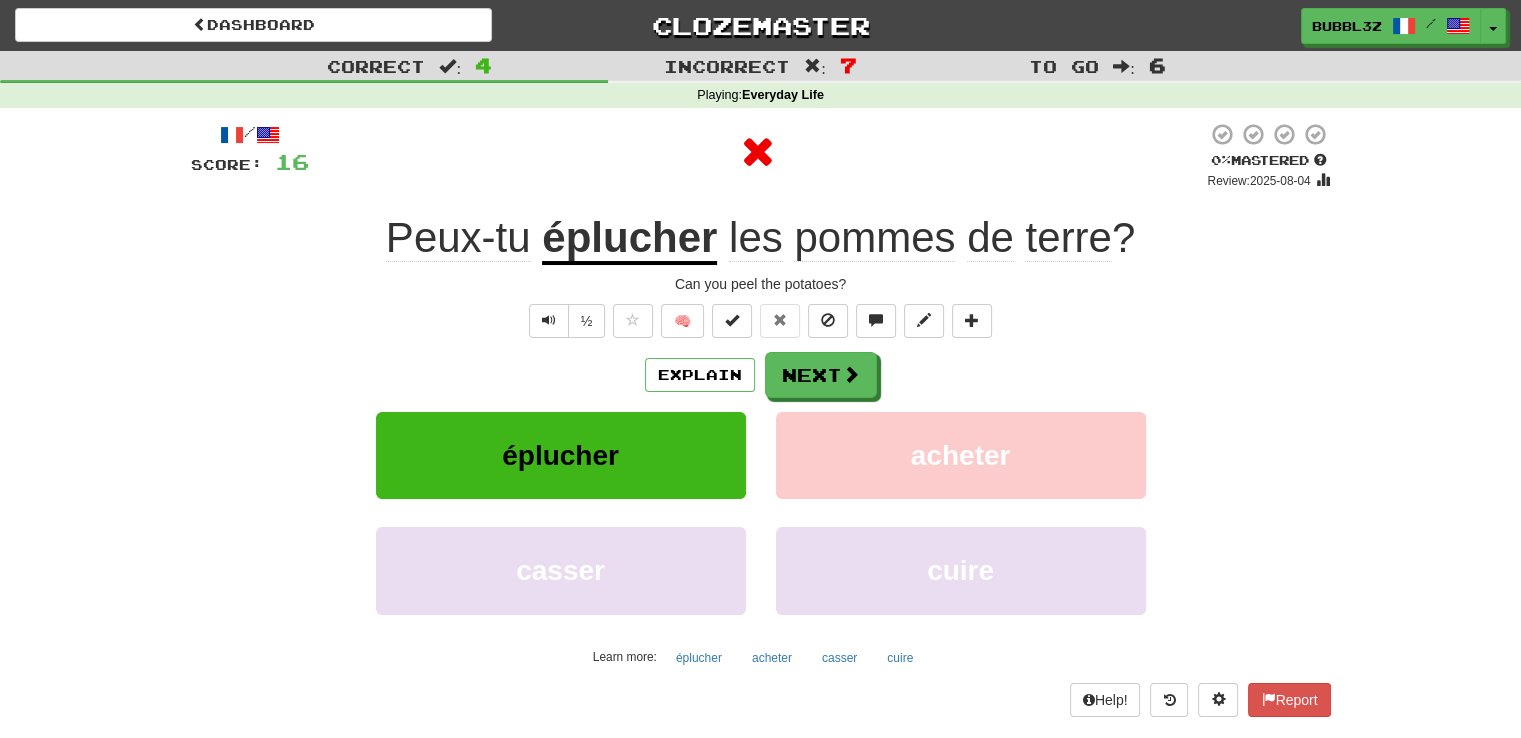 click on "Explain Next éplucher acheter casser cuire Learn more: éplucher acheter casser cuire" at bounding box center (761, 512) 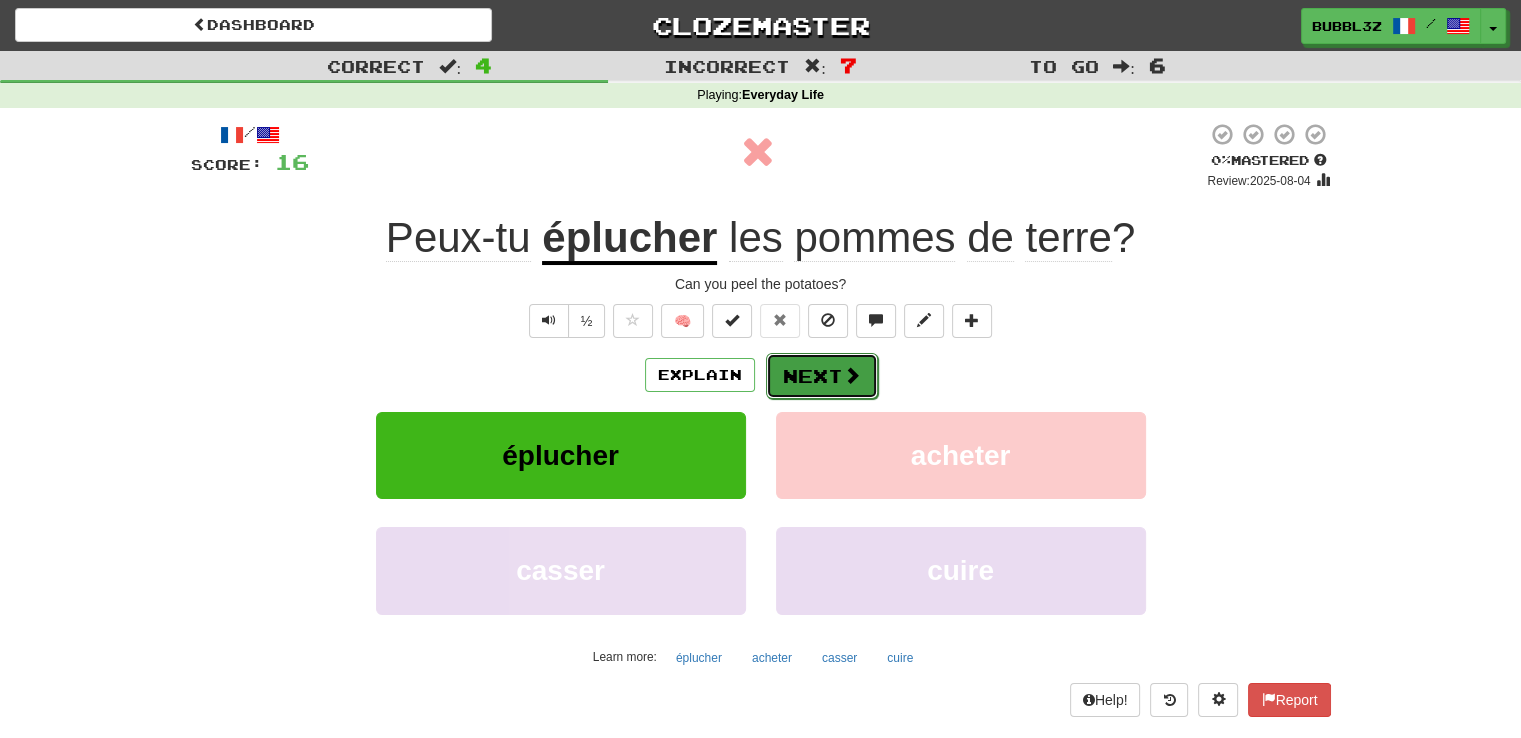 click on "Next" at bounding box center (822, 376) 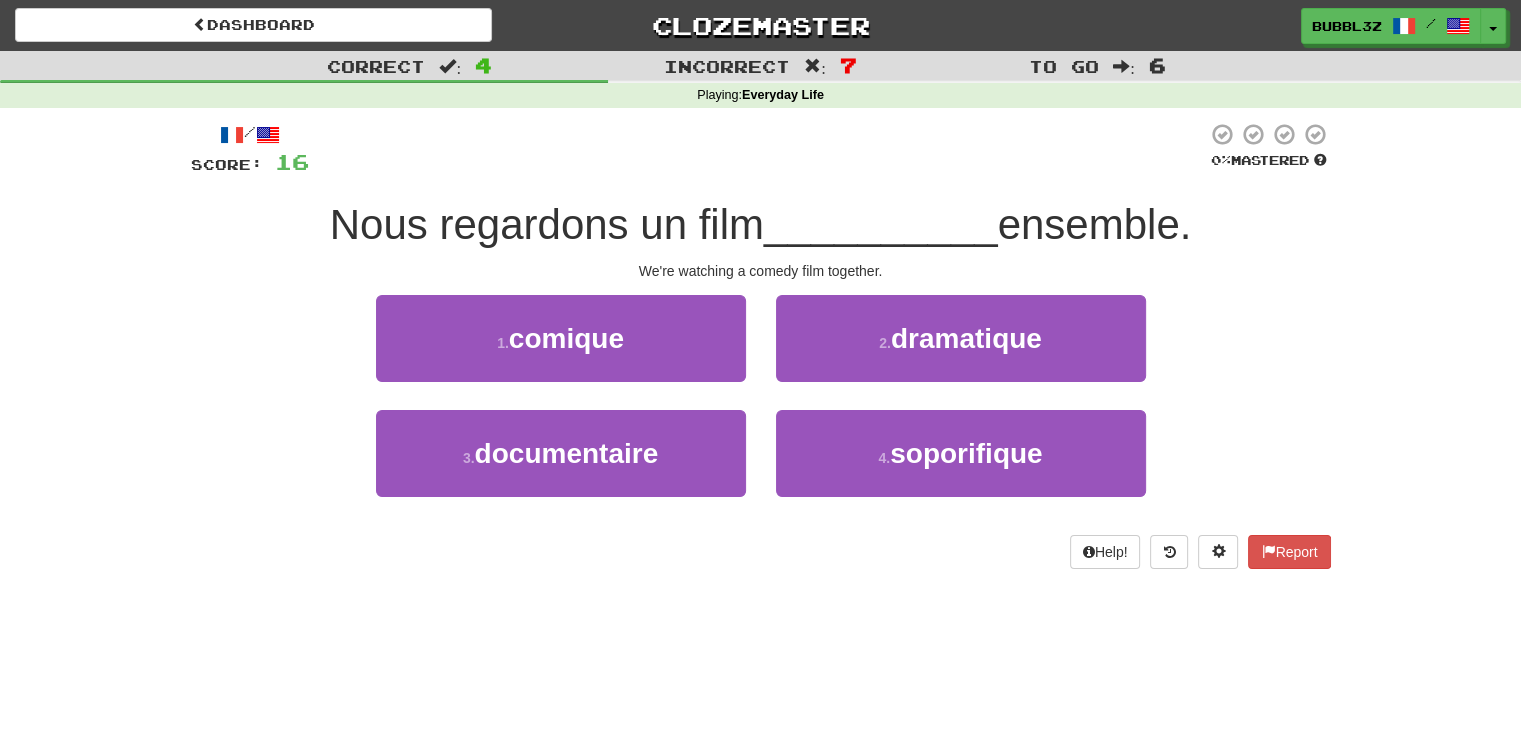 click on "Dashboard
Clozemaster
Bubbl3z
/
Toggle Dropdown
Dashboard
Leaderboard
Activity Feed
Notifications
Profile
Discussions
Français
/
English
Streak:
1
Review:
2
Points Today: 4
Languages
Account
Logout
Bubbl3z
/
Toggle Dropdown
Dashboard
Leaderboard
Activity Feed
Notifications
Profile
Discussions
Français
/
English
Streak:
1
Review:
2
Points Today: 4
Languages
Account
Logout
clozemaster
Correct   :   4 Incorrect   :   7 To go   :   6 Playing :  Everyday Life  /  Score:   16 0 %  Mastered Nous regardons un film  __________  ensemble. We're watching a comedy film together. 1 .  comique 2 .  dramatique 3 .  documentaire 4 ." at bounding box center (760, 369) 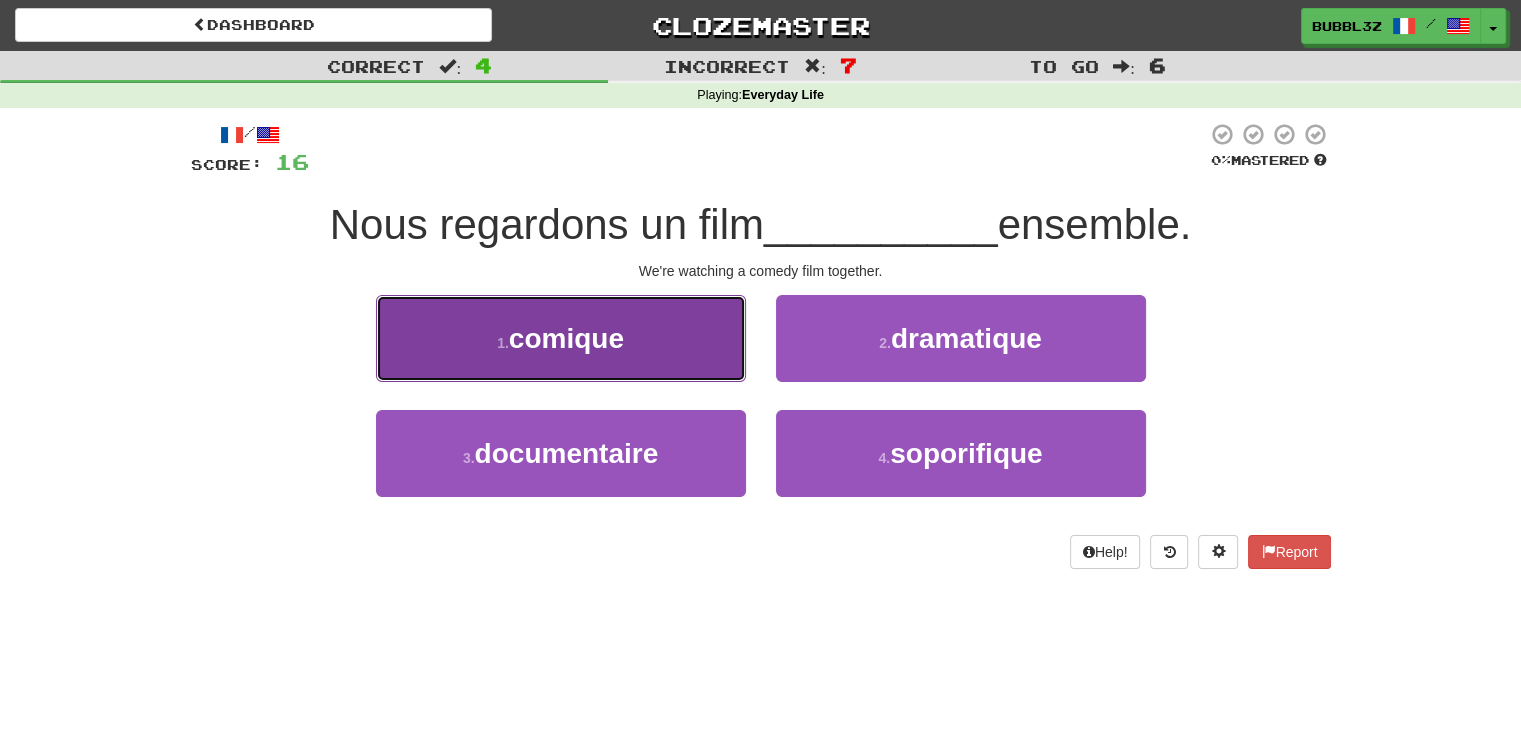 click on "1 .  comique" at bounding box center (561, 338) 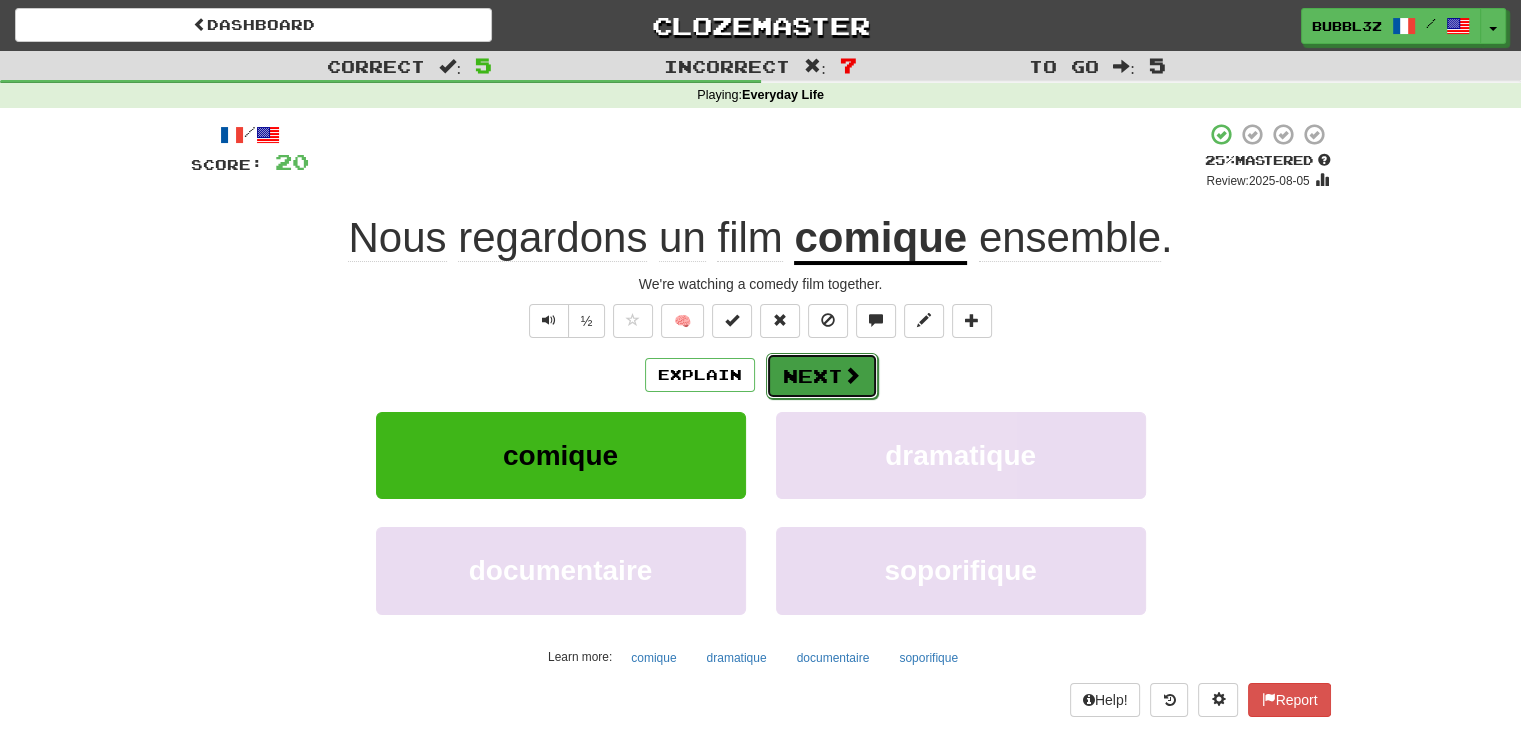 click on "Next" at bounding box center (822, 376) 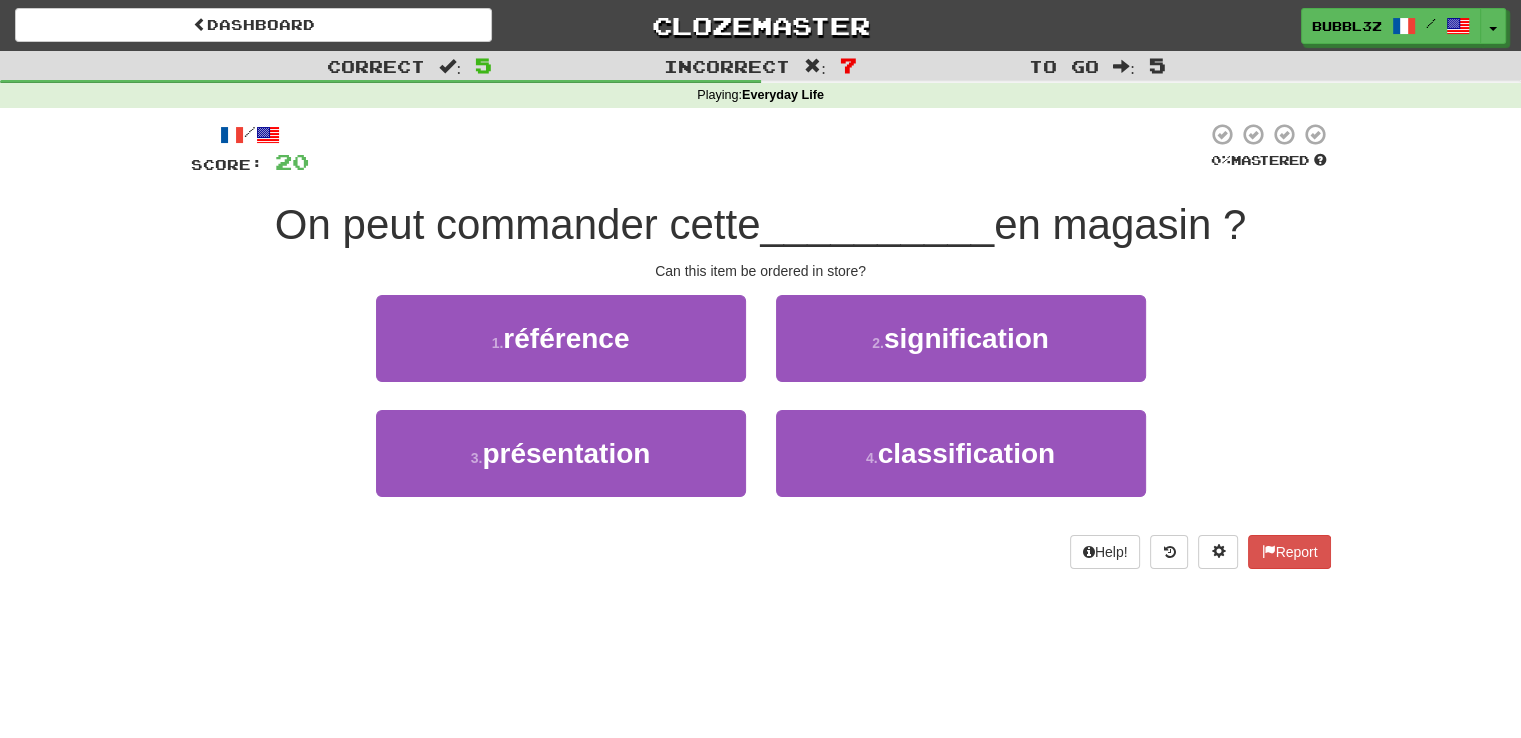 click on "Dashboard
Clozemaster
Bubbl3z
/
Toggle Dropdown
Dashboard
Leaderboard
Activity Feed
Notifications
Profile
Discussions
Français
/
English
Streak:
1
Review:
2
Points Today: 4
Languages
Account
Logout
Bubbl3z
/
Toggle Dropdown
Dashboard
Leaderboard
Activity Feed
Notifications
Profile
Discussions
Français
/
English
Streak:
1
Review:
2
Points Today: 4
Languages
Account
Logout
clozemaster
Correct   :   5 Incorrect   :   7 To go   :   5 Playing :  Everyday Life  /  Score:   20 0 %  Mastered On peut commander cette  __________  en magasin ? Can this item be ordered in store? 1 .  référence 2 .  signification 3 .  présentation" at bounding box center [760, 369] 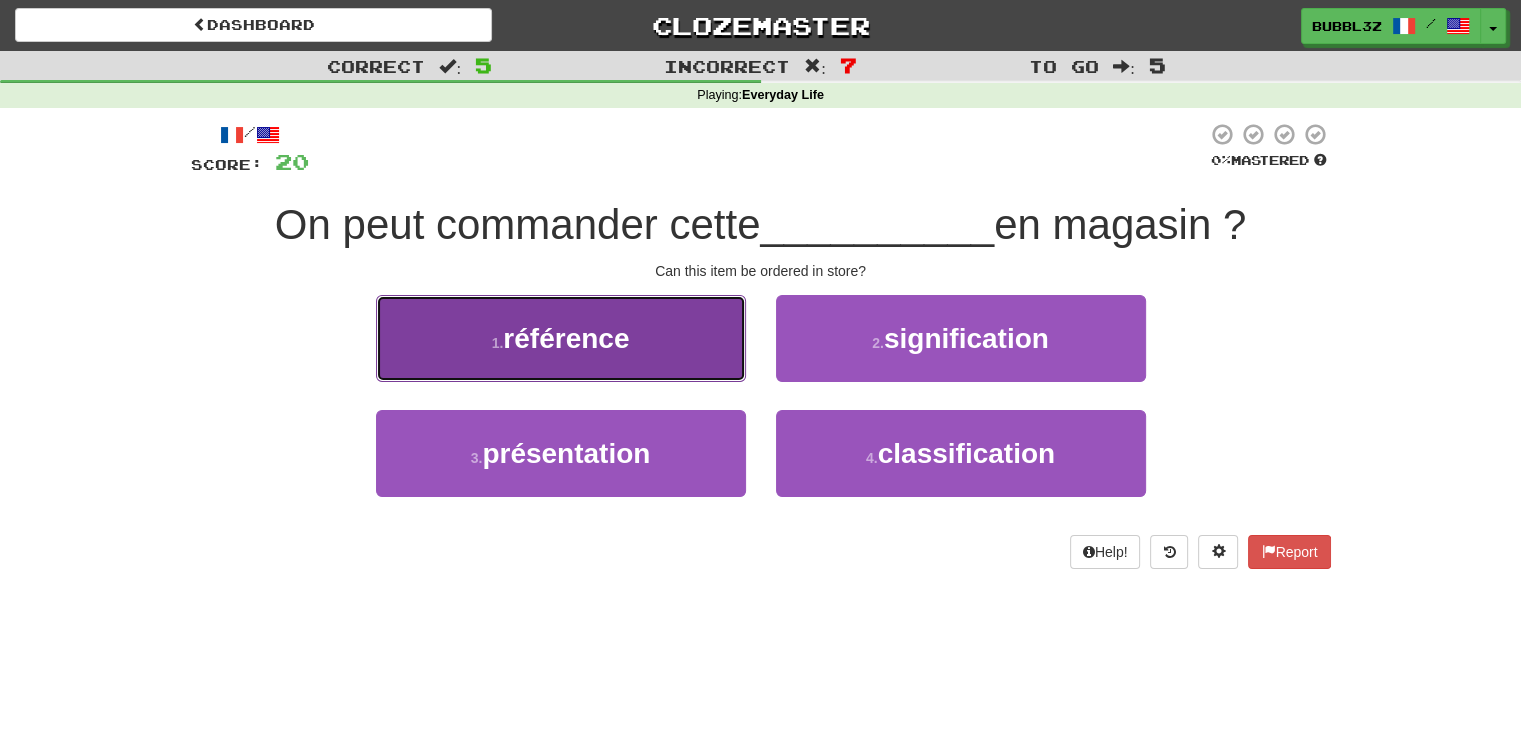 click on "1 .  référence" at bounding box center (561, 338) 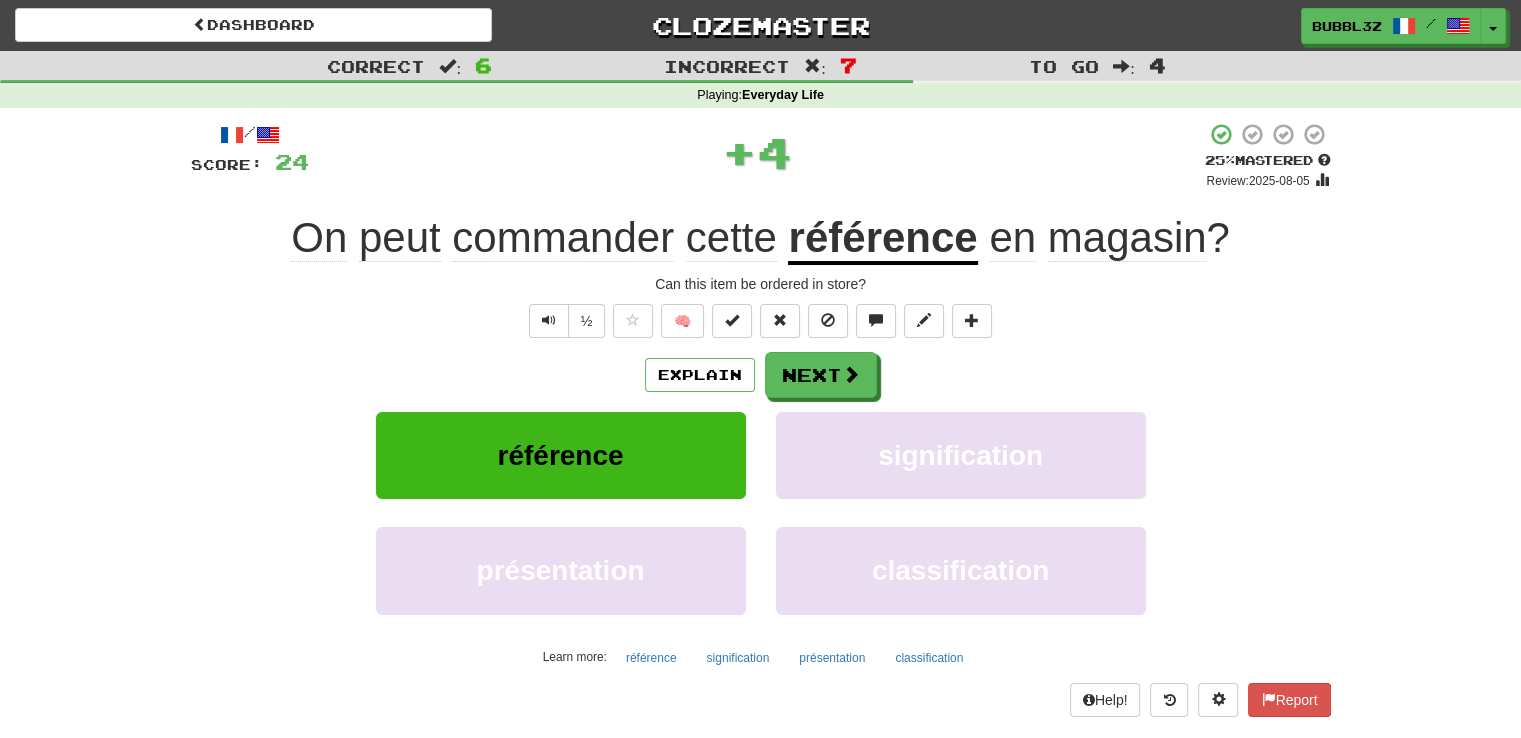 click on "Explain Next" at bounding box center (761, 375) 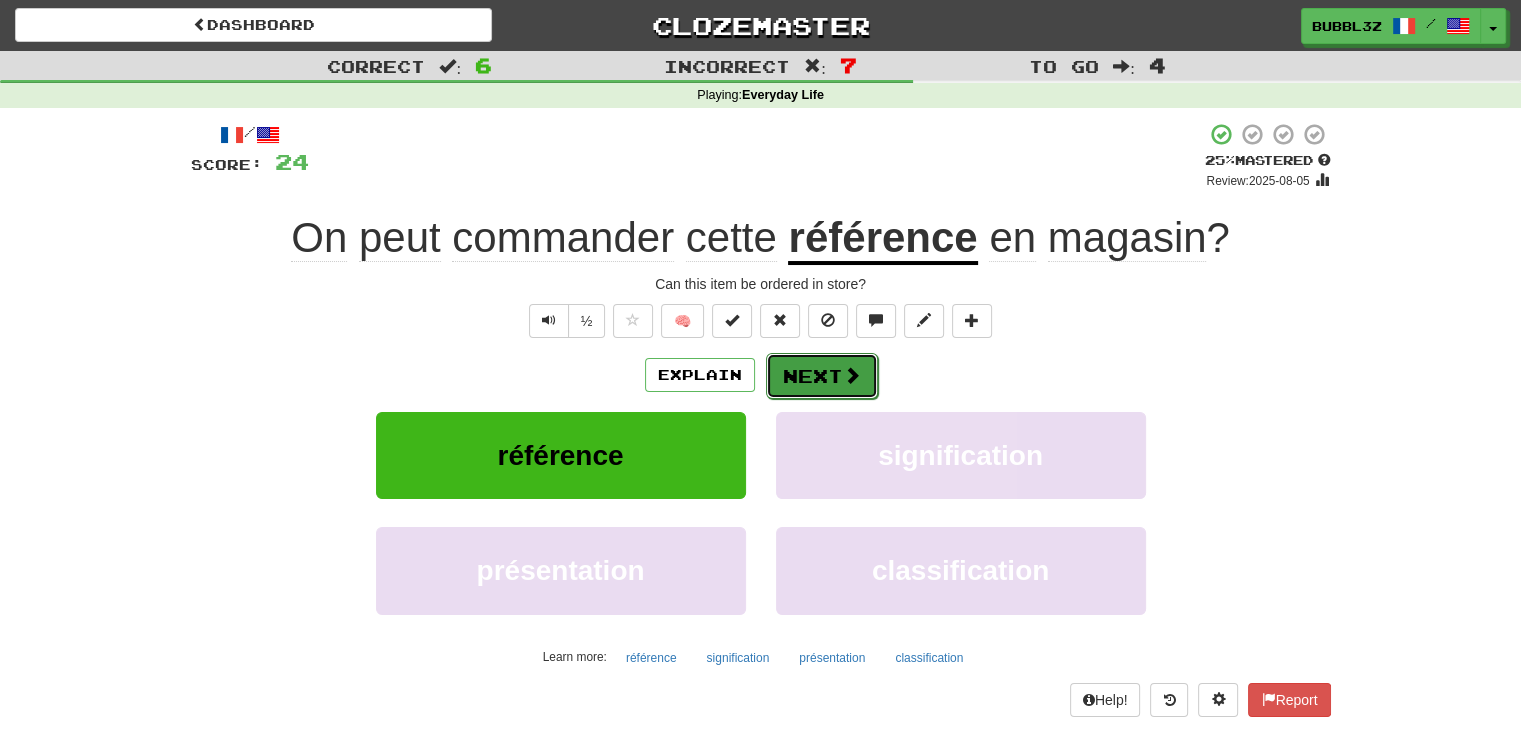 click on "Next" at bounding box center [822, 376] 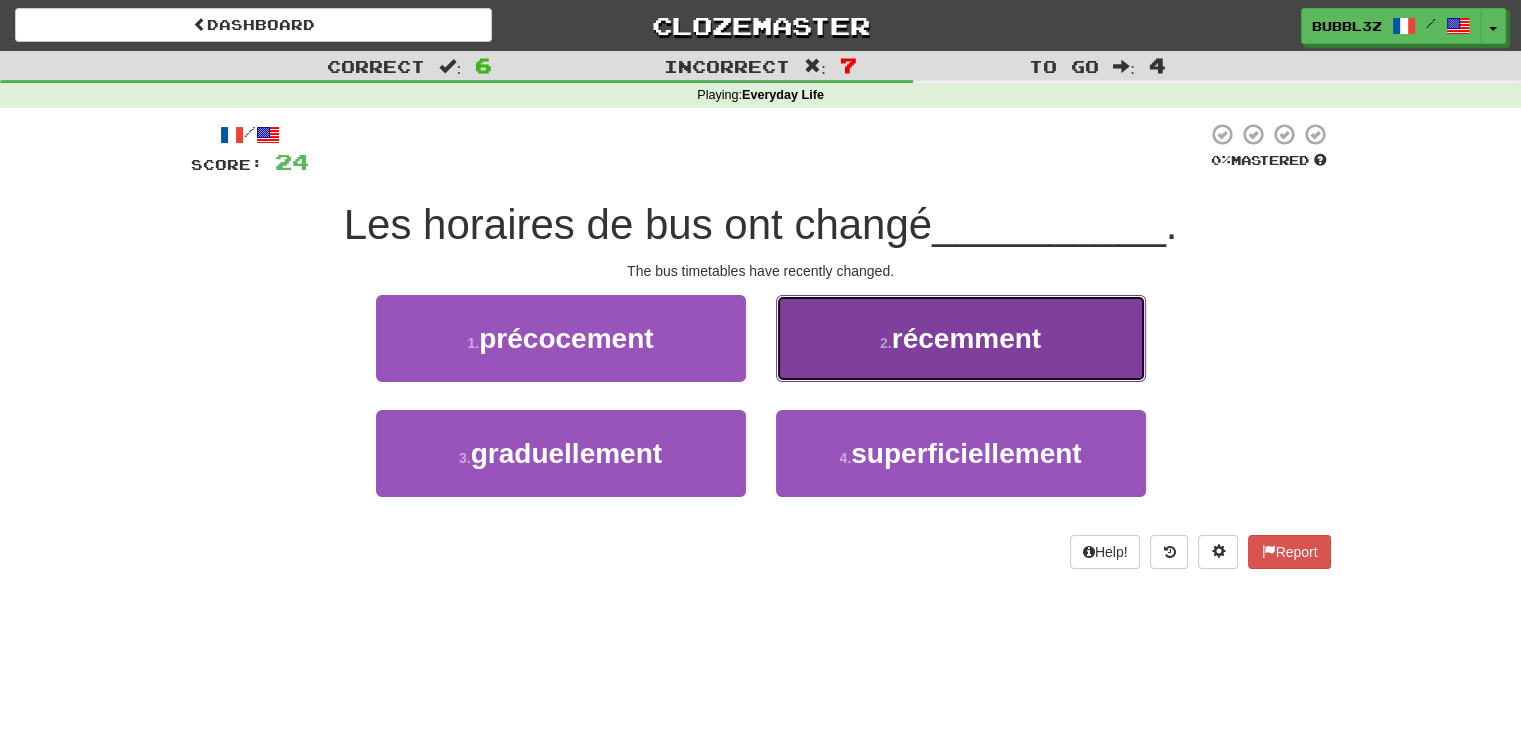 click on "récemment" at bounding box center (966, 338) 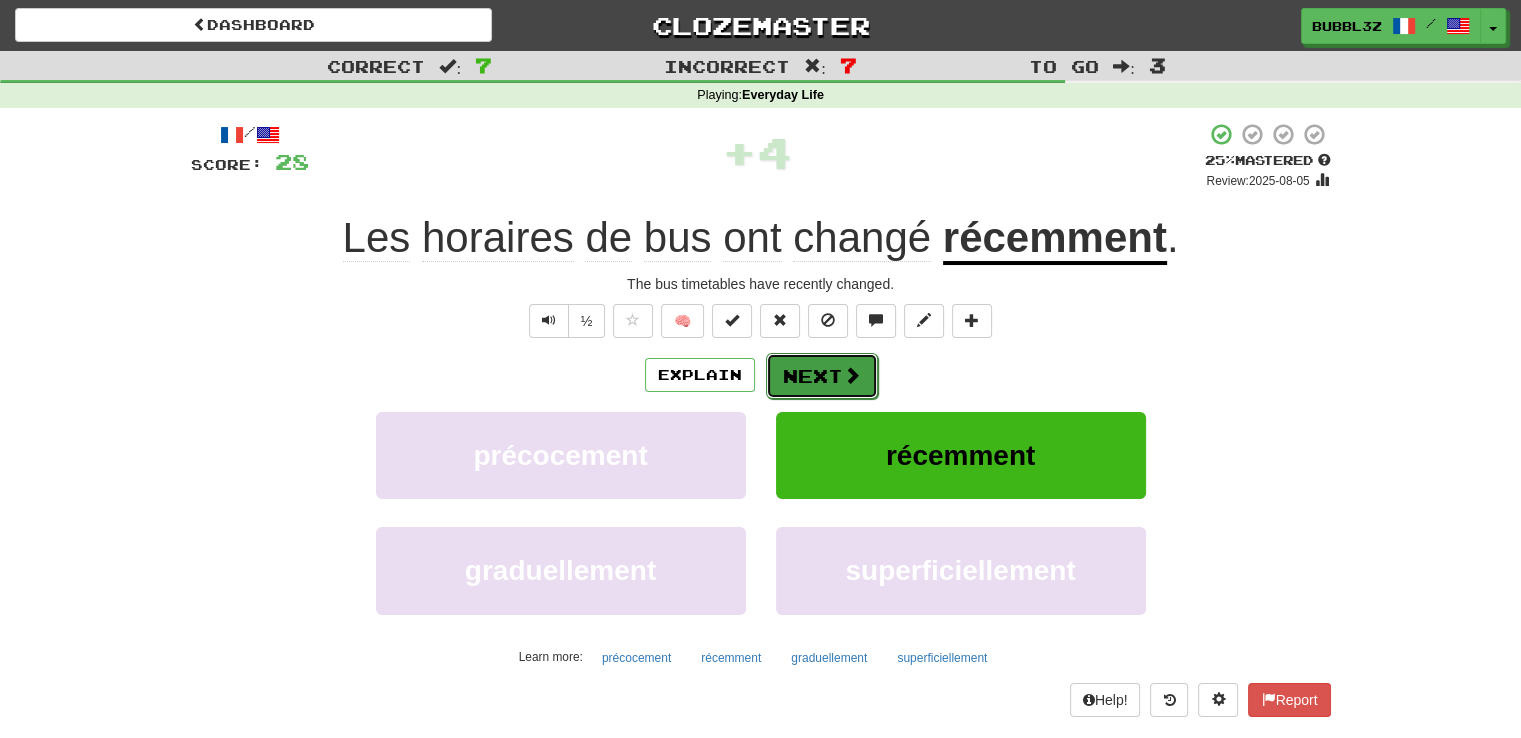 click on "Next" at bounding box center (822, 376) 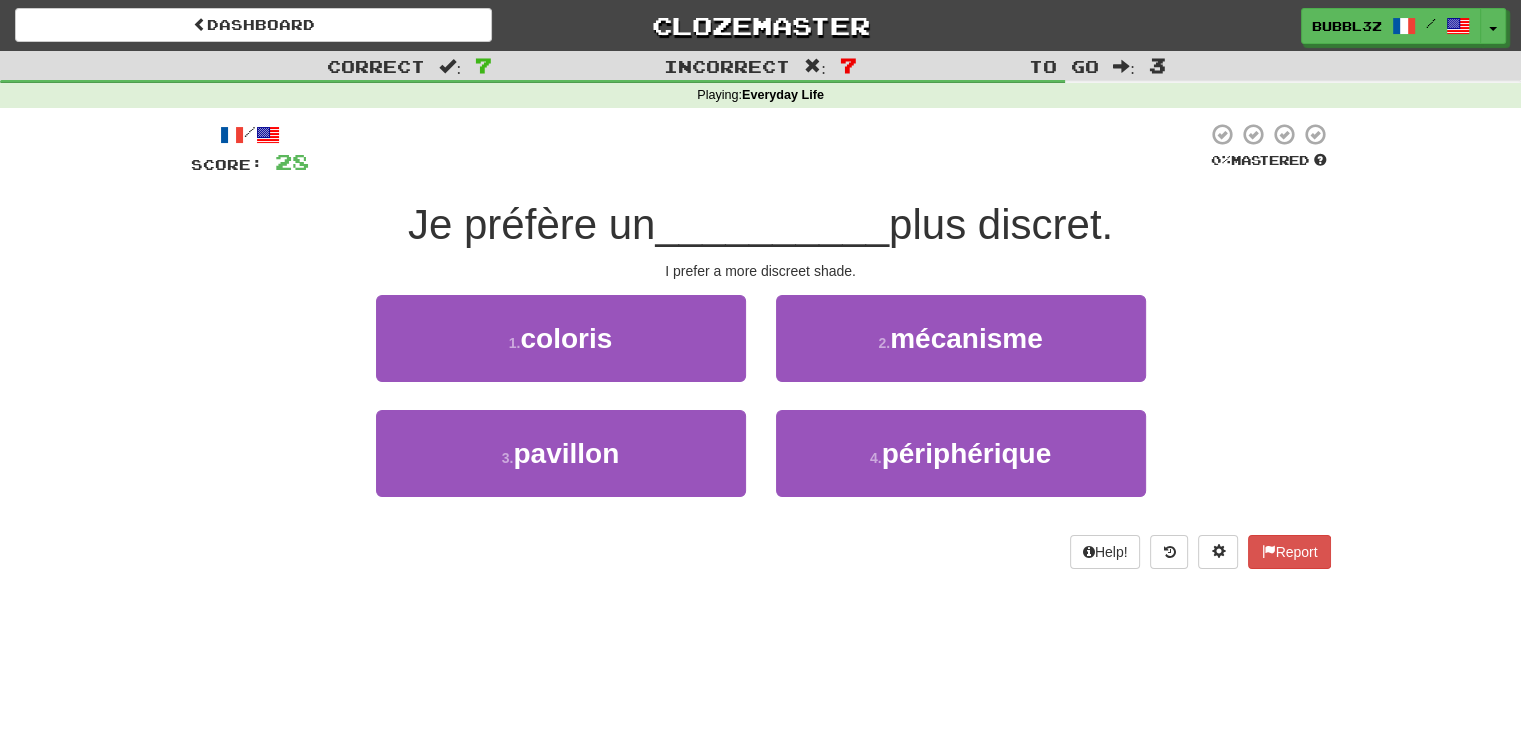 click on "/  Score:   28 0 %  Mastered Je préfère un  __________  plus discret. I prefer a more discreet shade. 1 .  coloris 2 .  mécanisme 3 .  pavillon 4 .  périphérique  Help!  Report" at bounding box center (761, 352) 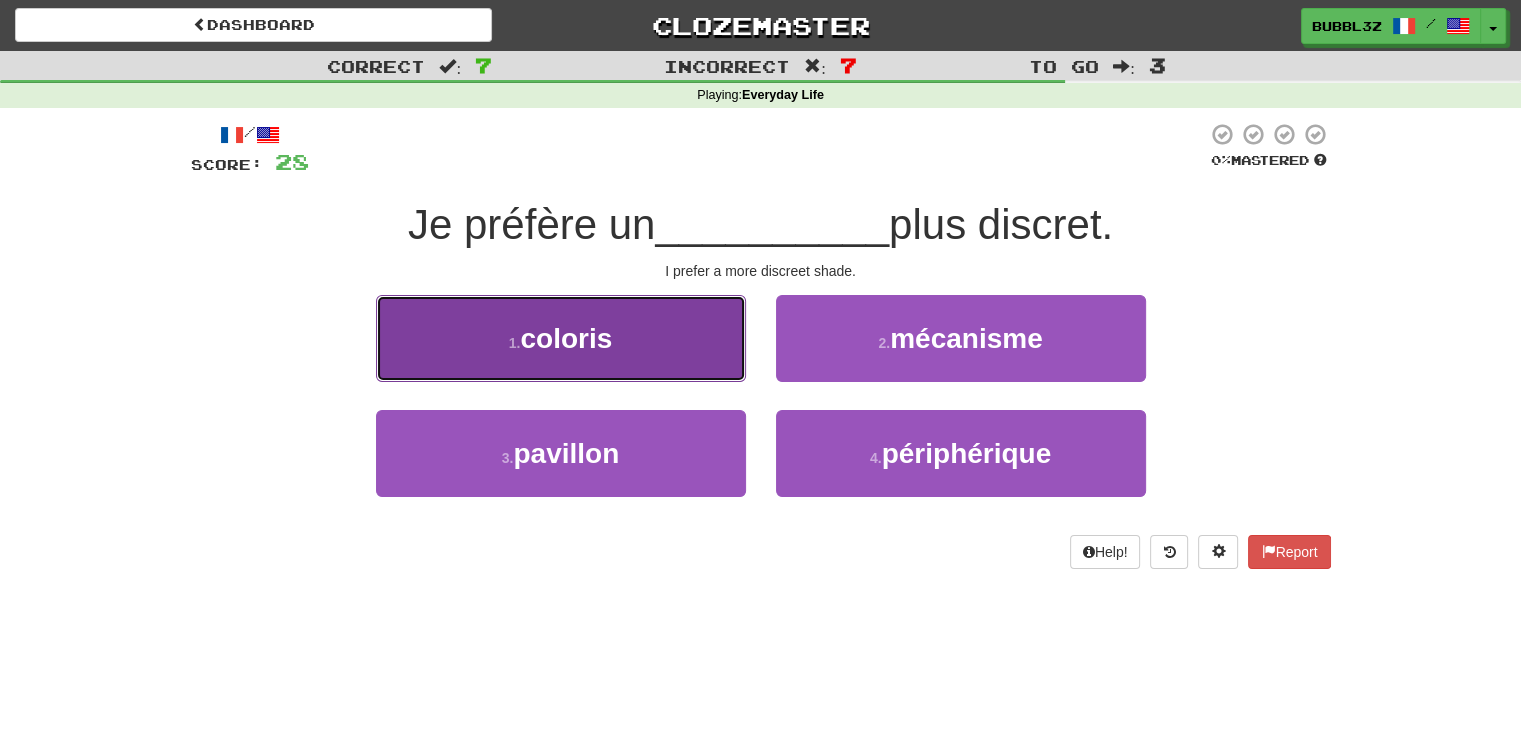 click on "1 .  coloris" at bounding box center (561, 338) 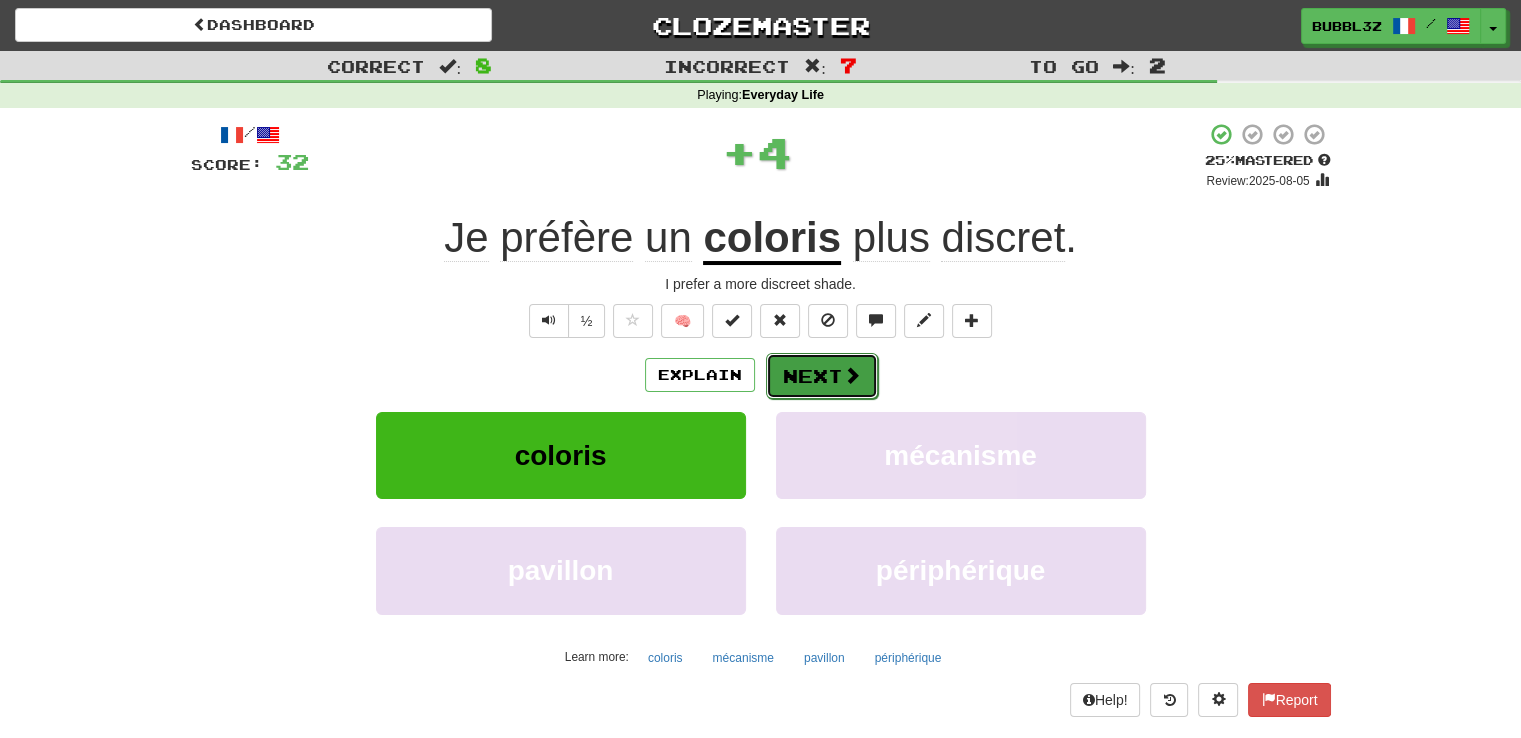 click on "Next" at bounding box center [822, 376] 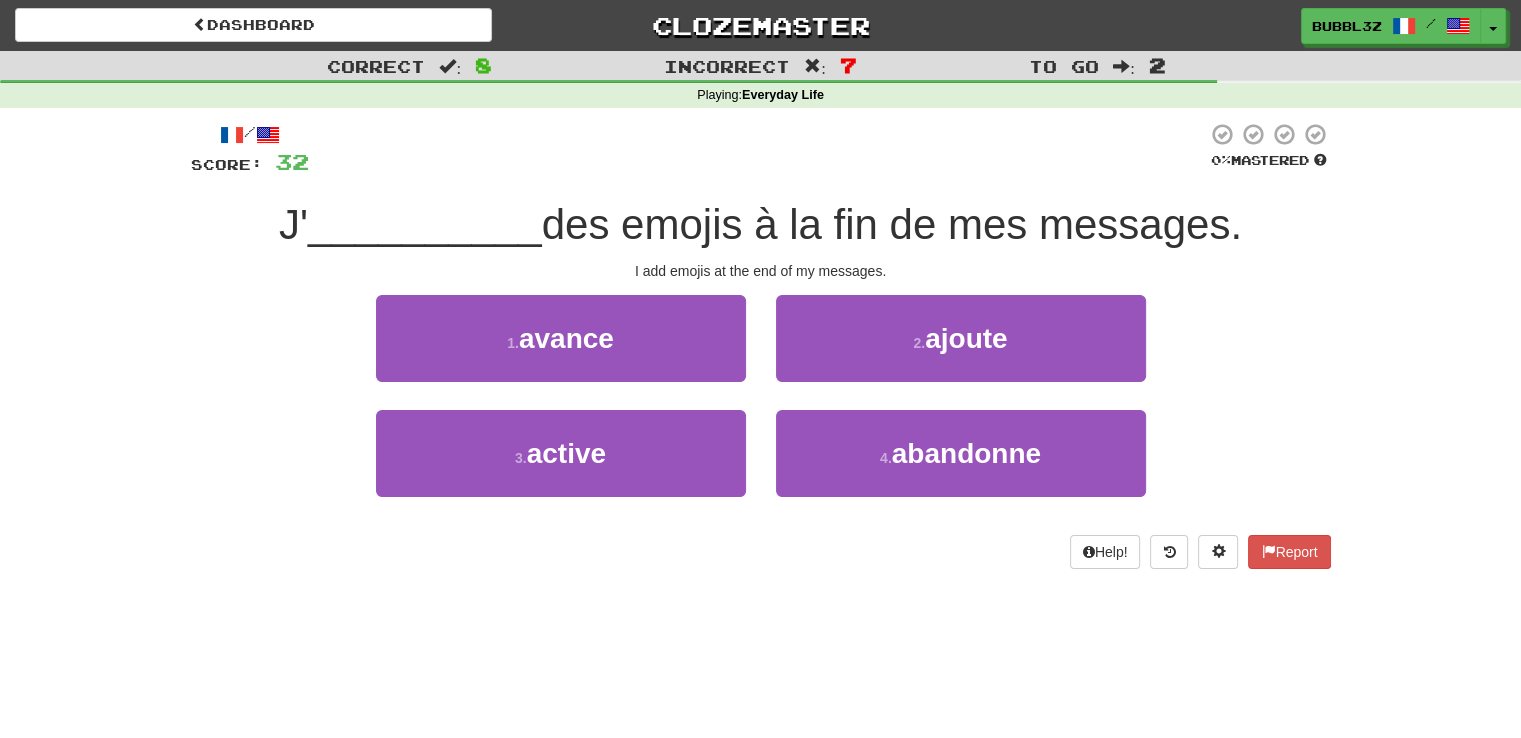 click on "/  Score:   32 0 %  Mastered J' __________  des emojis à la fin de mes messages. I add emojis at the end of my messages. 1 .  avance 2 .  ajoute 3 .  active 4 .  abandonne  Help!  Report" at bounding box center (761, 352) 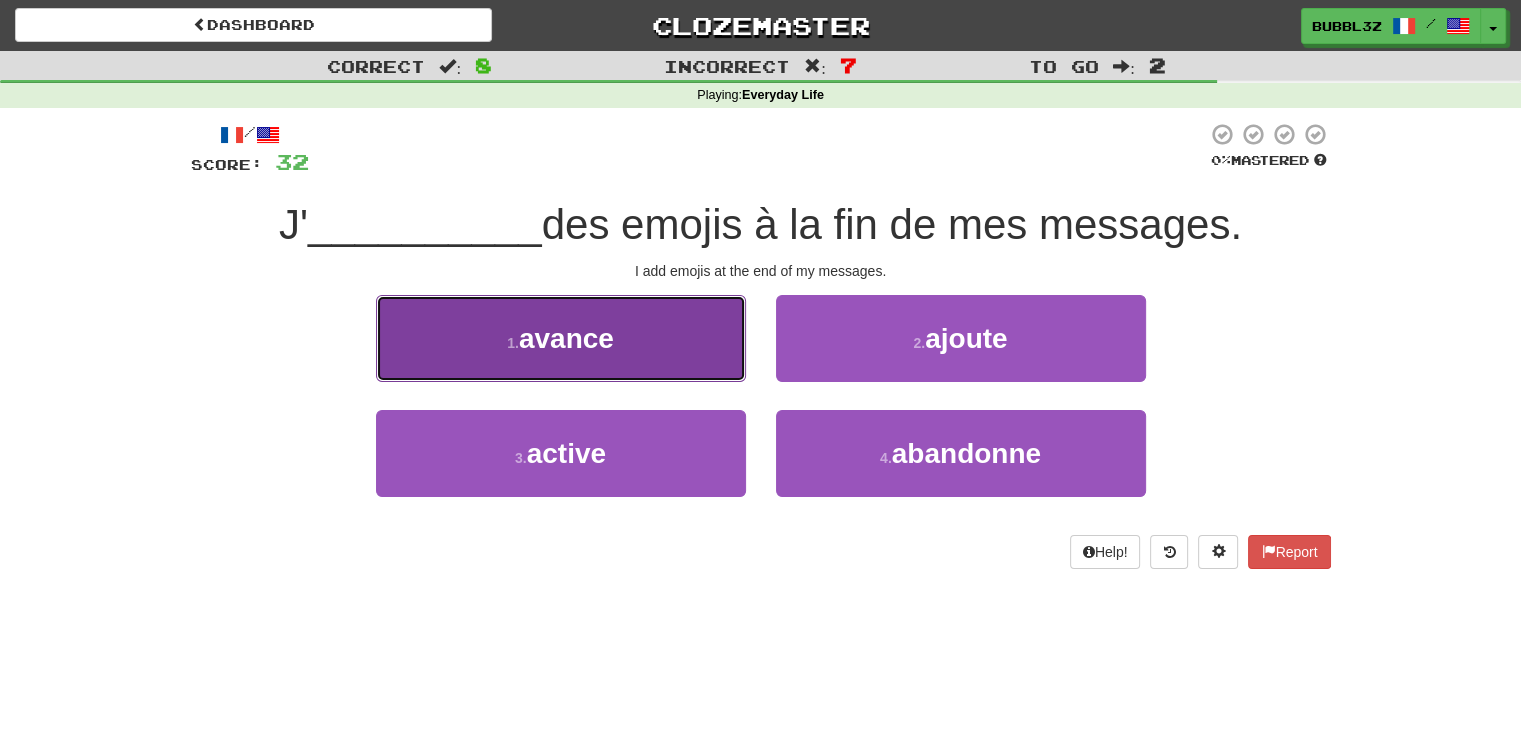 click on "1 .  avance" at bounding box center (561, 338) 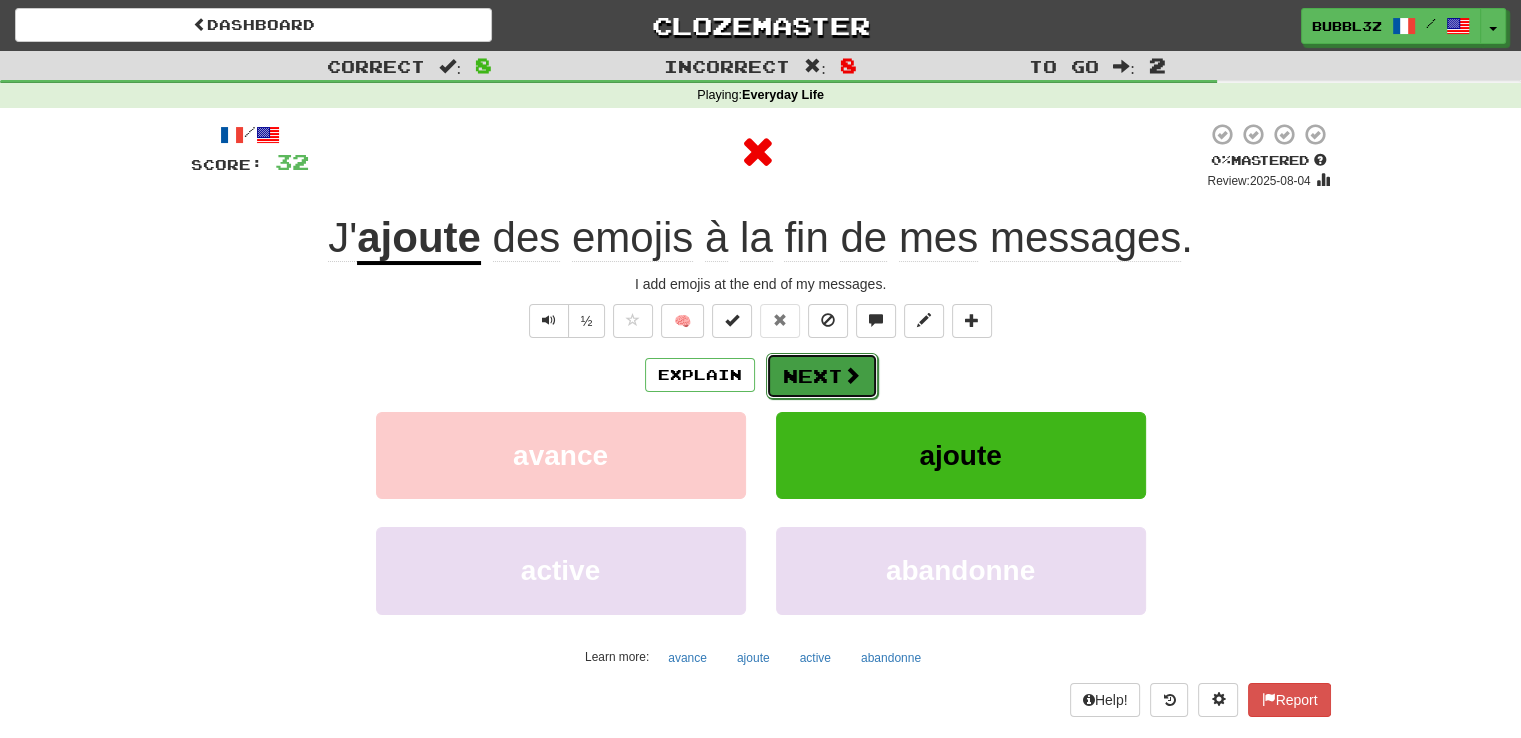 click on "Next" at bounding box center [822, 376] 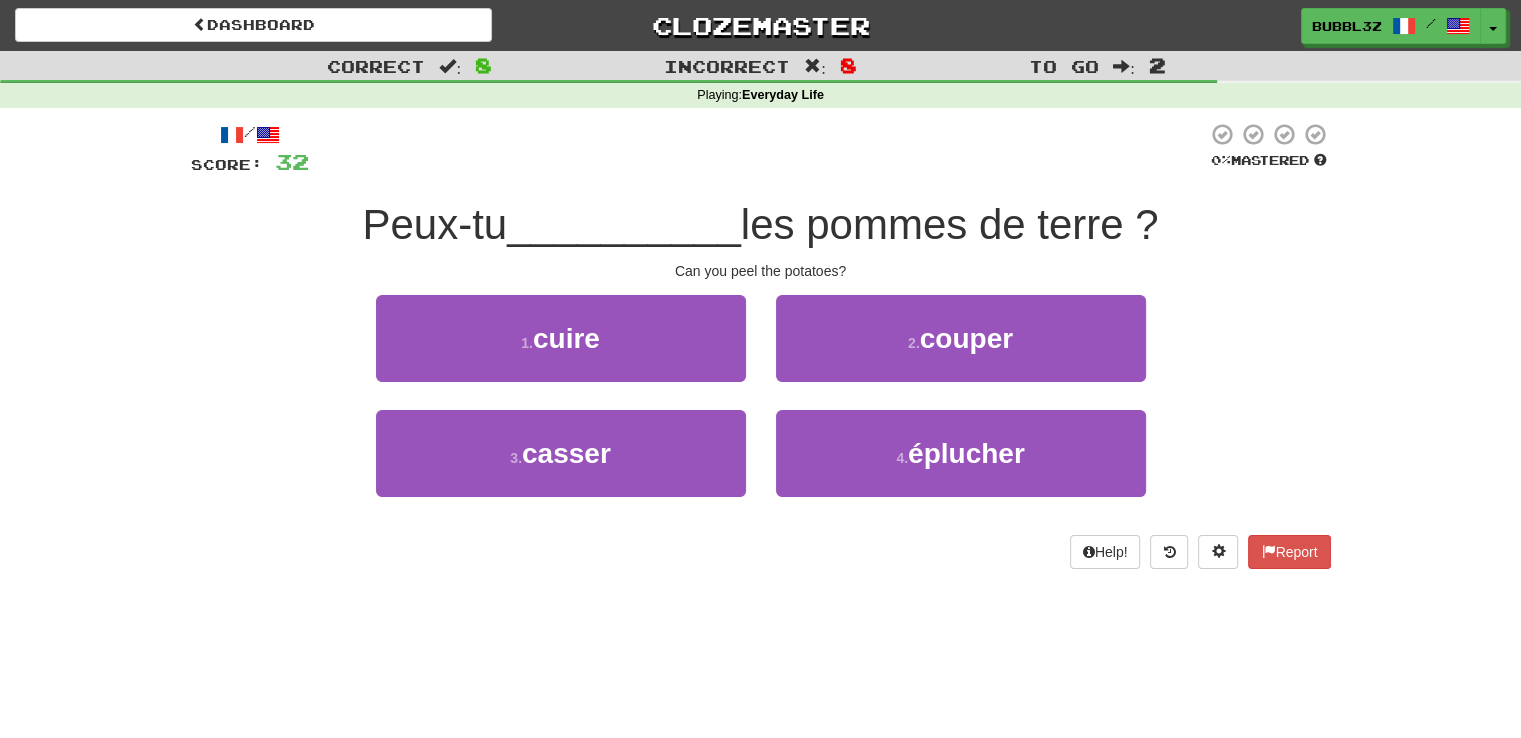 click on "Help!  Report" at bounding box center (761, 552) 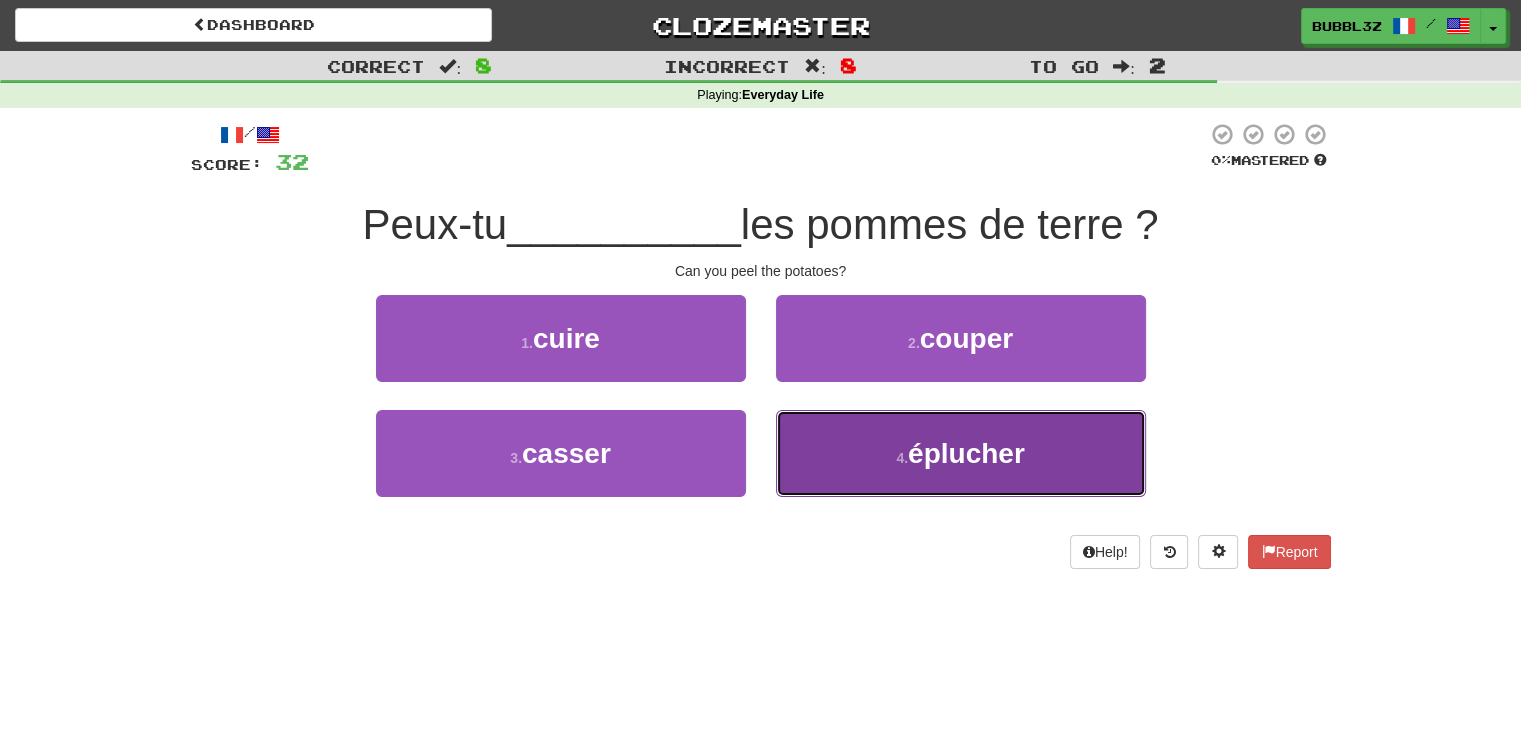 click on "4 .  éplucher" at bounding box center (961, 453) 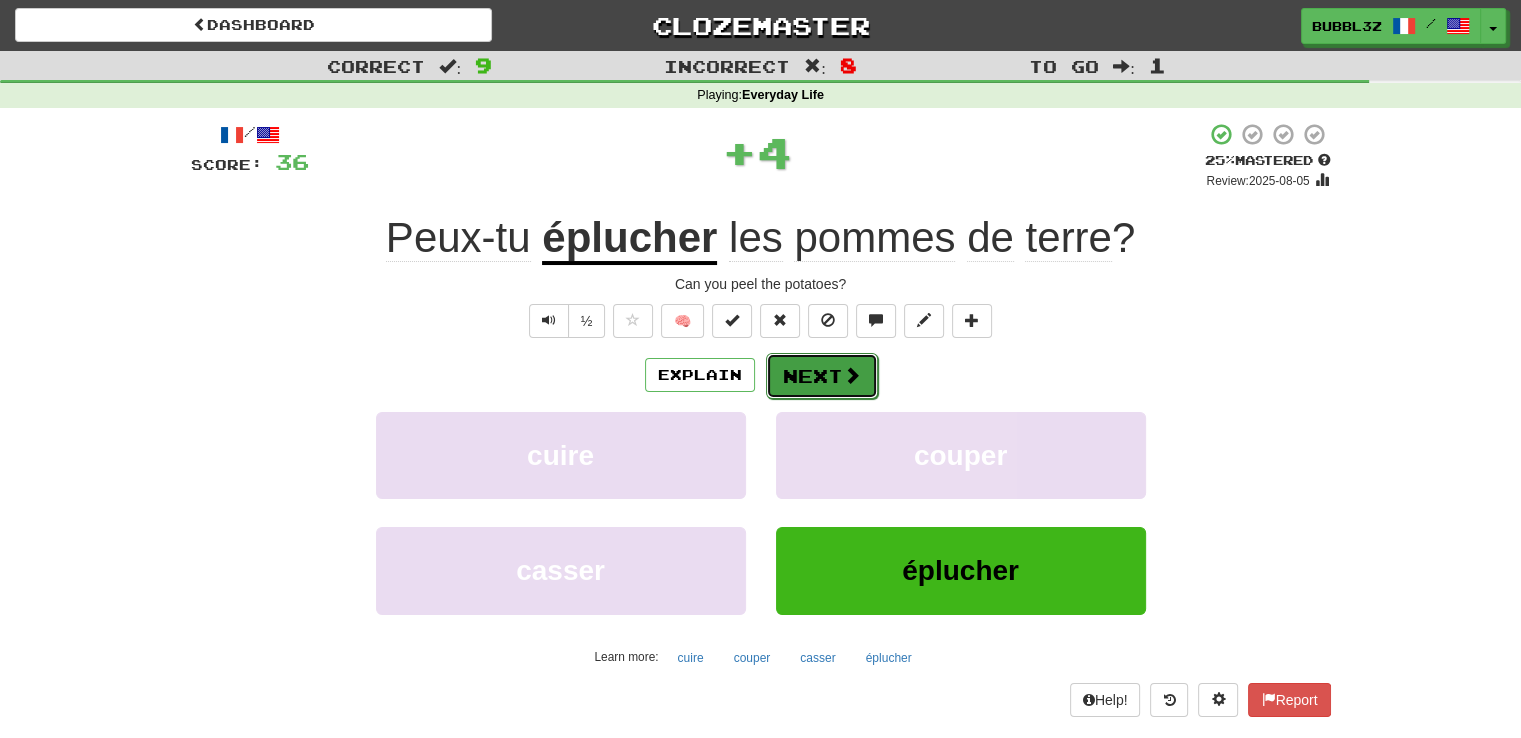 click on "Next" at bounding box center (822, 376) 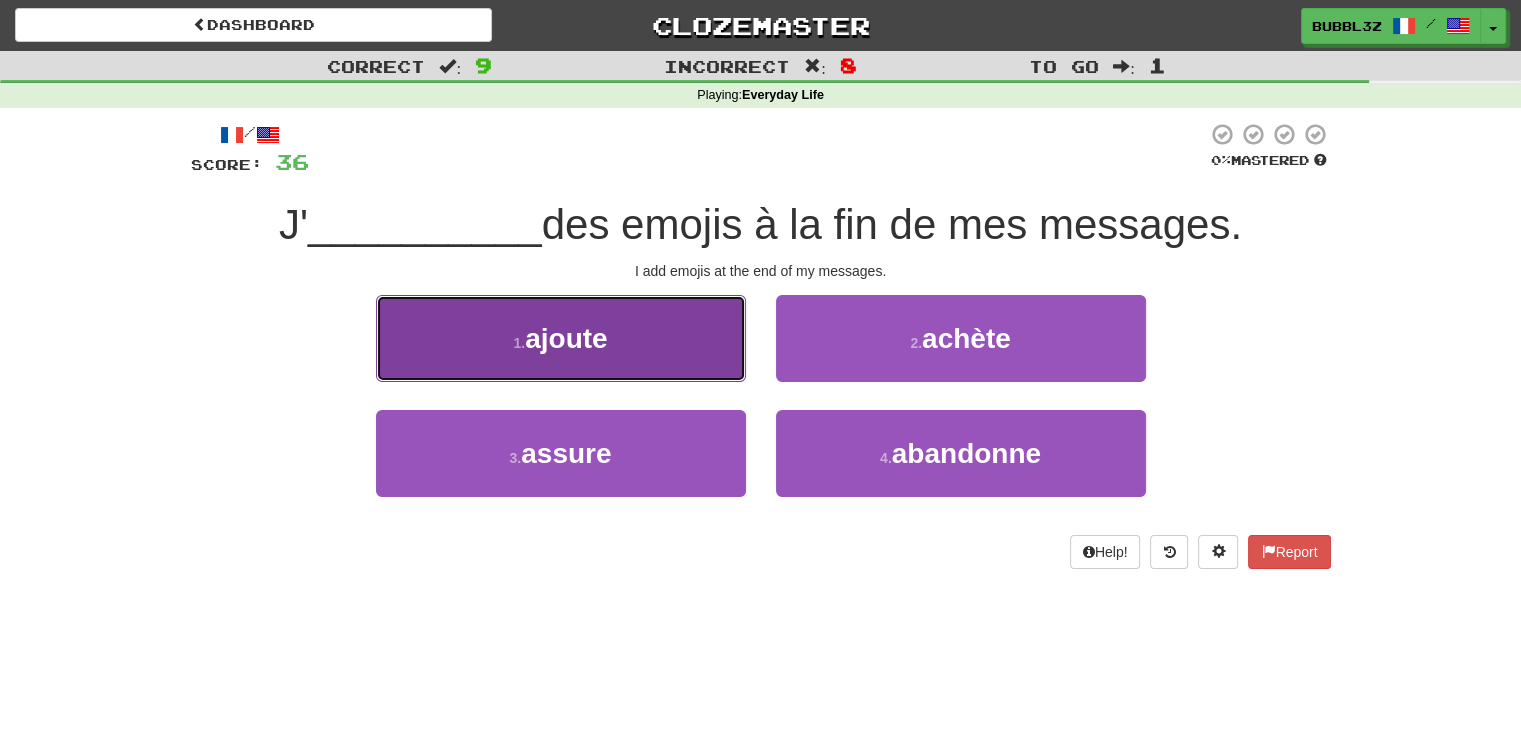 click on "1 .  ajoute" at bounding box center [561, 338] 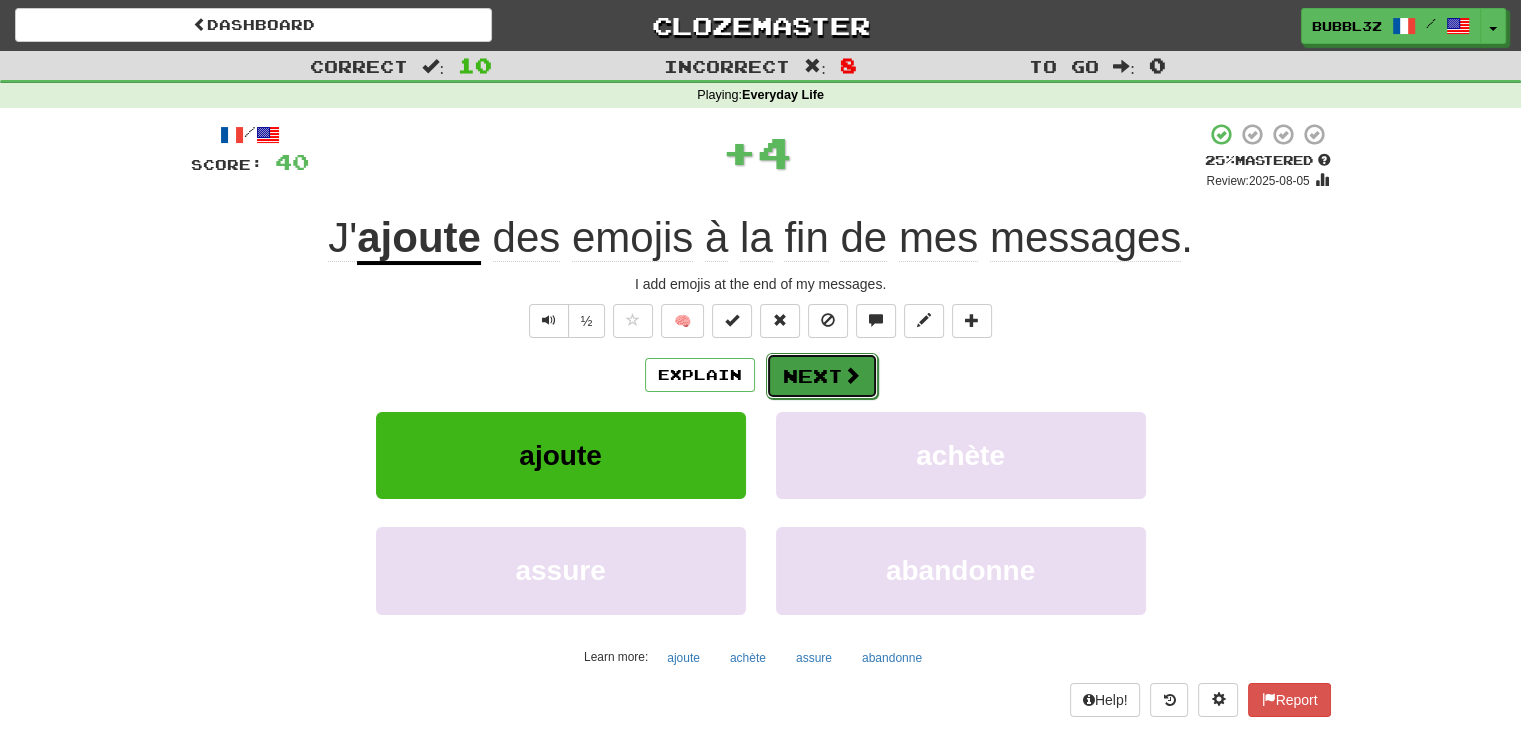 click on "Next" at bounding box center [822, 376] 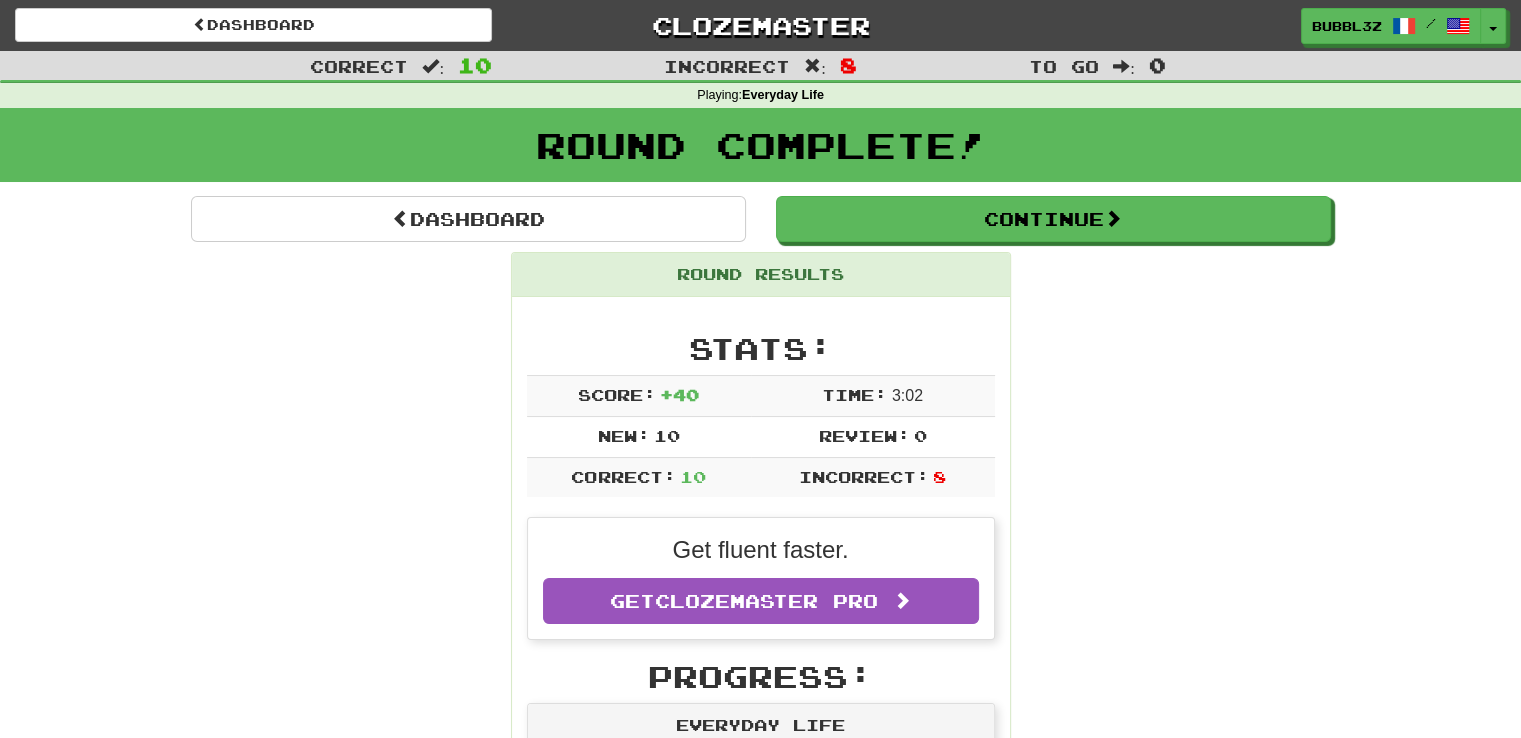 click on "Correct:   10" at bounding box center (639, 477) 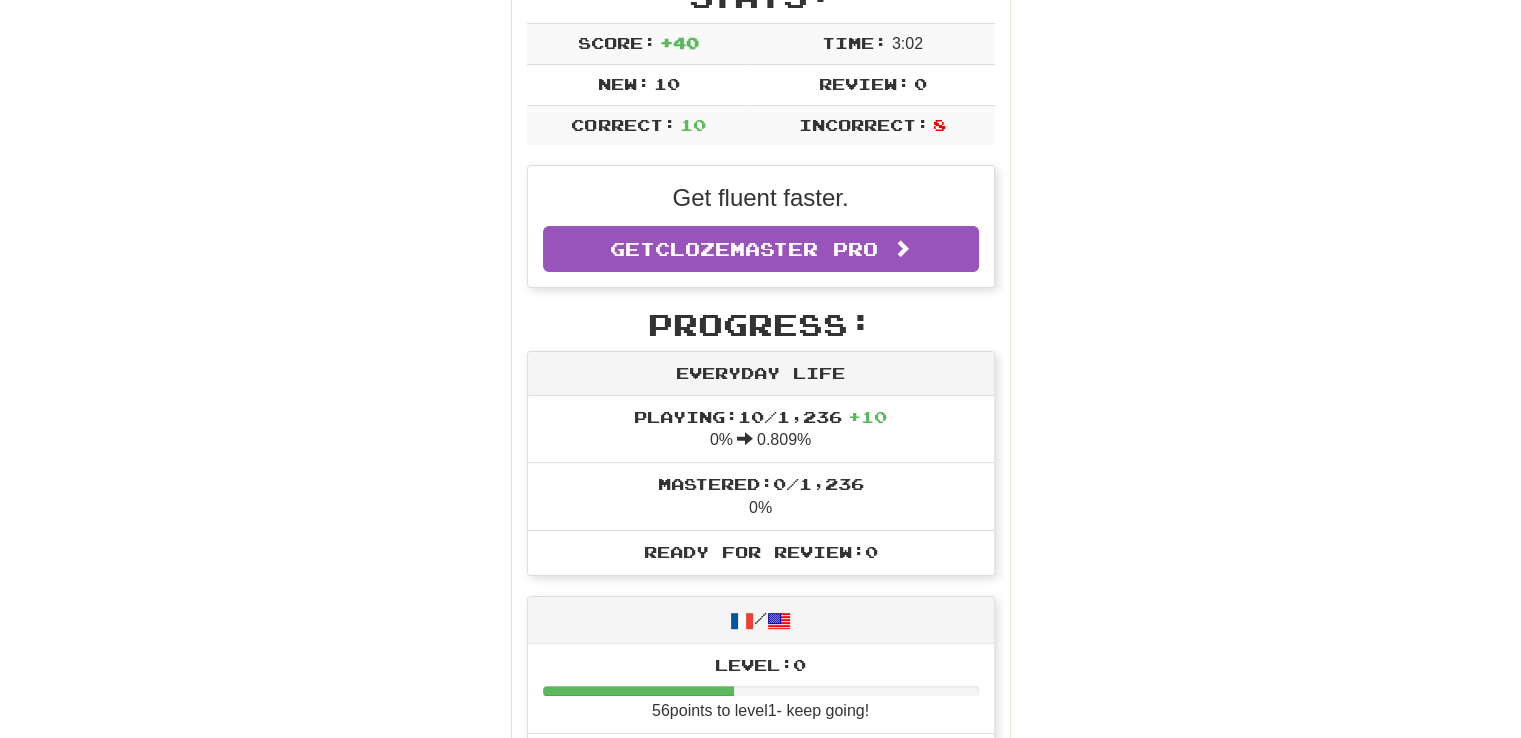 scroll, scrollTop: 0, scrollLeft: 0, axis: both 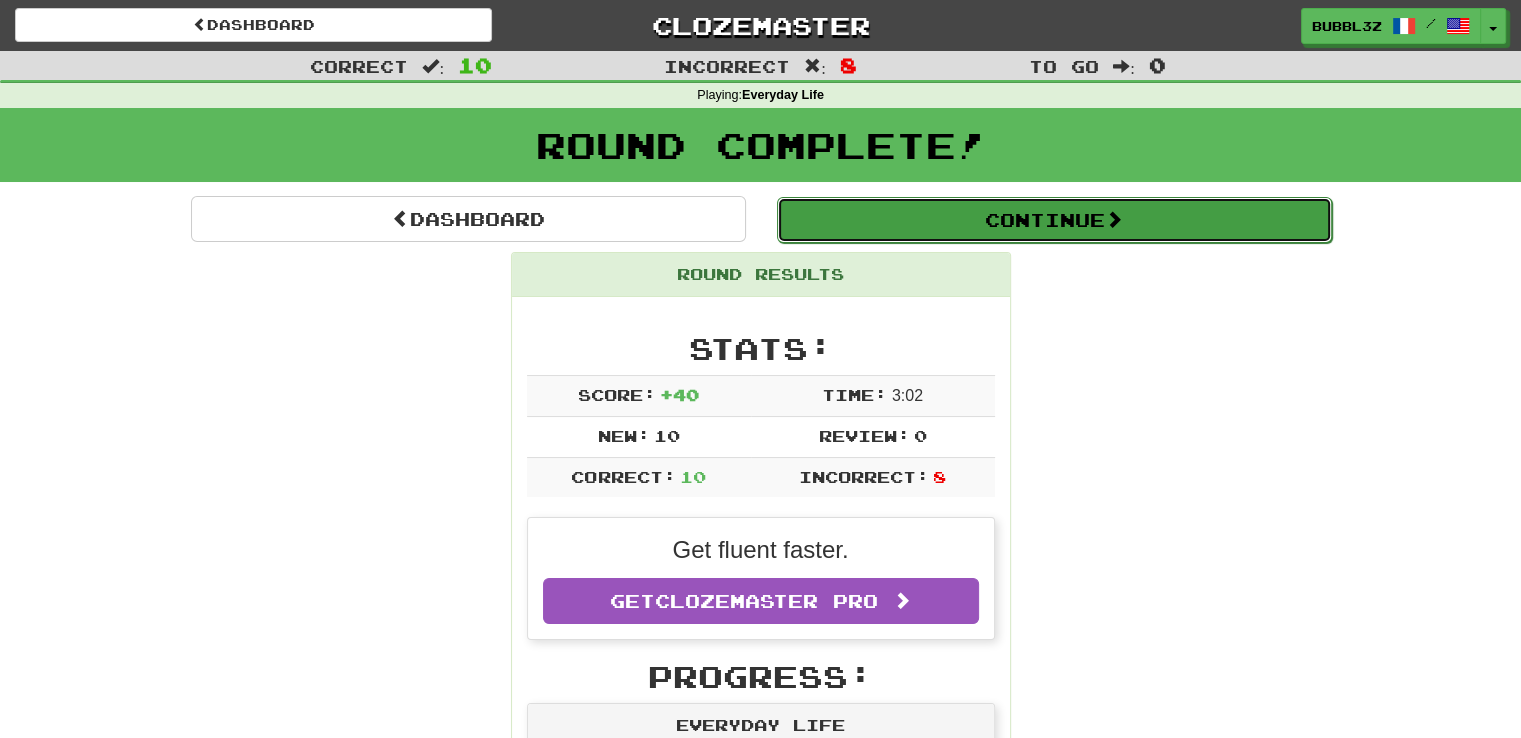 click on "Continue" at bounding box center [1054, 220] 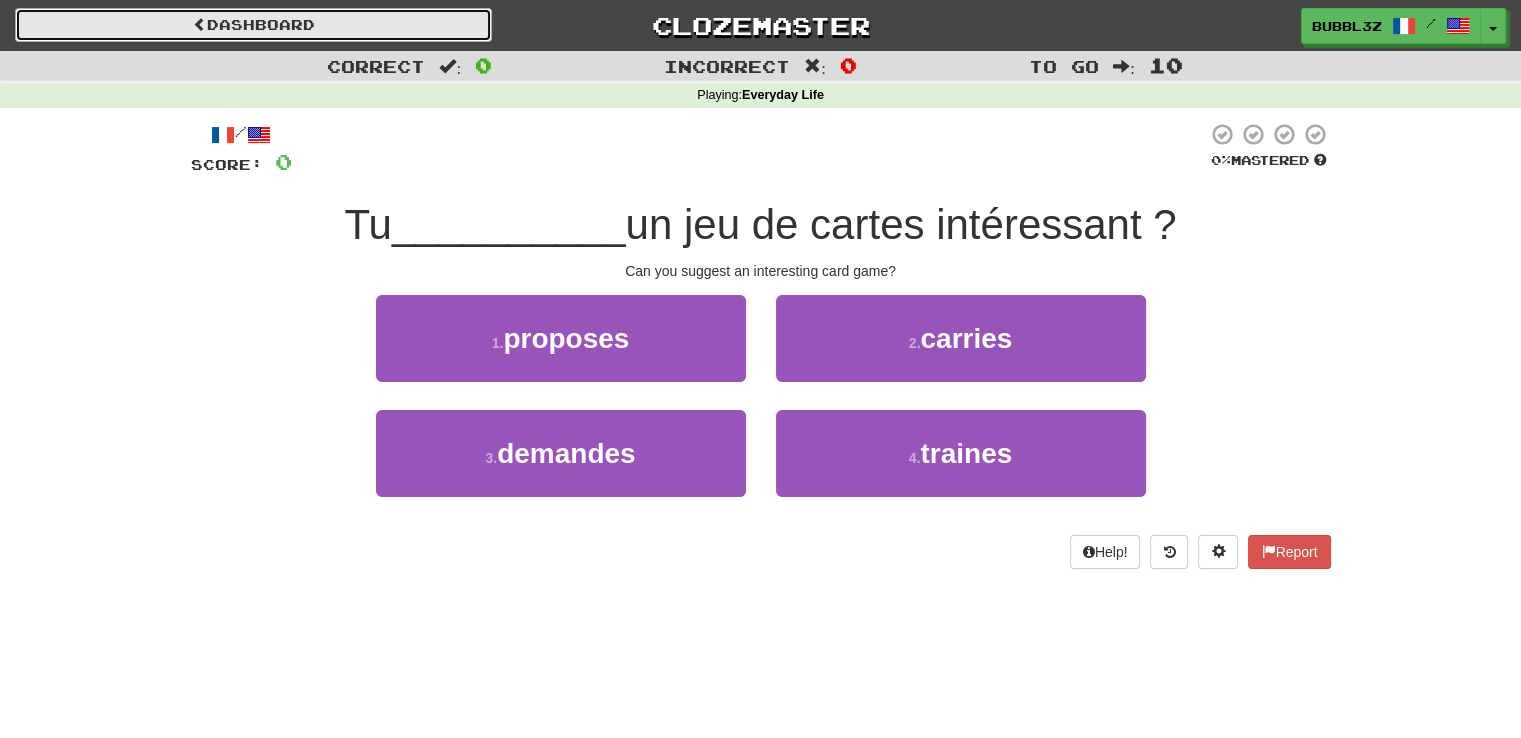 click on "Dashboard" at bounding box center [253, 25] 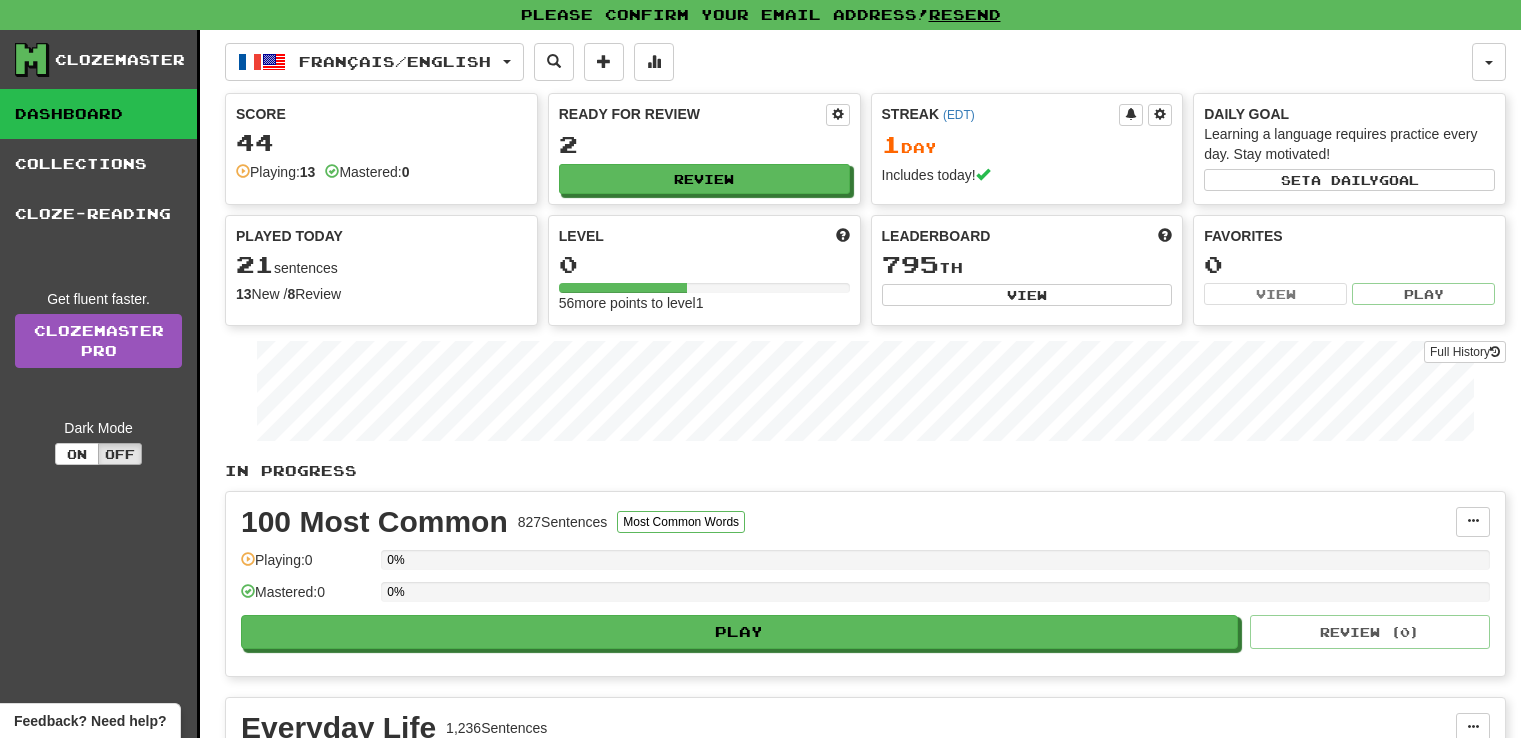 scroll, scrollTop: 0, scrollLeft: 0, axis: both 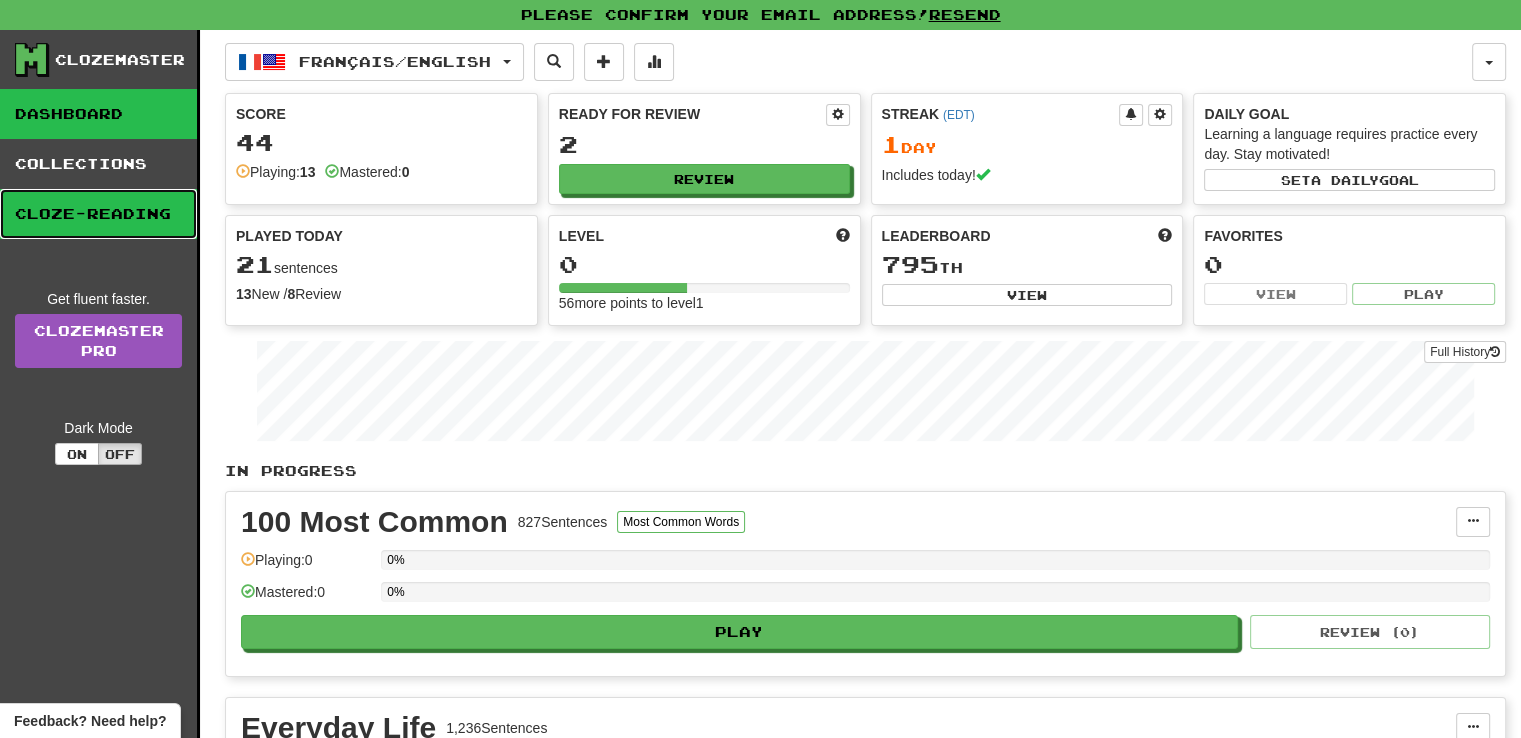 click on "Cloze-Reading" at bounding box center [98, 214] 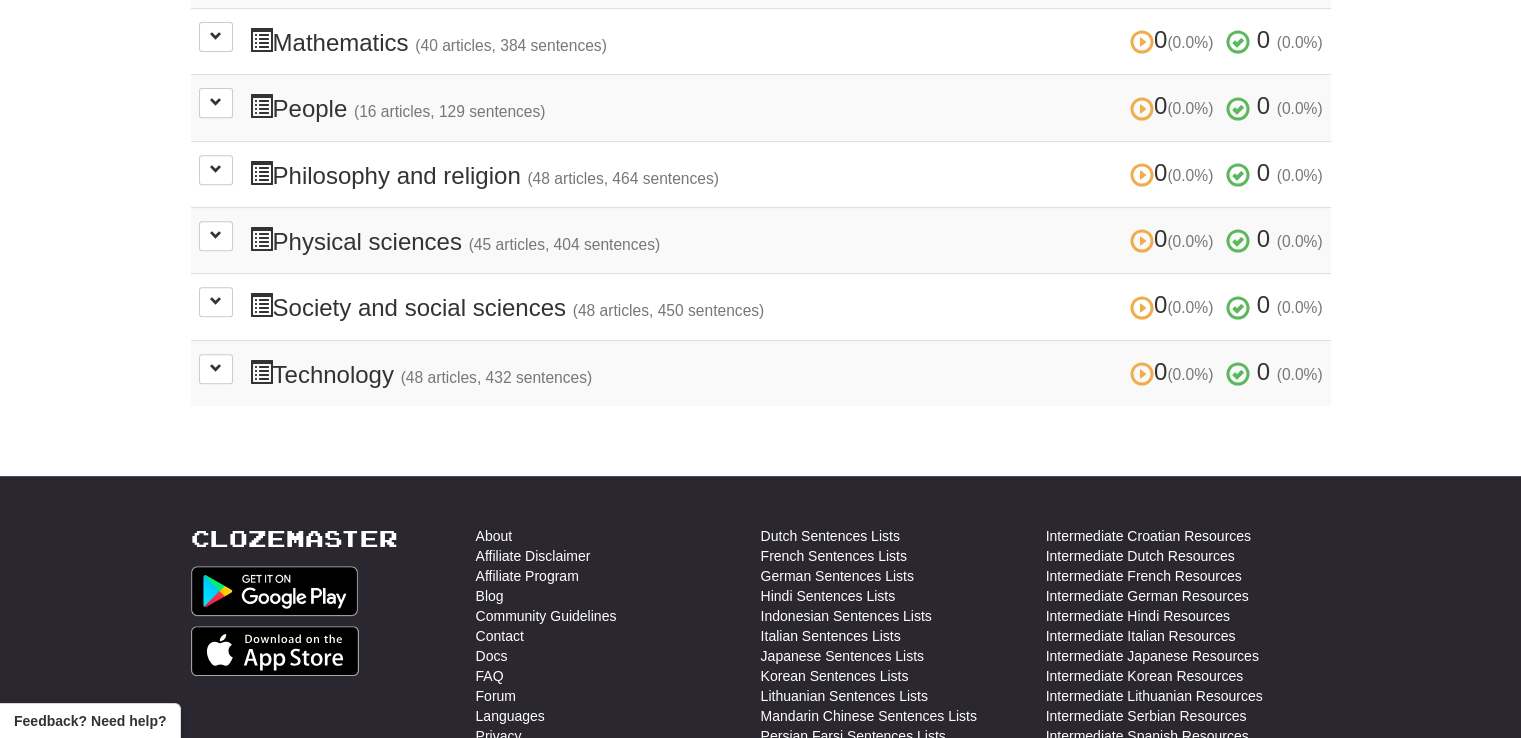 scroll, scrollTop: 851, scrollLeft: 0, axis: vertical 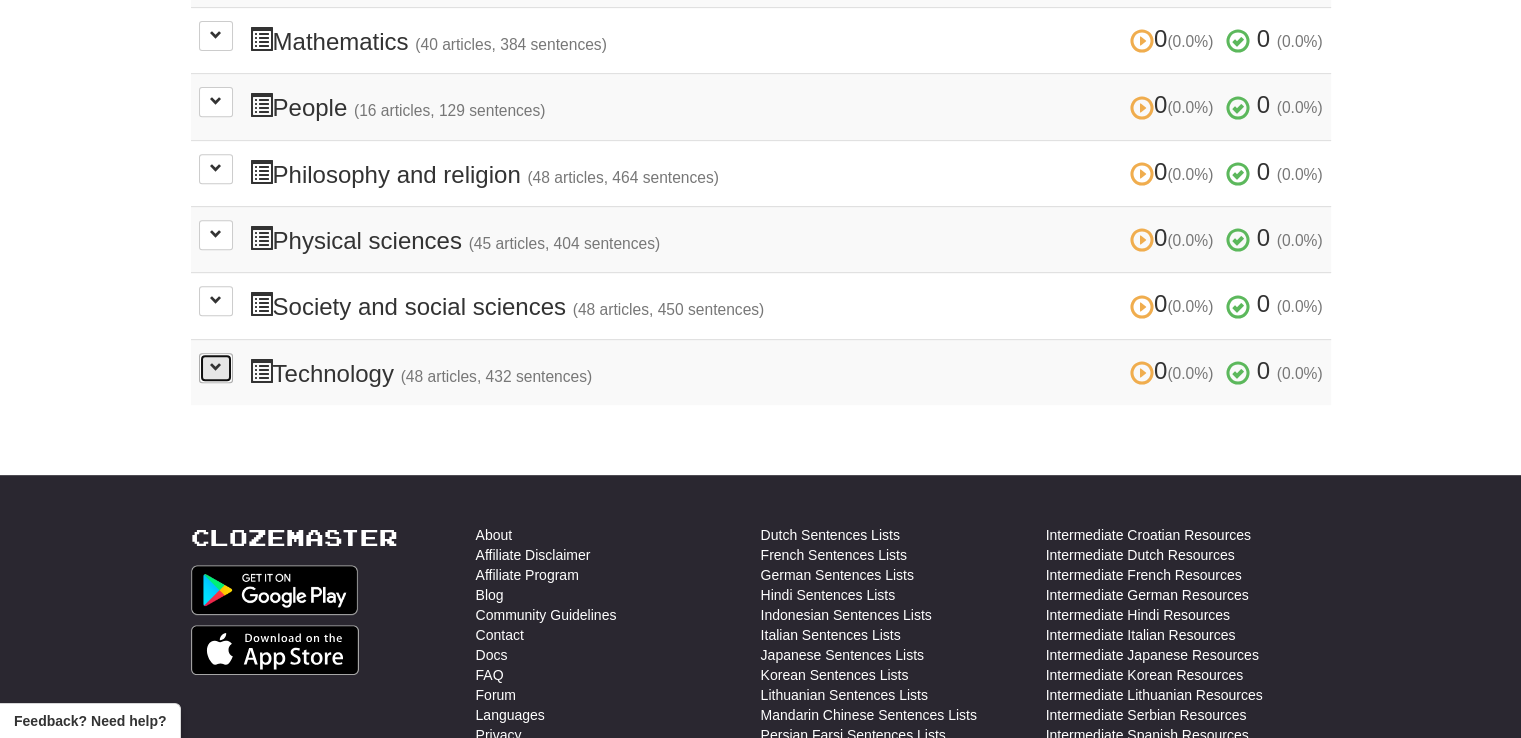 click at bounding box center [216, 368] 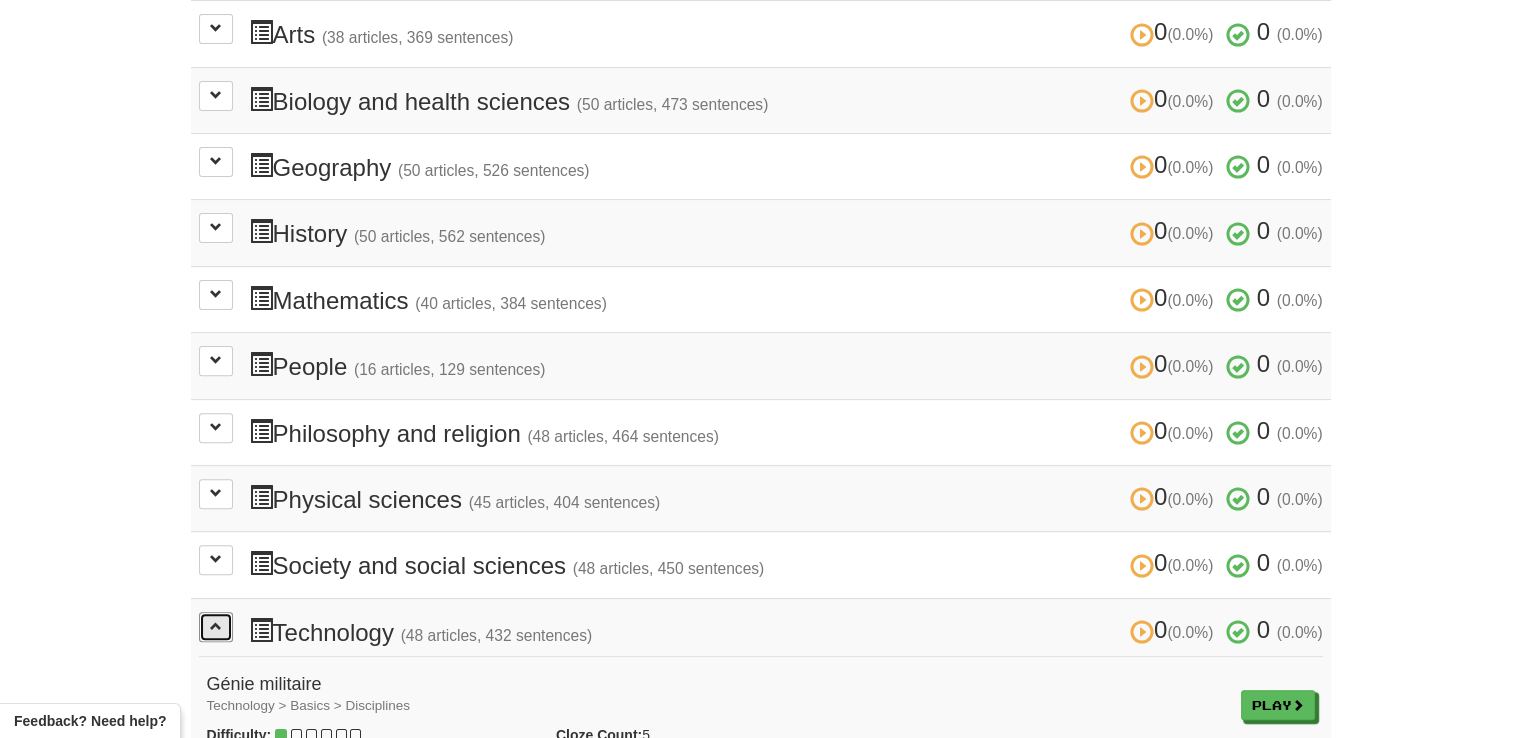 scroll, scrollTop: 704, scrollLeft: 0, axis: vertical 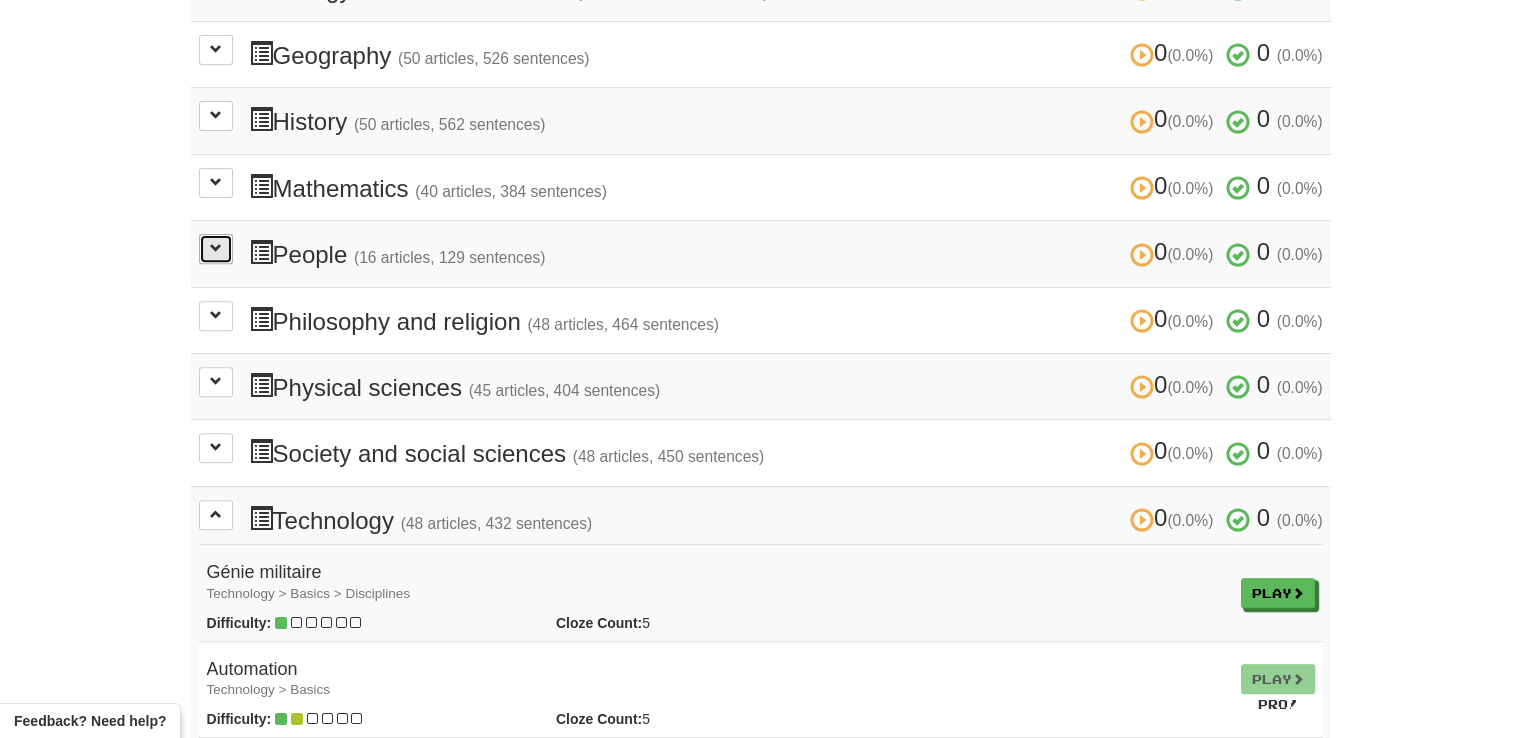 click at bounding box center [216, 249] 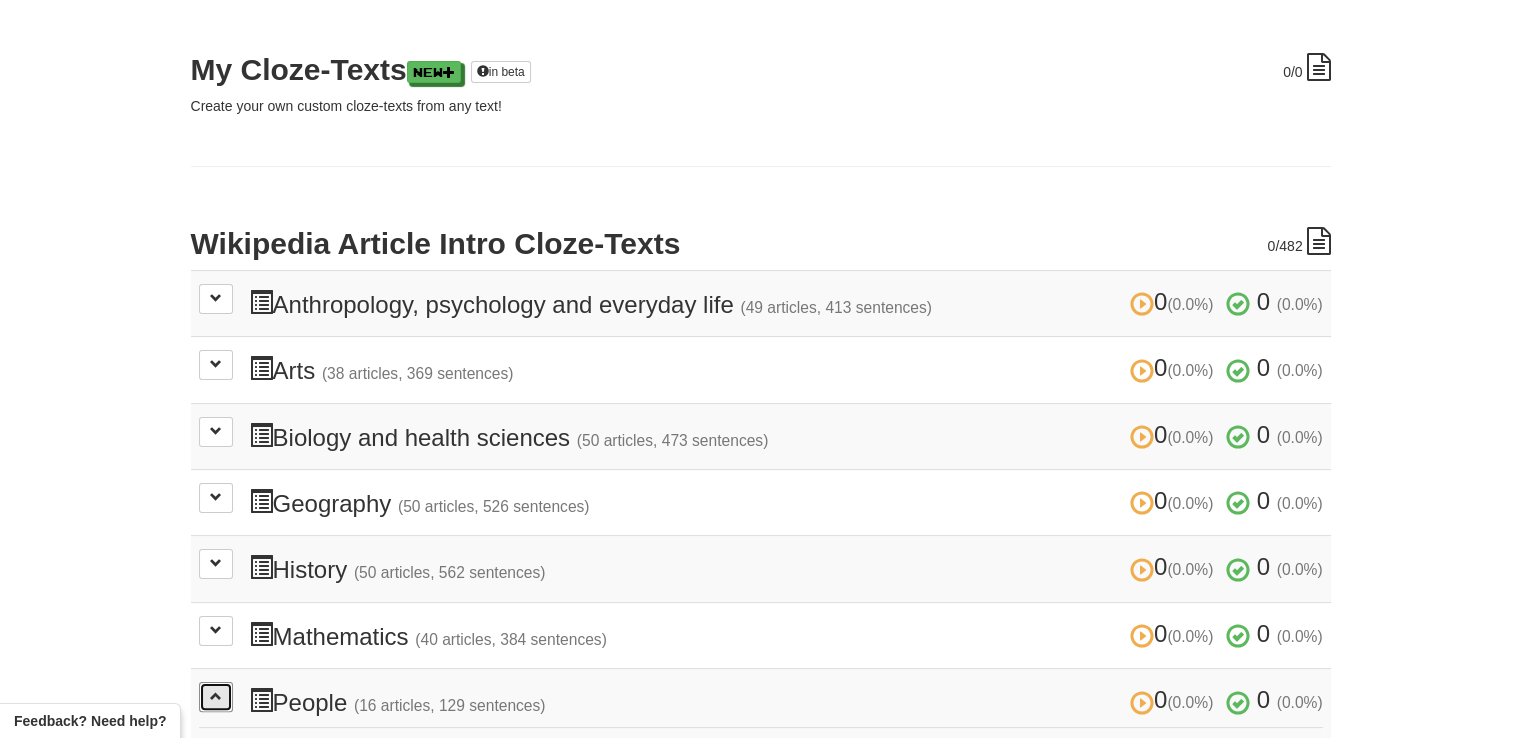 scroll, scrollTop: 0, scrollLeft: 0, axis: both 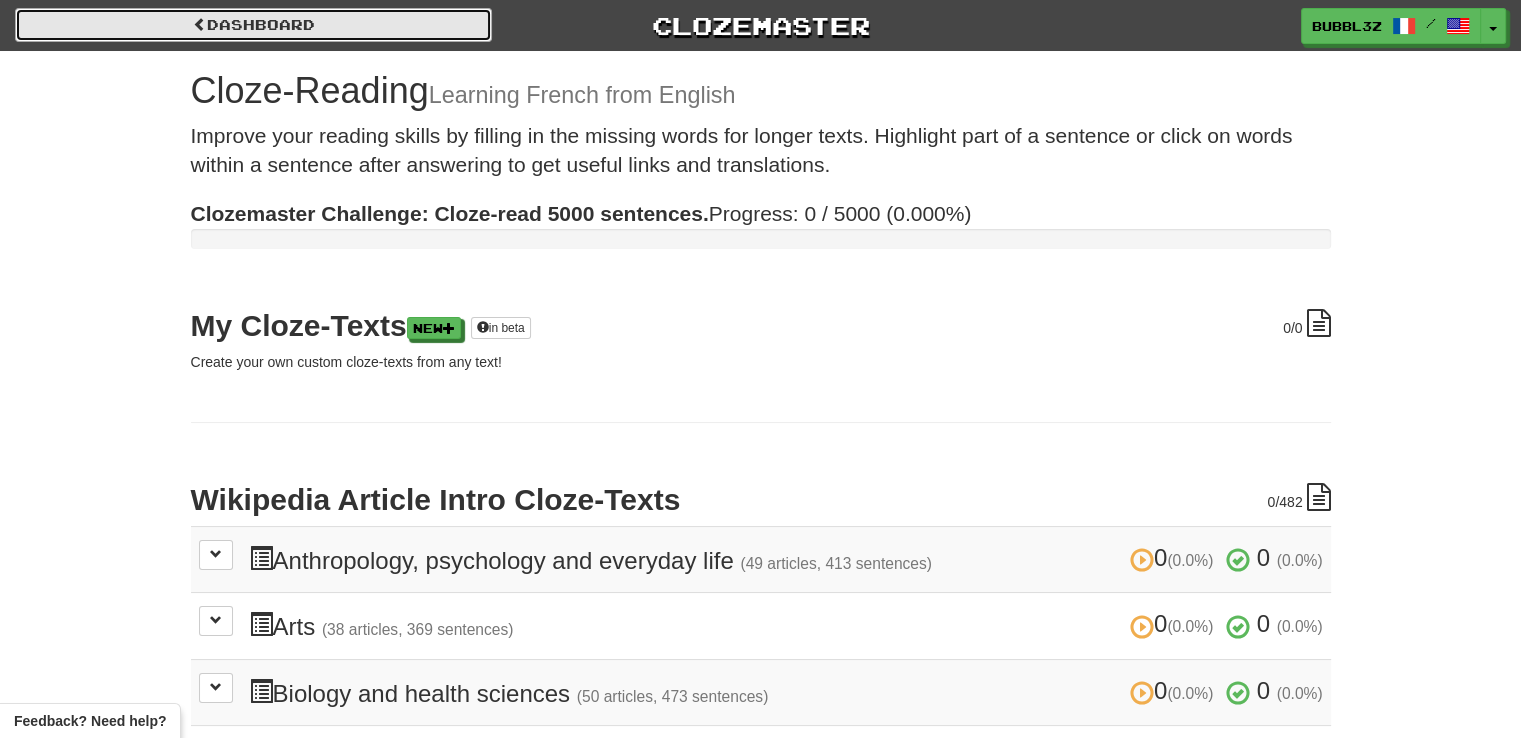 click on "Dashboard" at bounding box center (253, 25) 